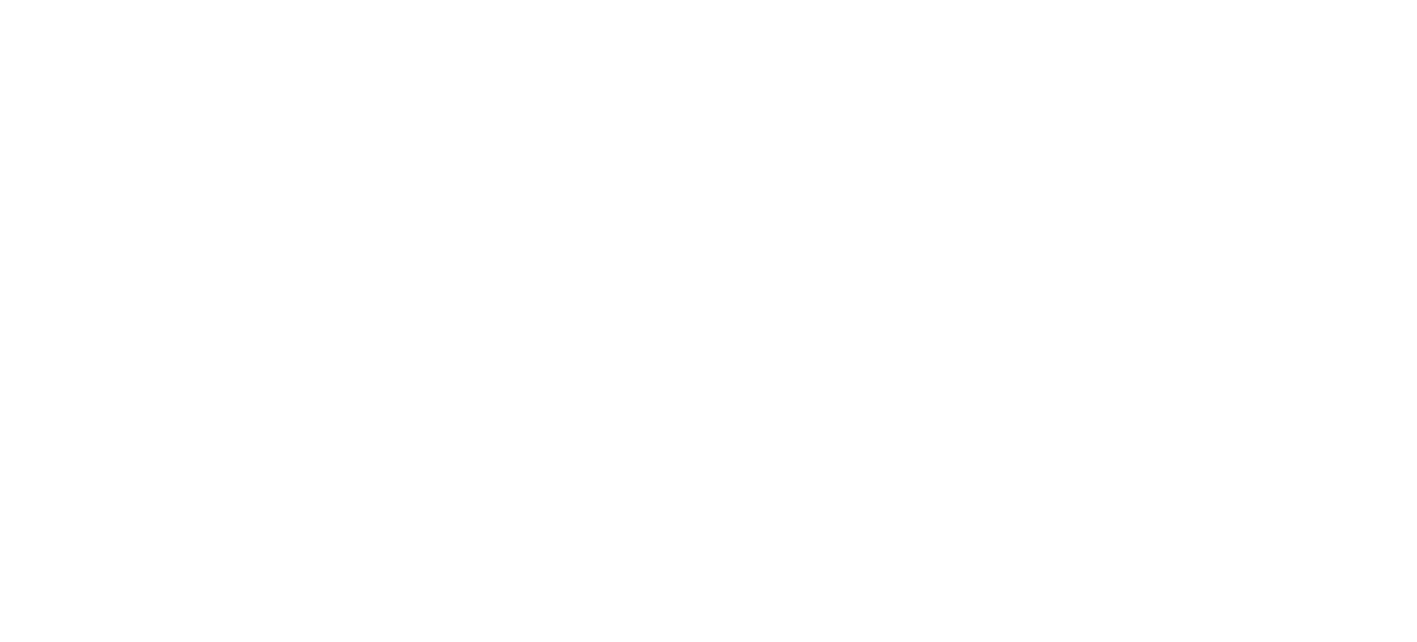 scroll, scrollTop: 0, scrollLeft: 0, axis: both 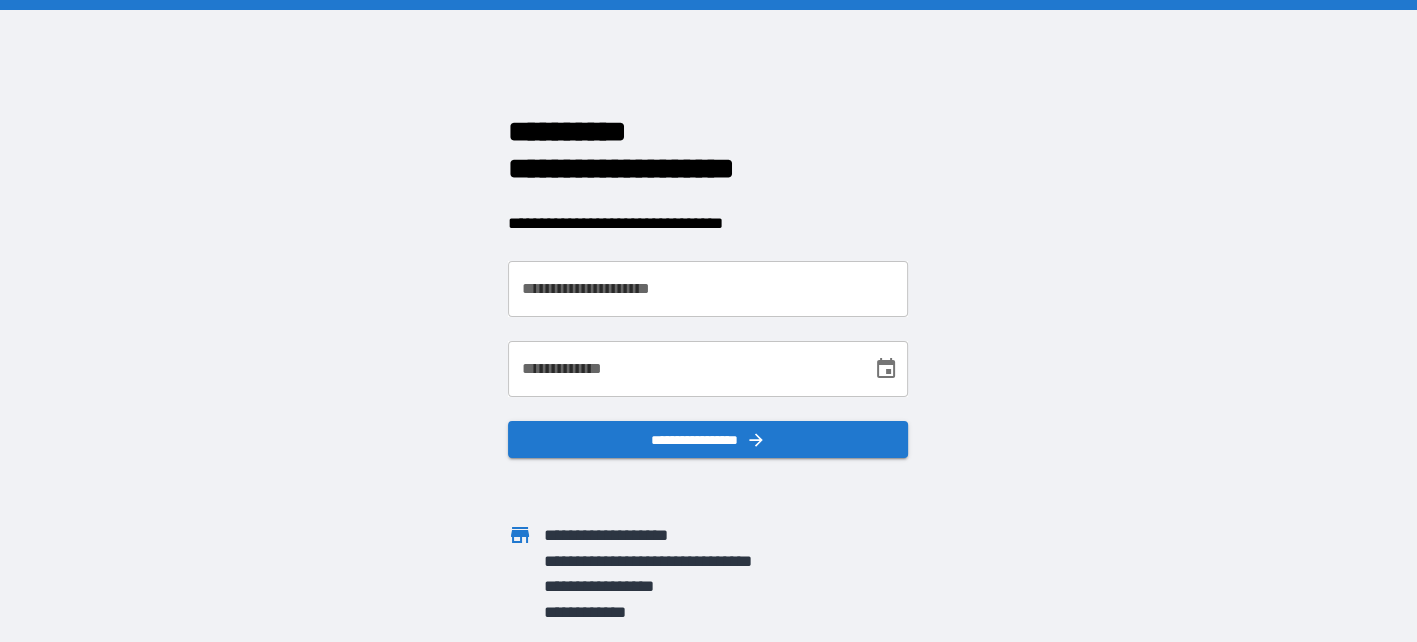 click on "**********" at bounding box center [708, 289] 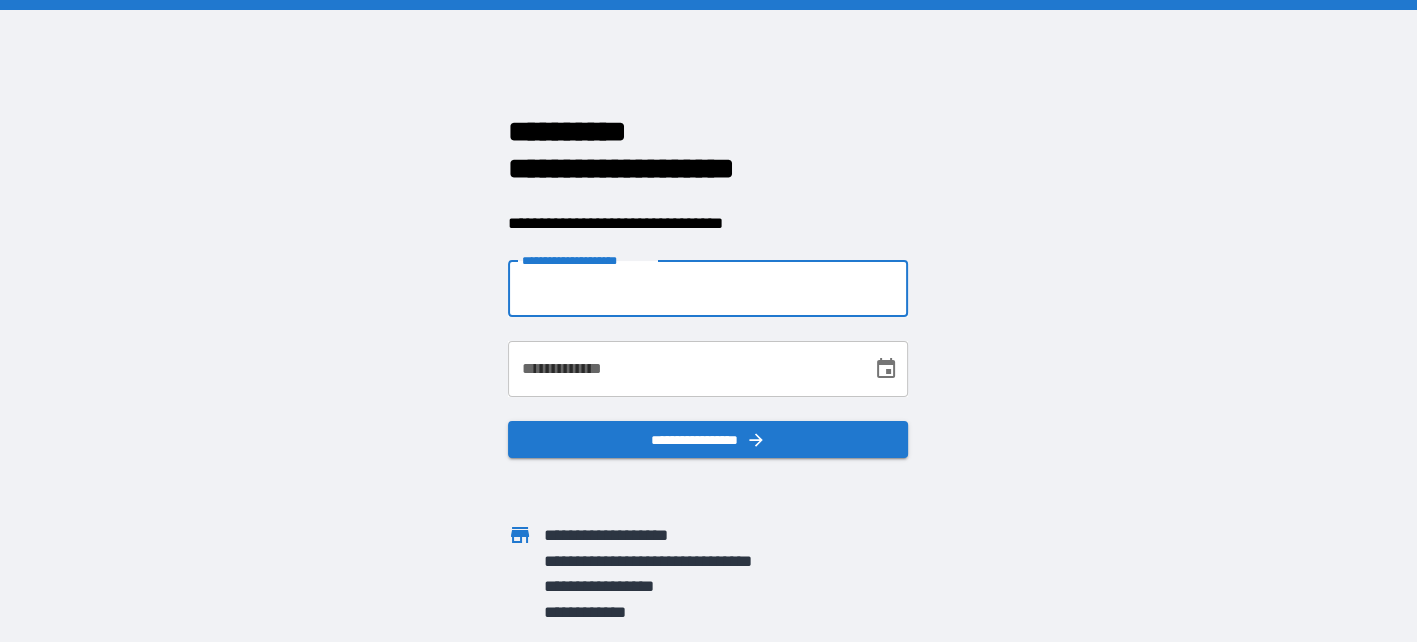 type on "**********" 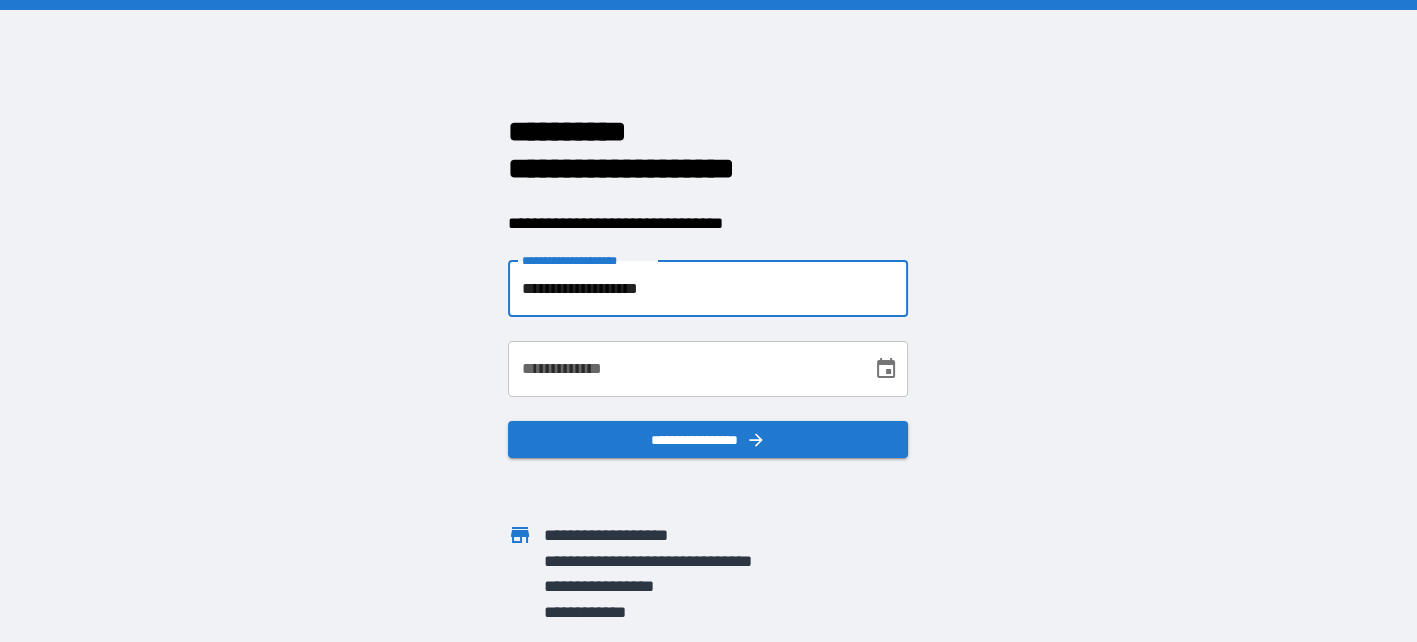 click on "**********" at bounding box center (683, 369) 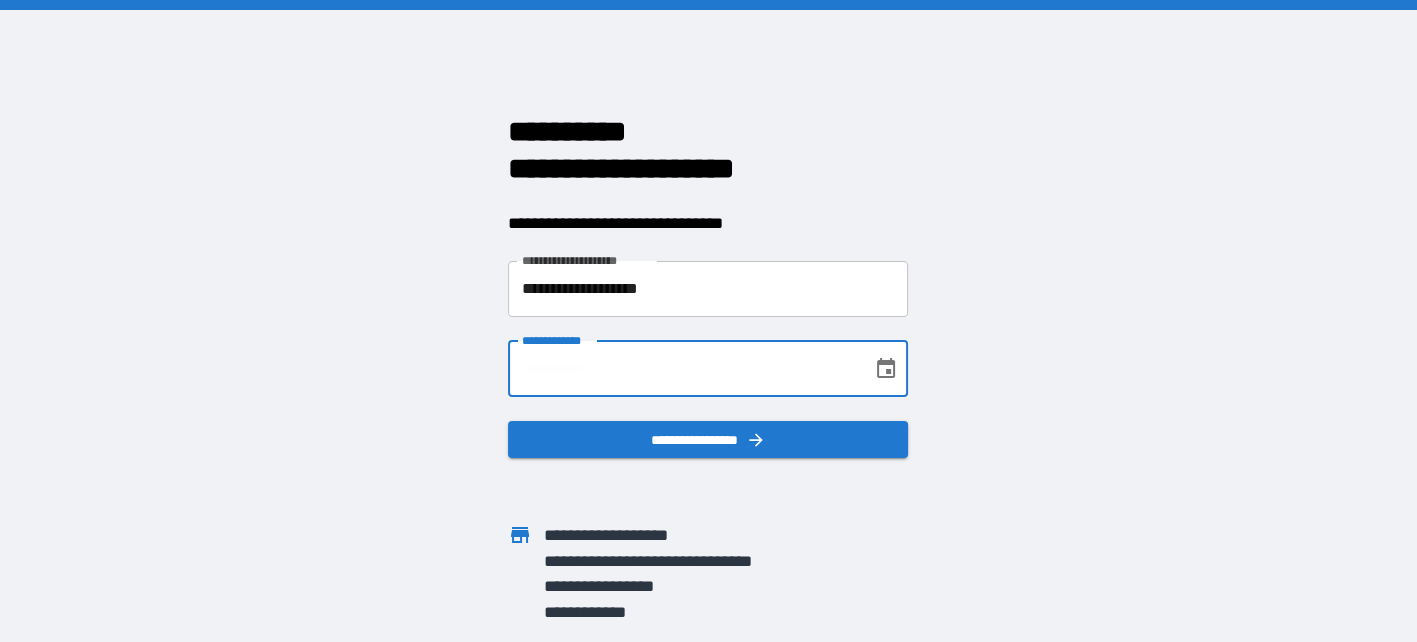 type on "**********" 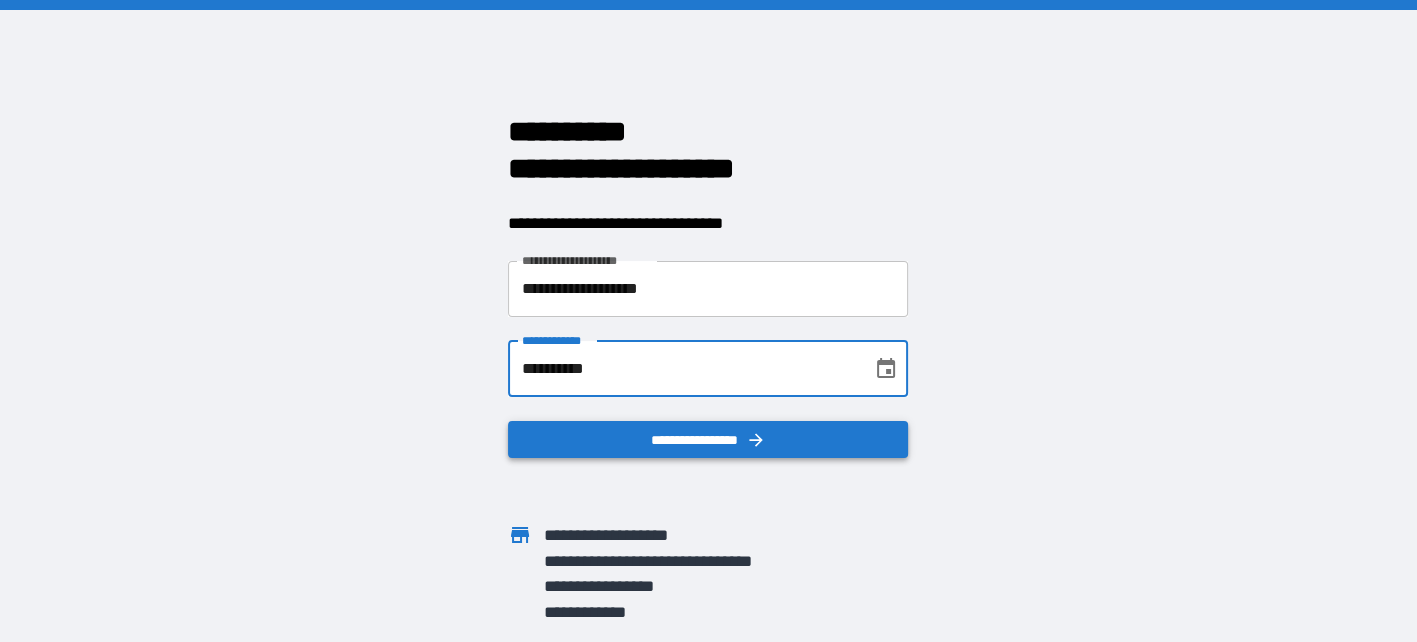 click on "**********" at bounding box center (708, 439) 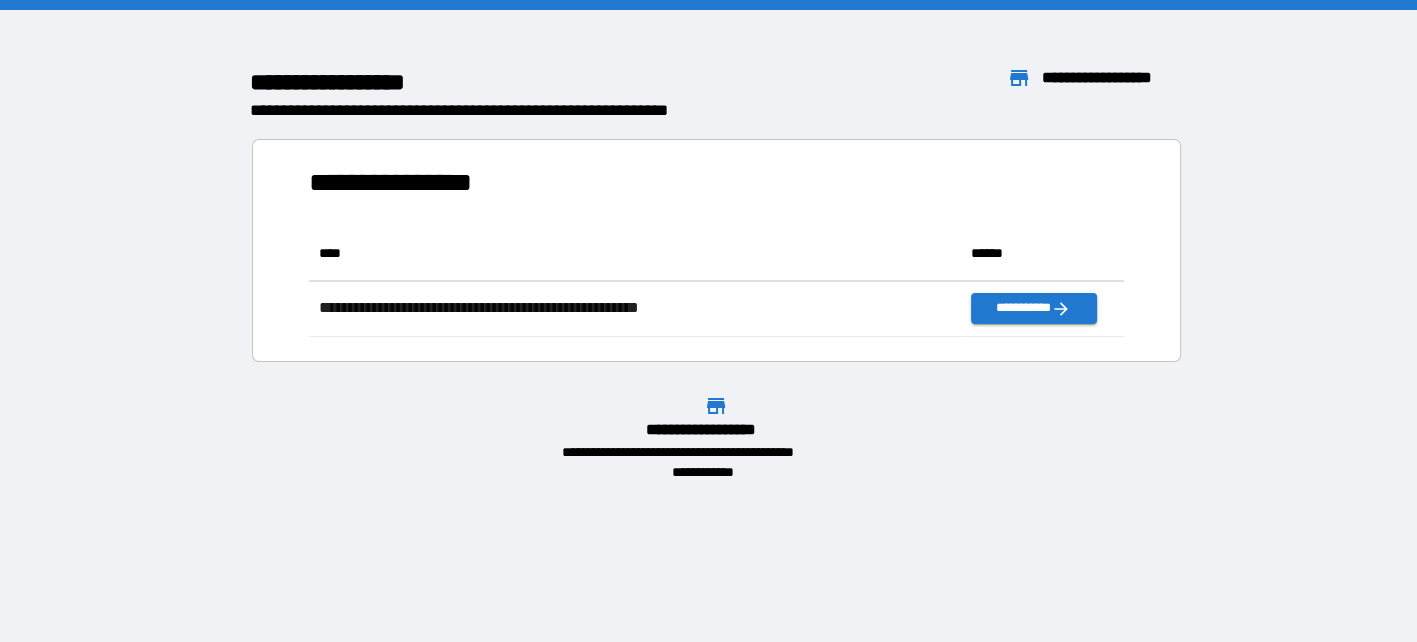 scroll, scrollTop: 16, scrollLeft: 15, axis: both 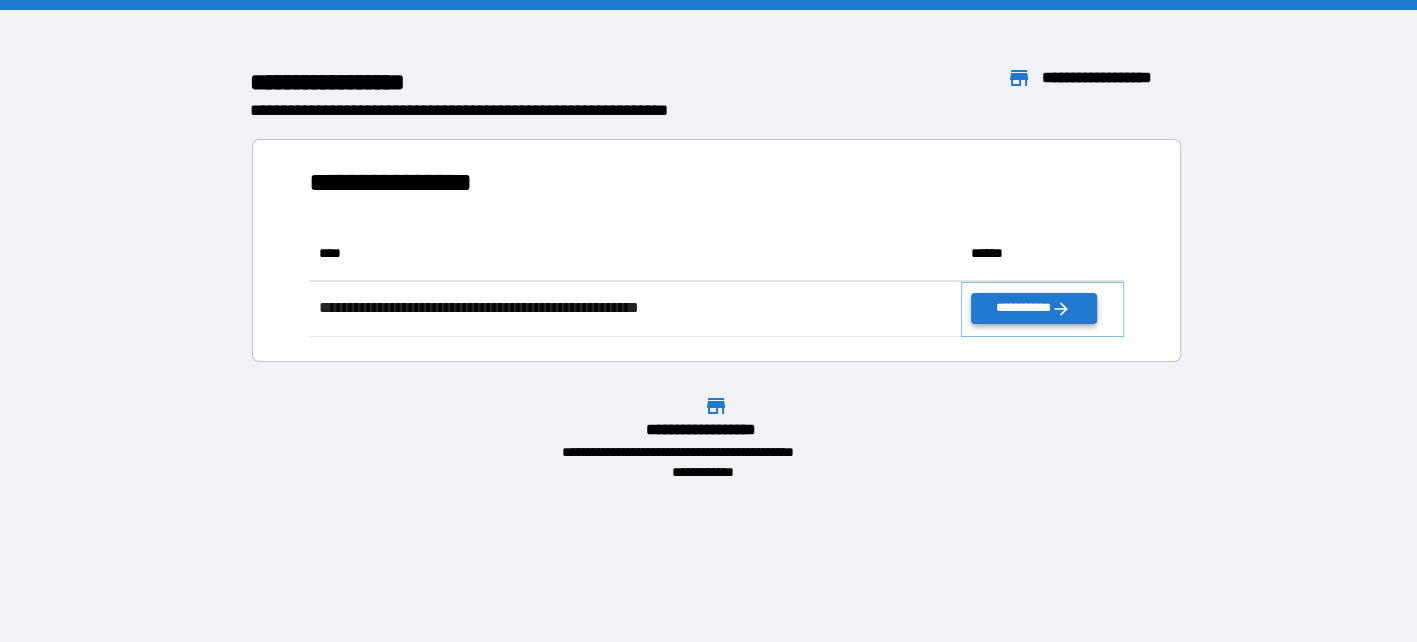 click on "**********" at bounding box center (1033, 308) 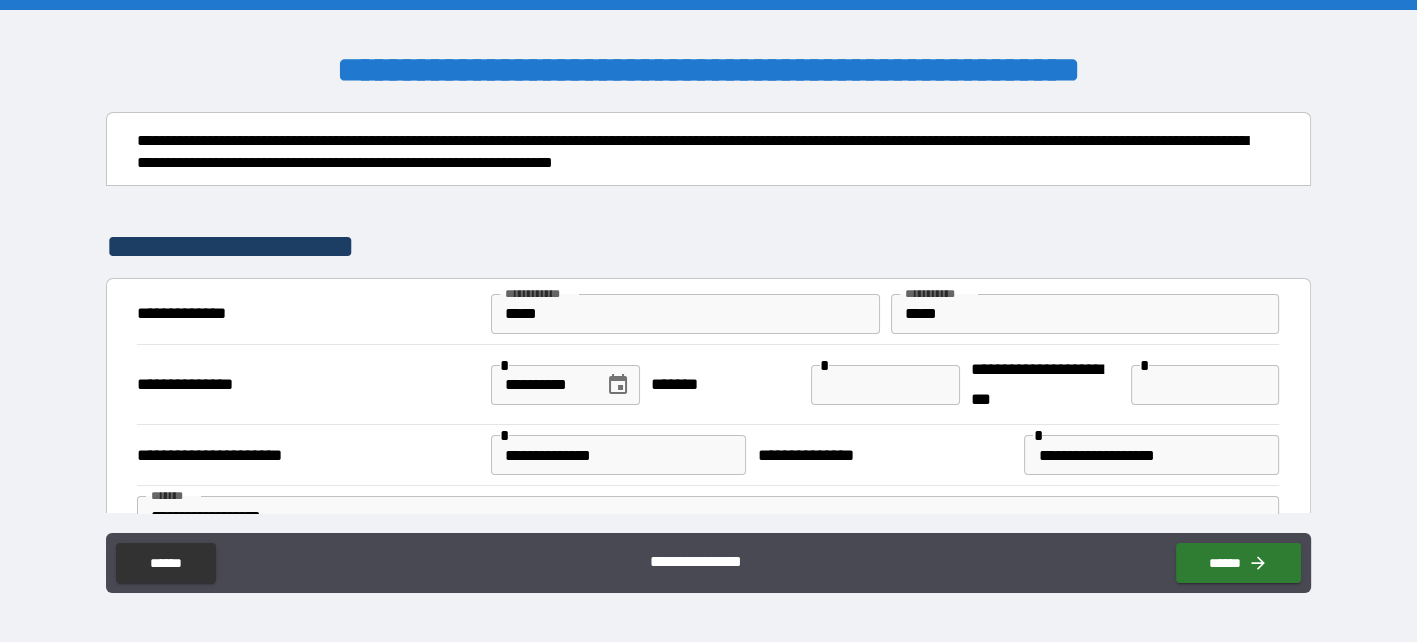 click at bounding box center (885, 385) 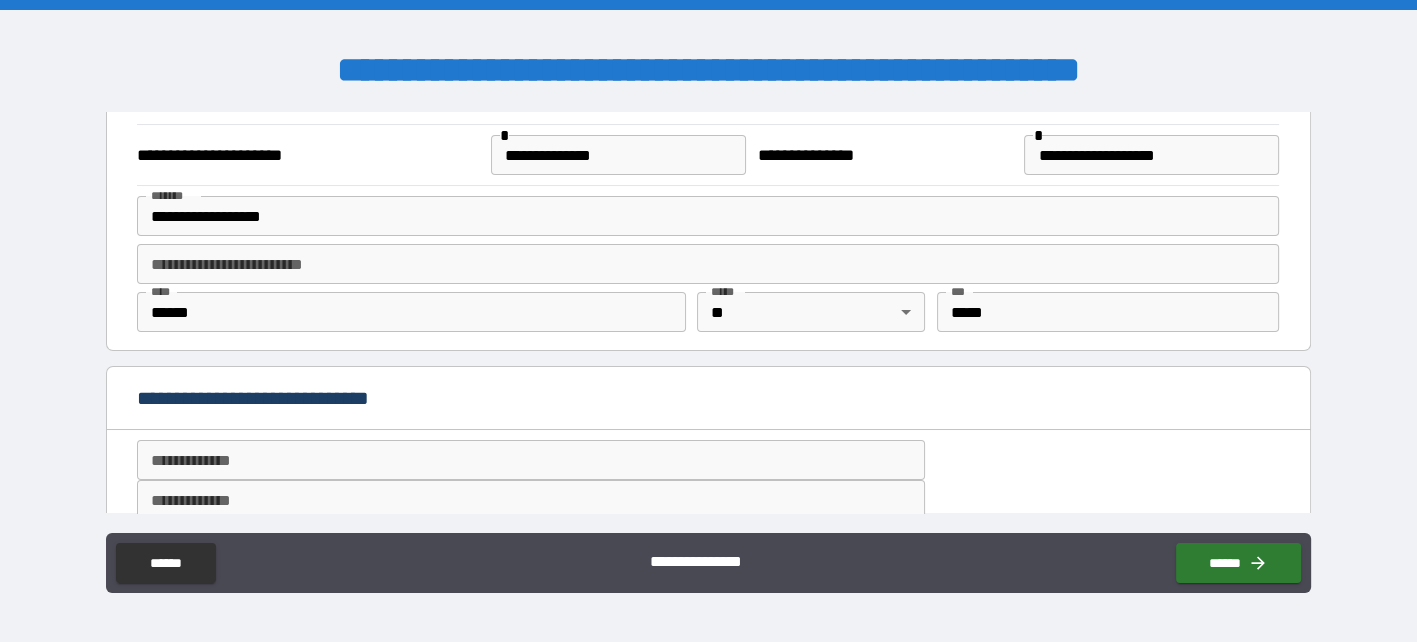 scroll, scrollTop: 400, scrollLeft: 0, axis: vertical 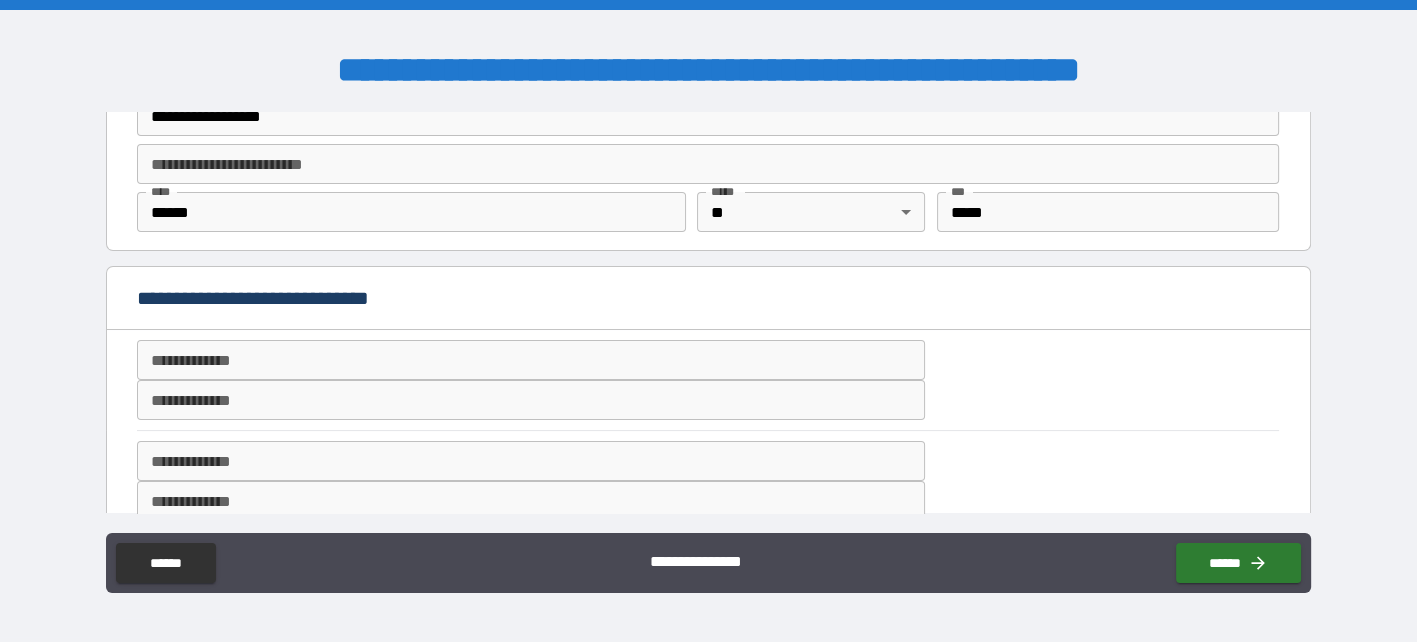 type on "*" 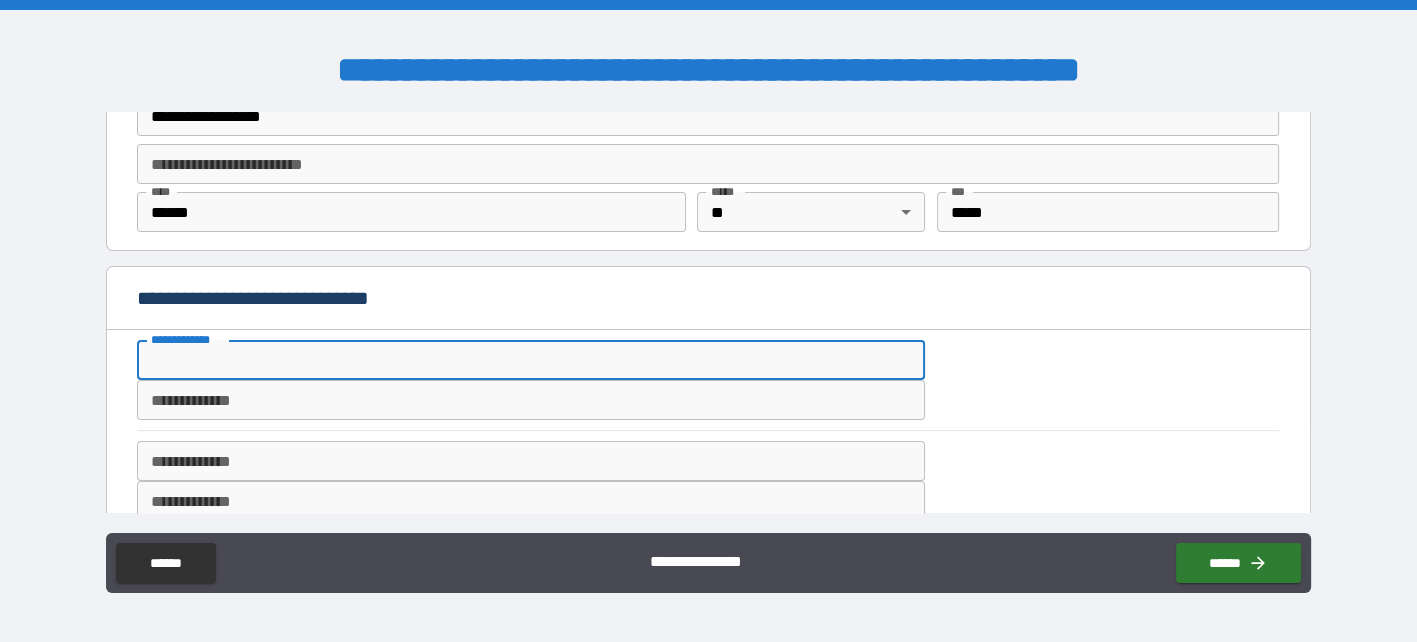 type on "**********" 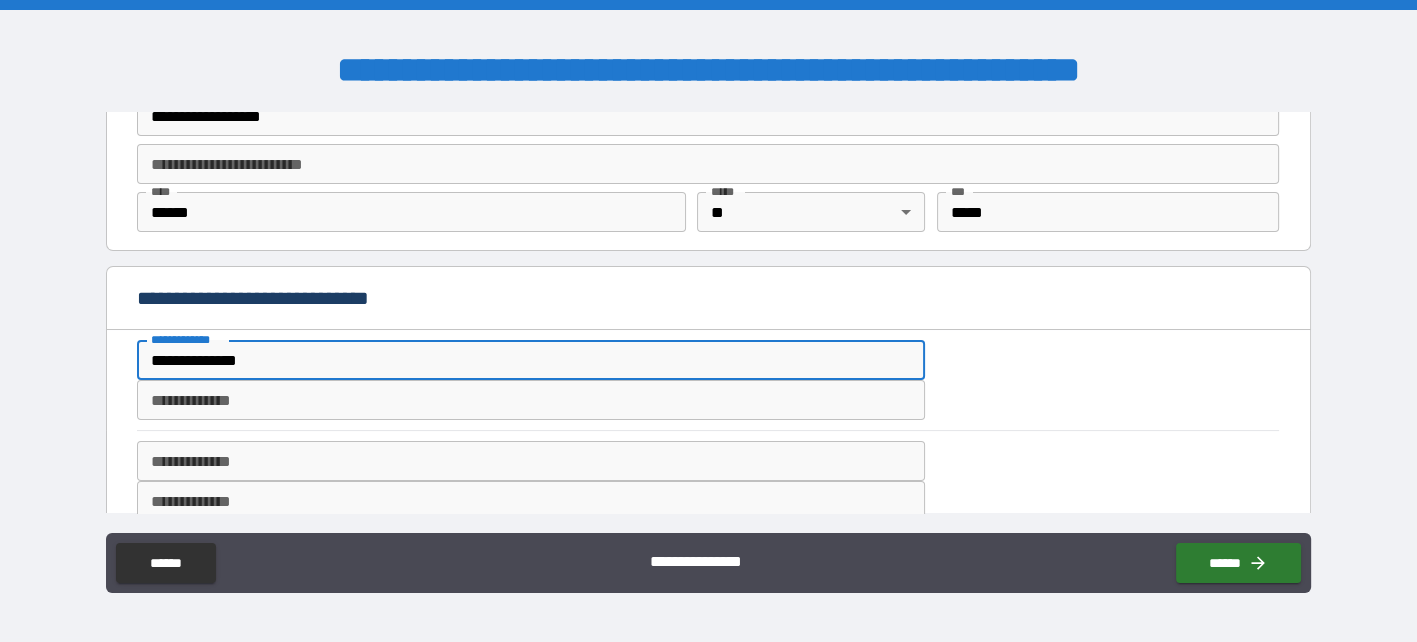type on "**********" 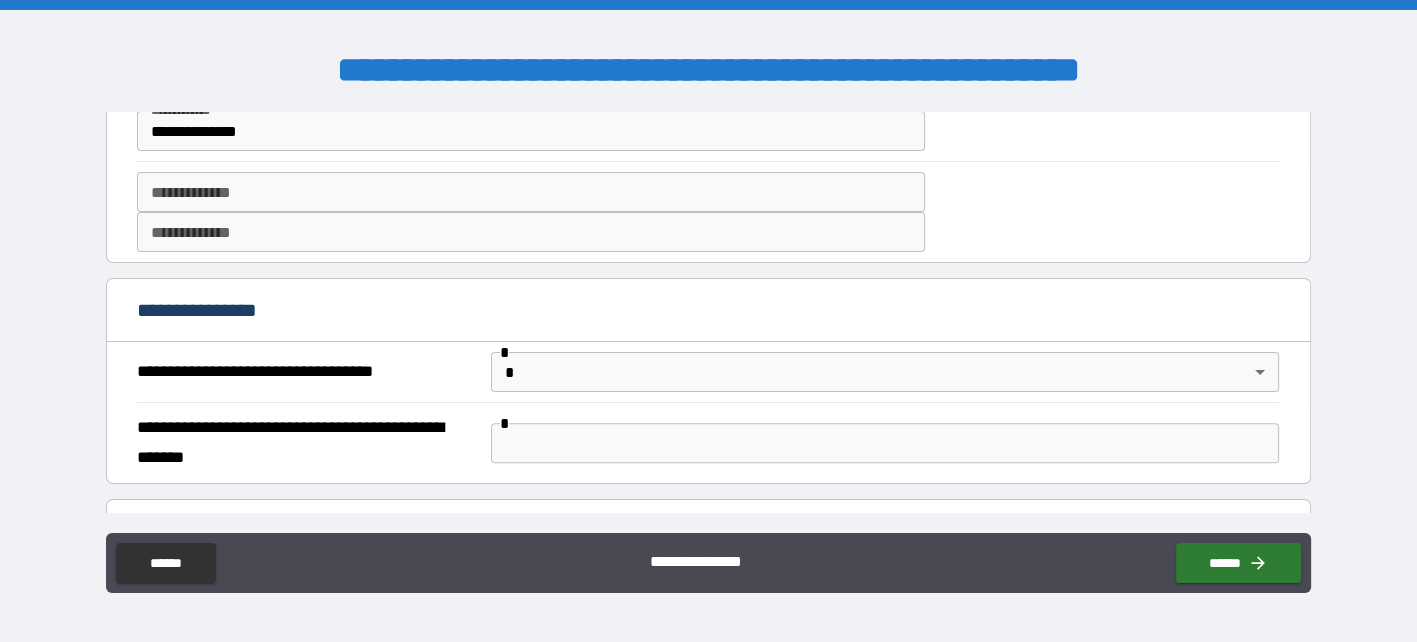 scroll, scrollTop: 700, scrollLeft: 0, axis: vertical 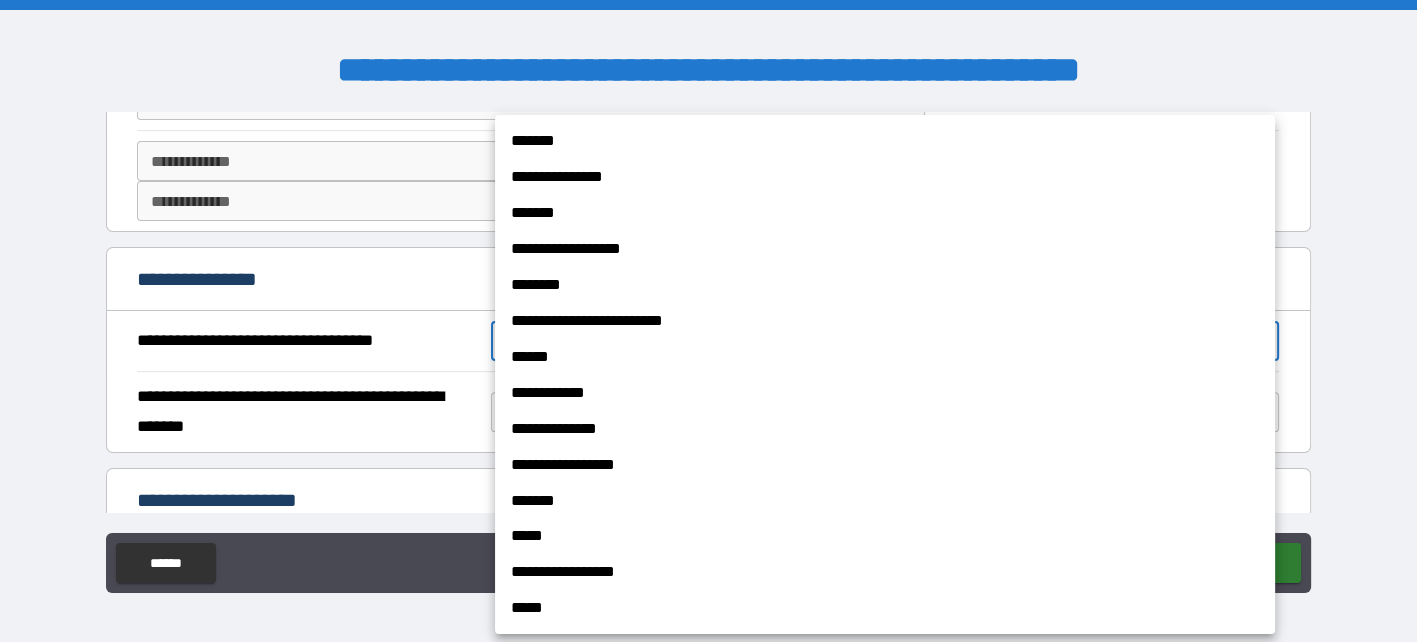 click on "**********" at bounding box center (708, 321) 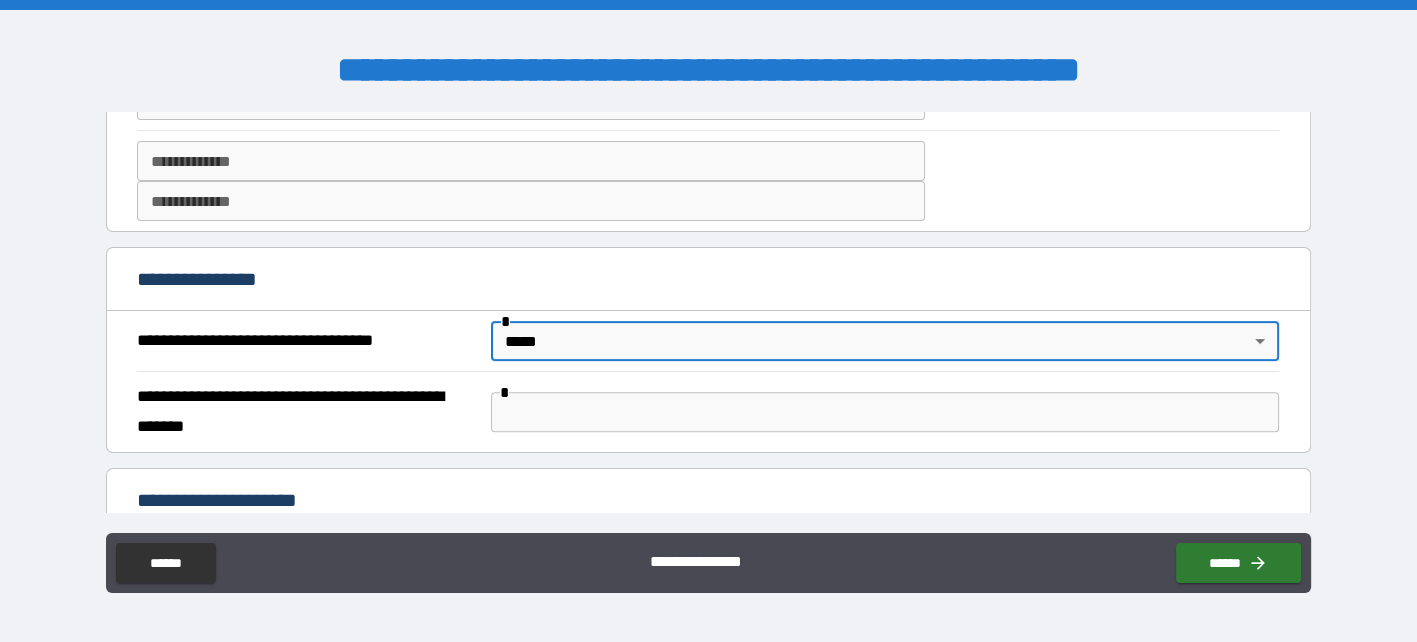 scroll, scrollTop: 1050, scrollLeft: 0, axis: vertical 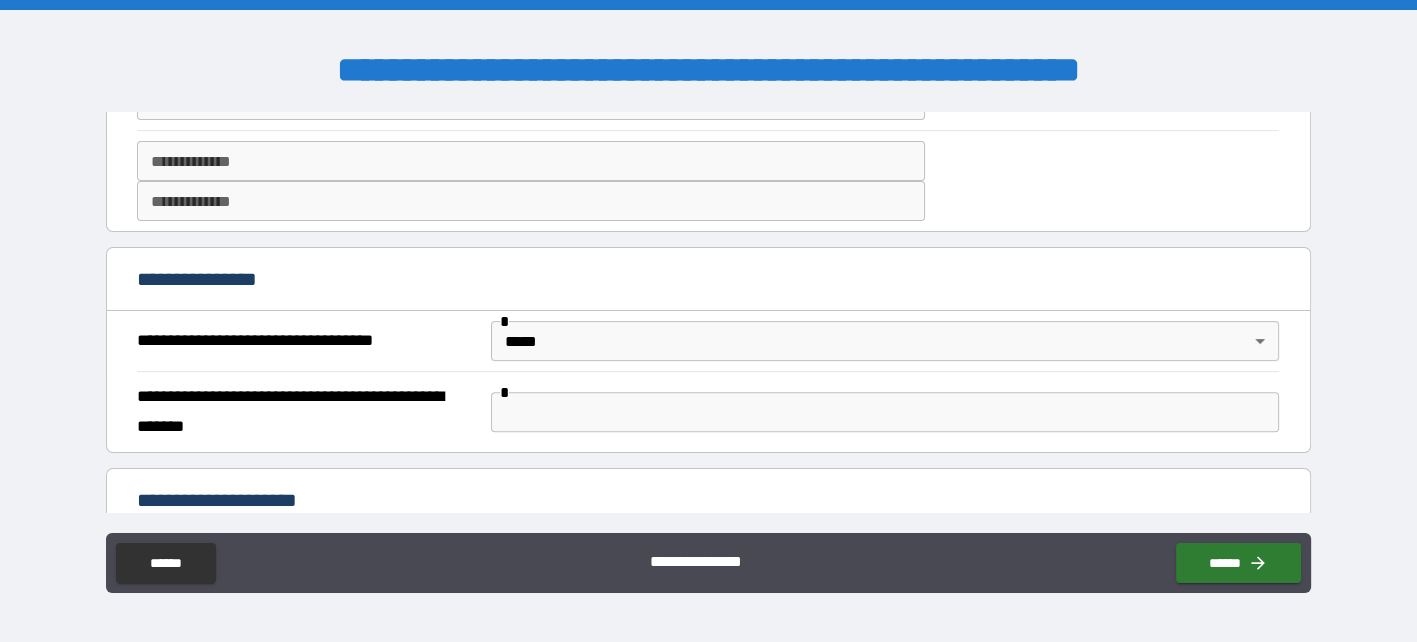 drag, startPoint x: 741, startPoint y: 494, endPoint x: 1337, endPoint y: 384, distance: 606.066 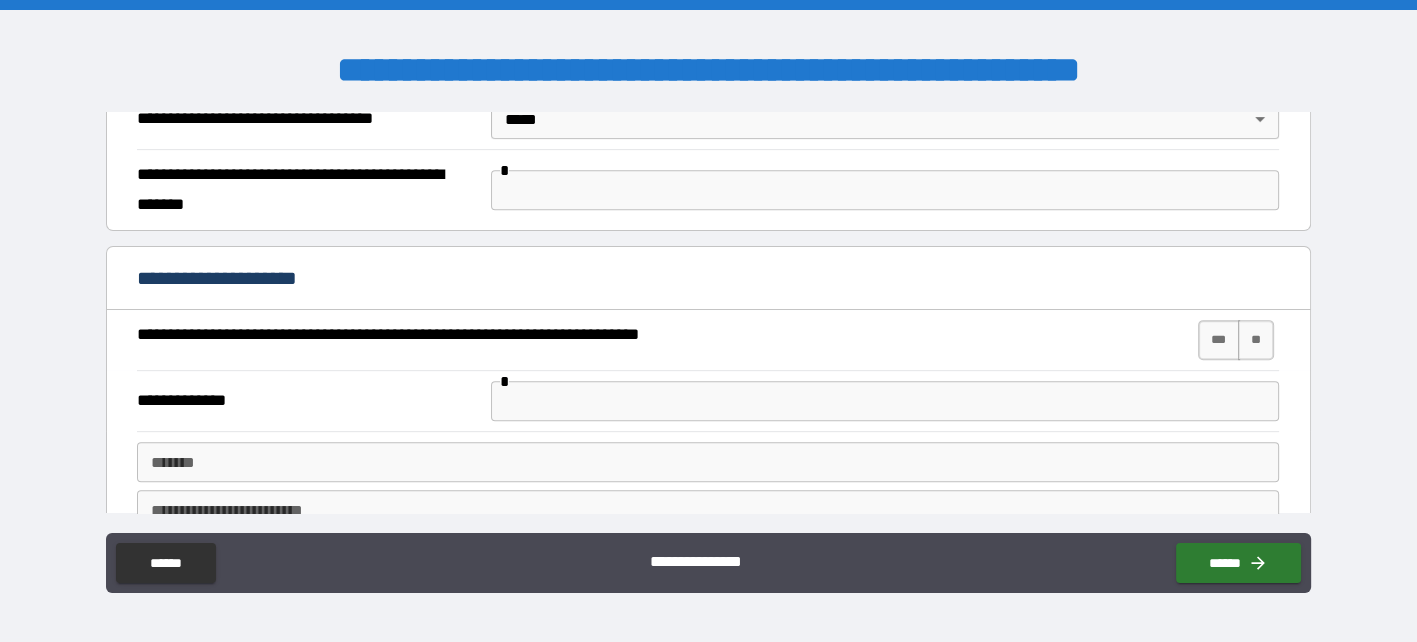 scroll, scrollTop: 1015, scrollLeft: 0, axis: vertical 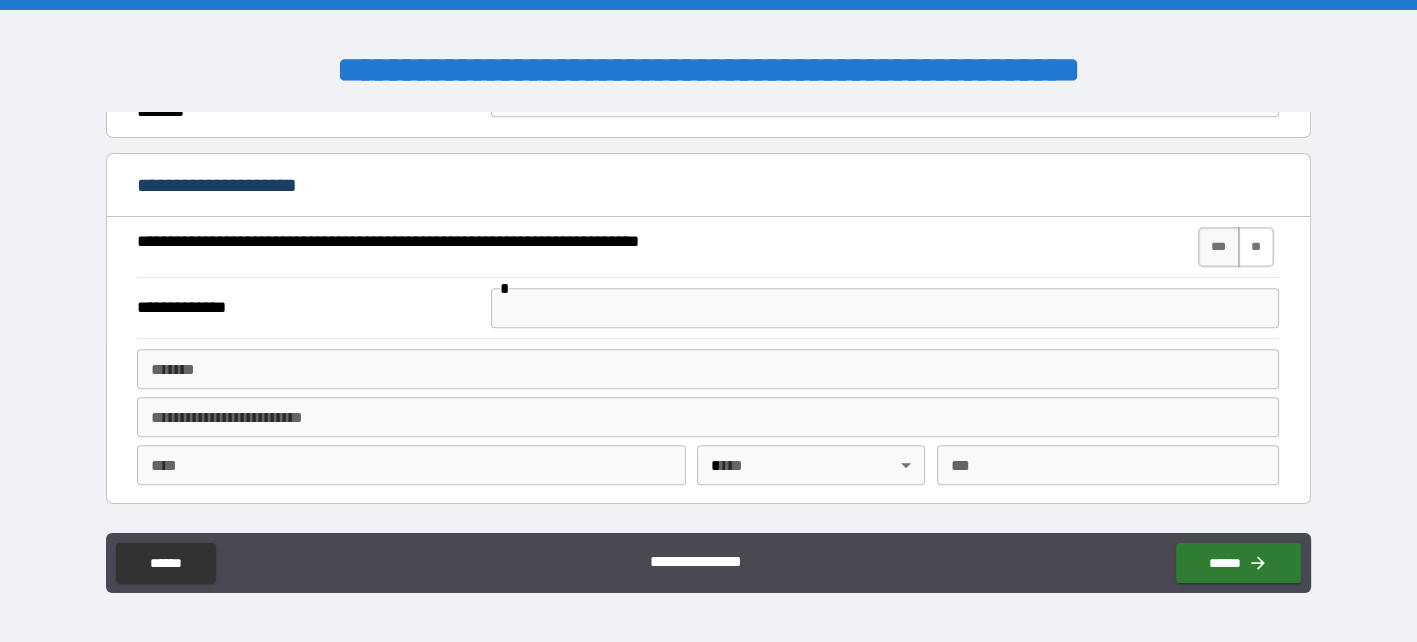 click on "**" at bounding box center (1256, 247) 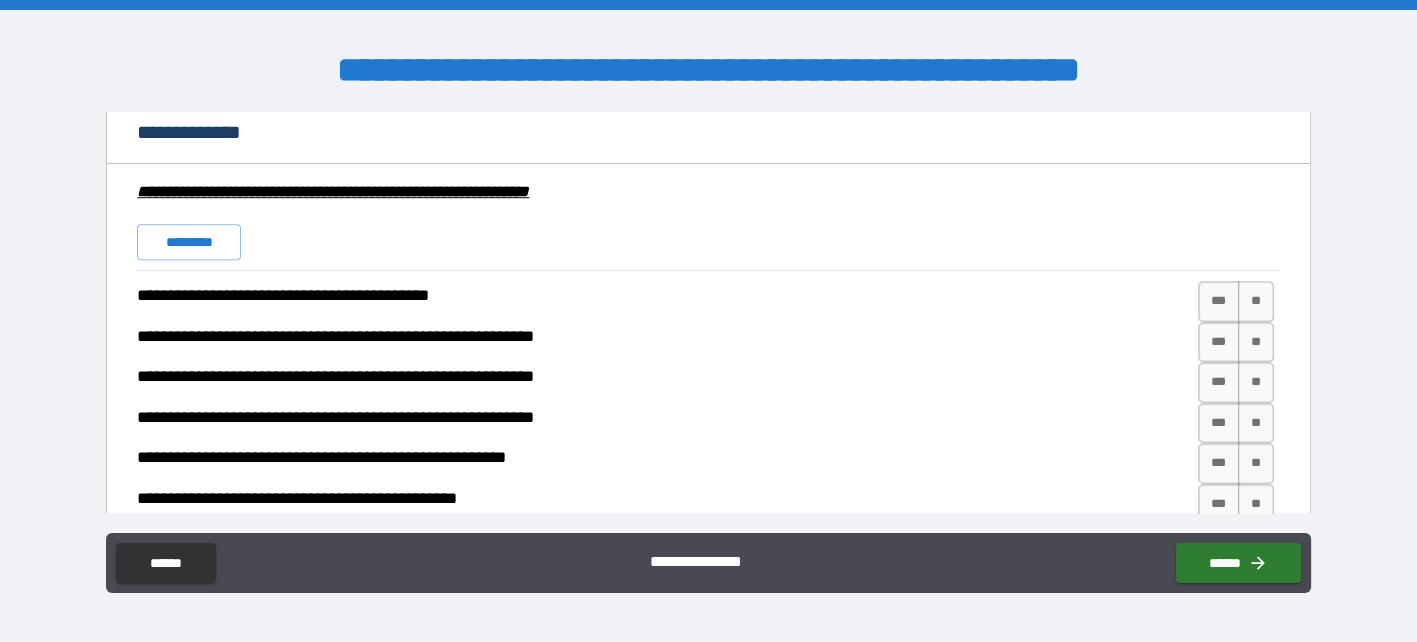 scroll, scrollTop: 1515, scrollLeft: 0, axis: vertical 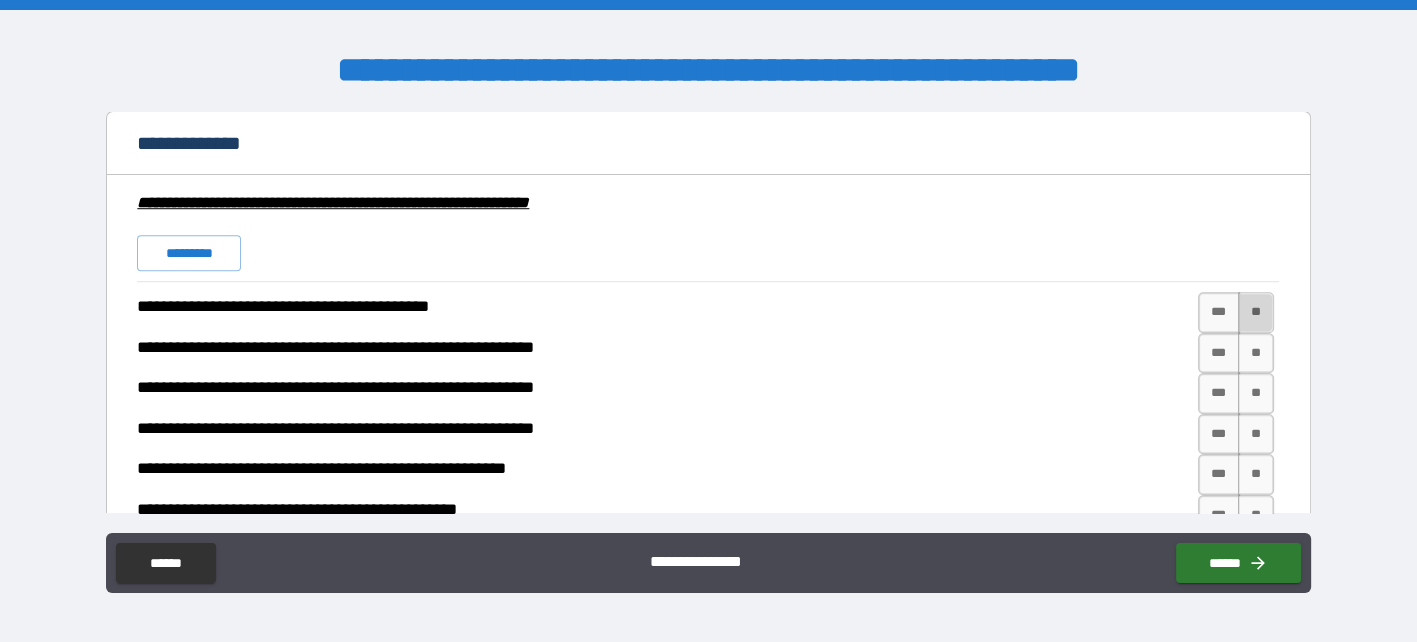 click on "**" at bounding box center [1256, 312] 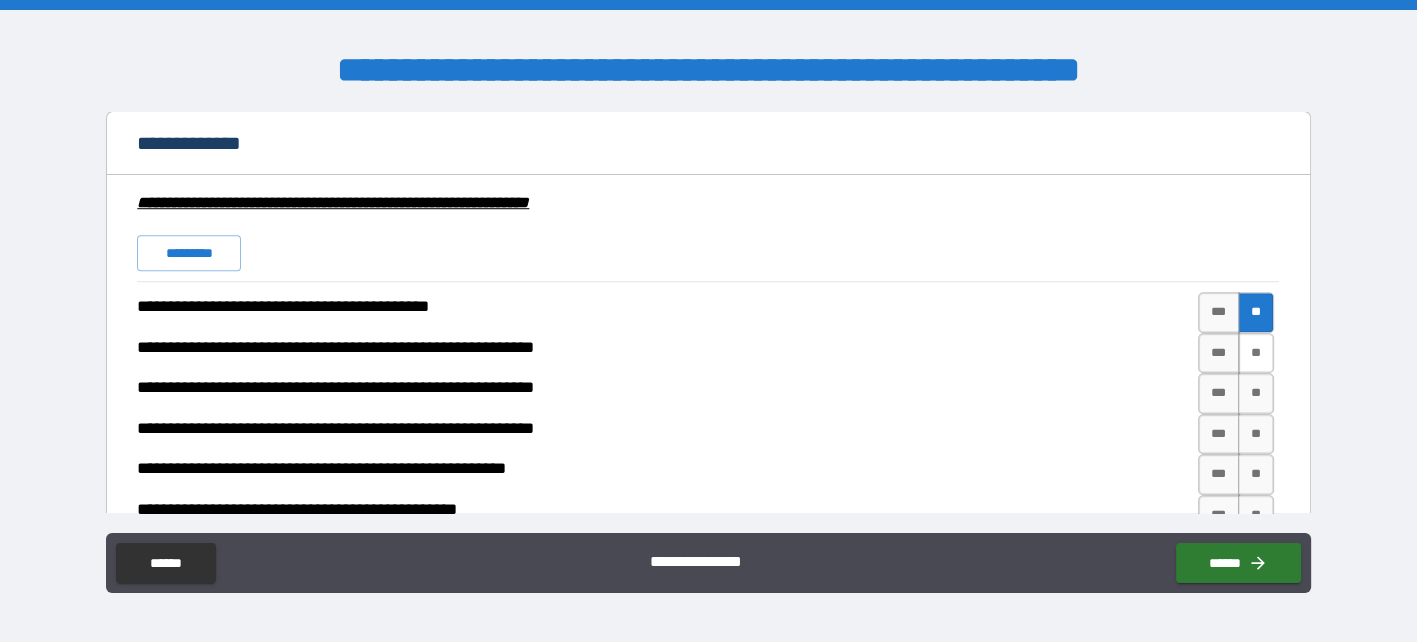 click on "**" at bounding box center (1256, 353) 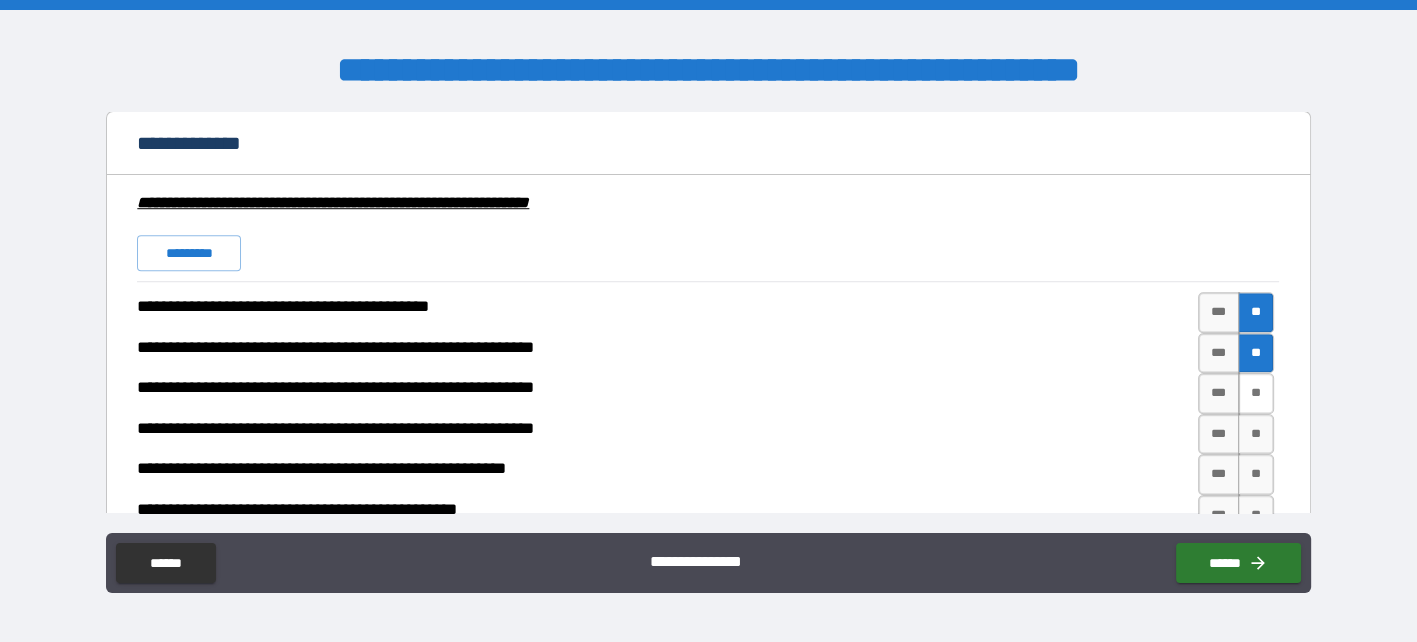 click on "**" at bounding box center [1256, 393] 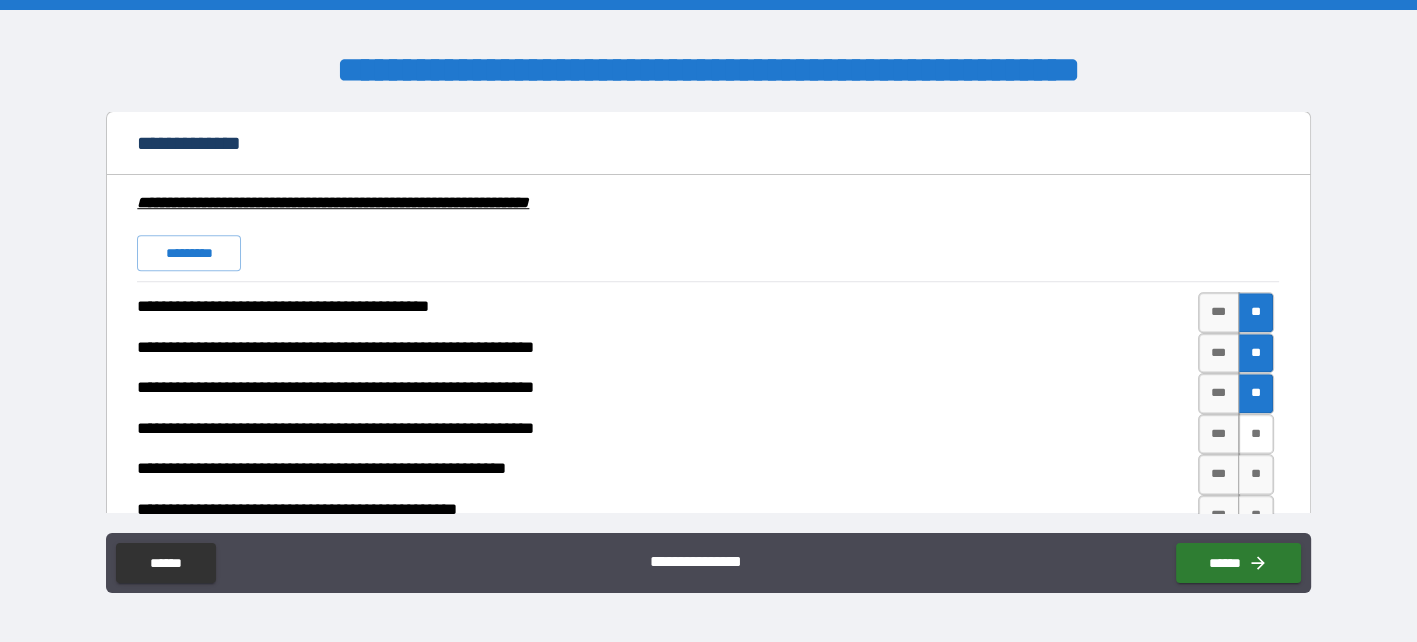 click on "**" at bounding box center [1256, 434] 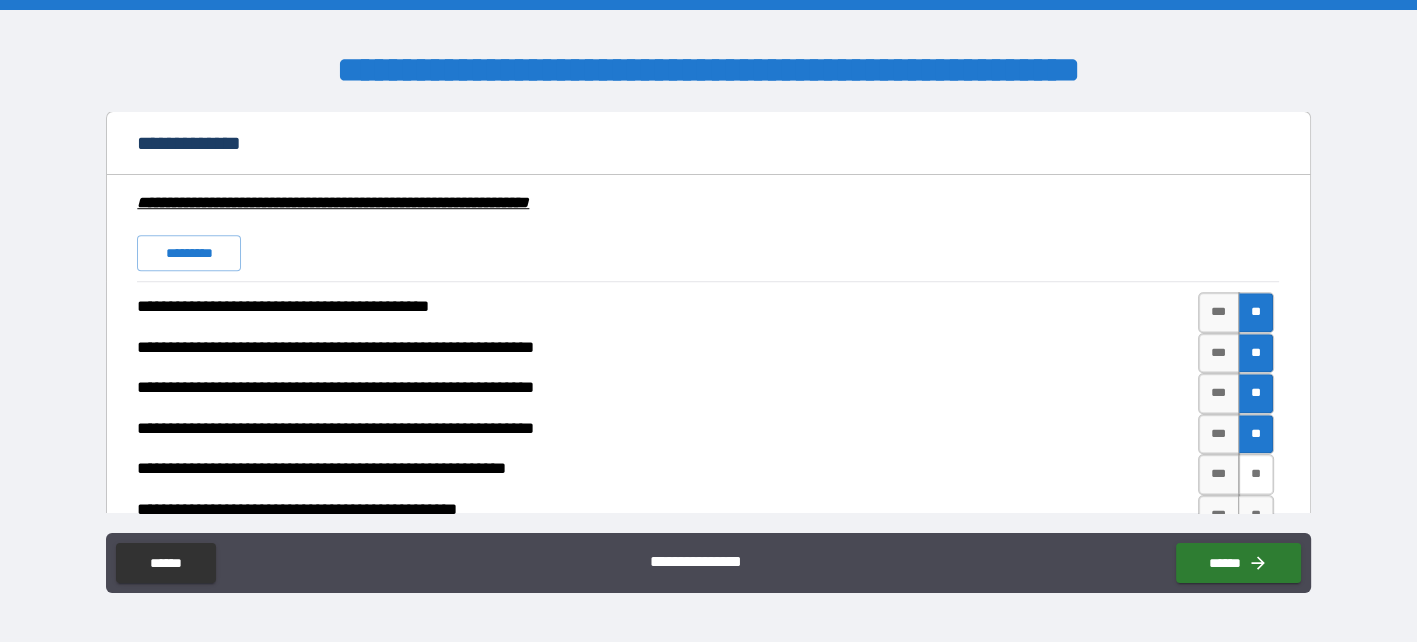 click on "**" at bounding box center [1256, 474] 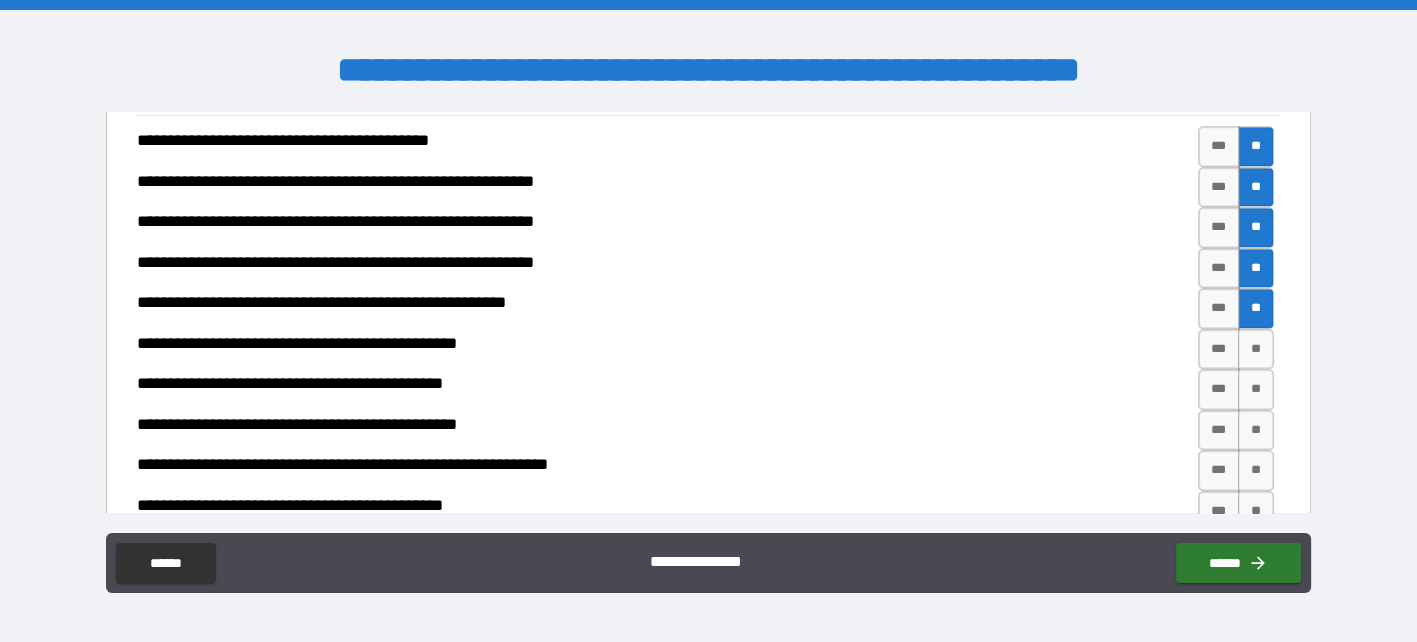 scroll, scrollTop: 1715, scrollLeft: 0, axis: vertical 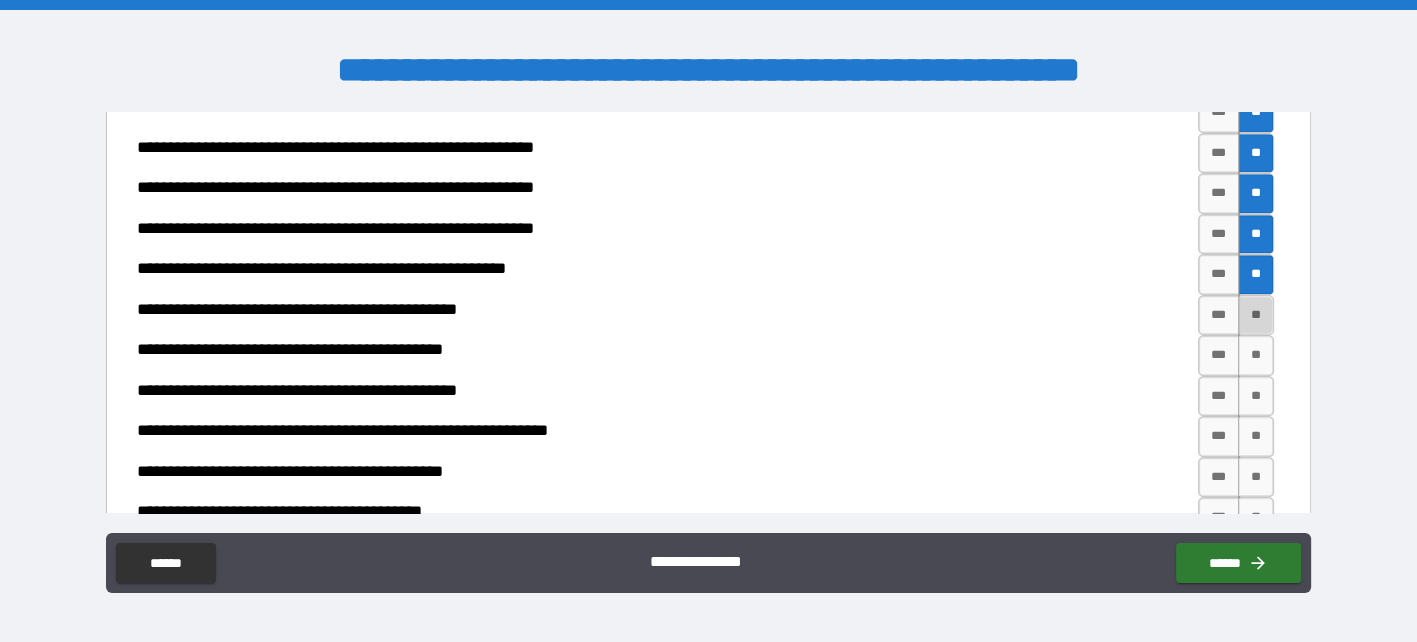 click on "**" at bounding box center (1256, 315) 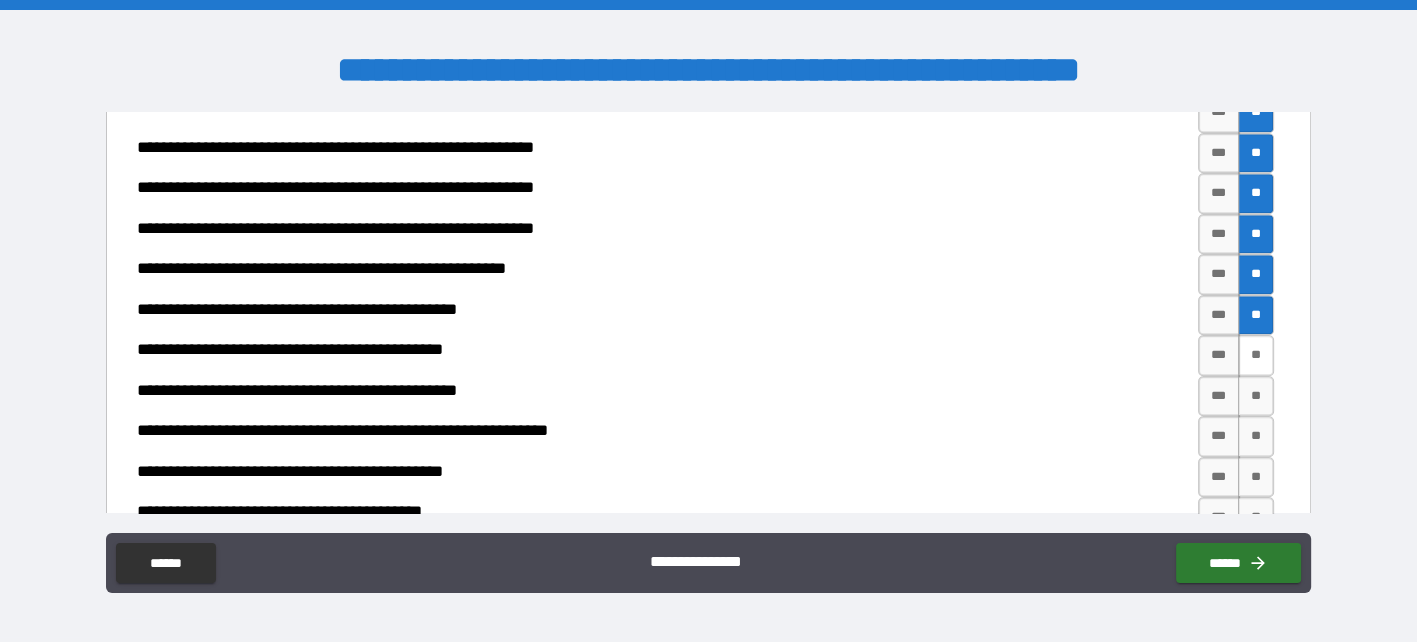 click on "**" at bounding box center [1256, 355] 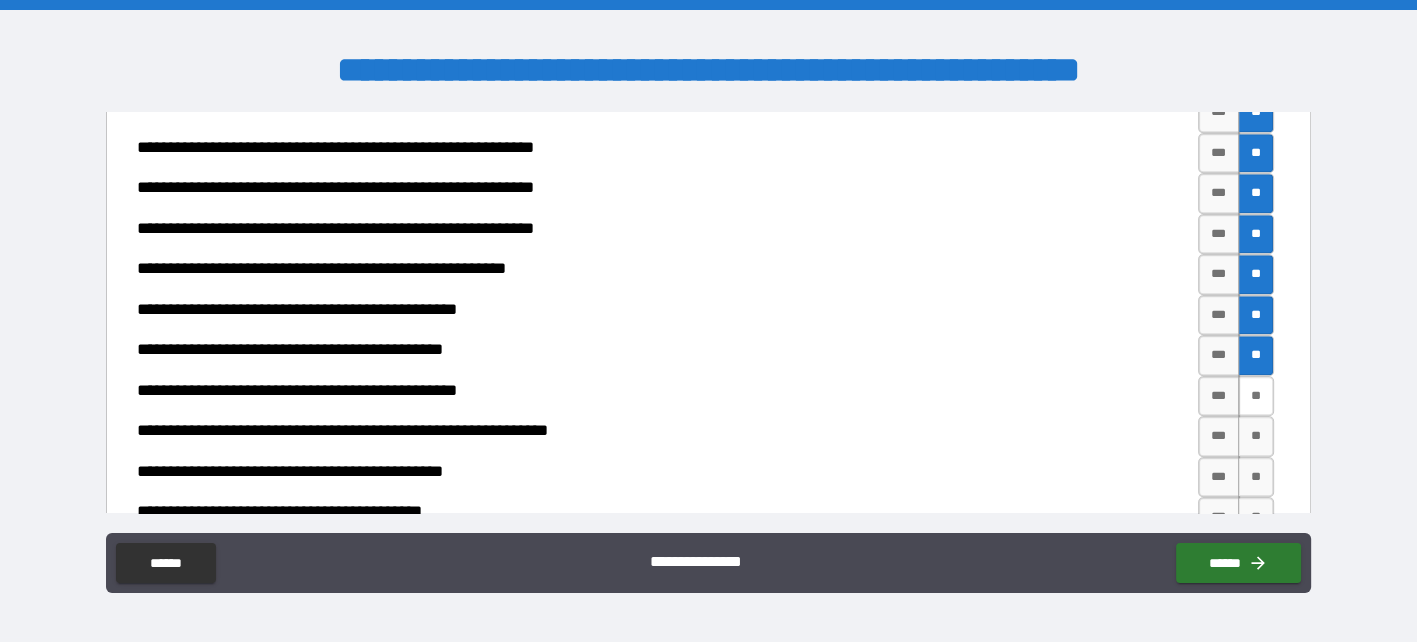 click on "**" at bounding box center (1256, 396) 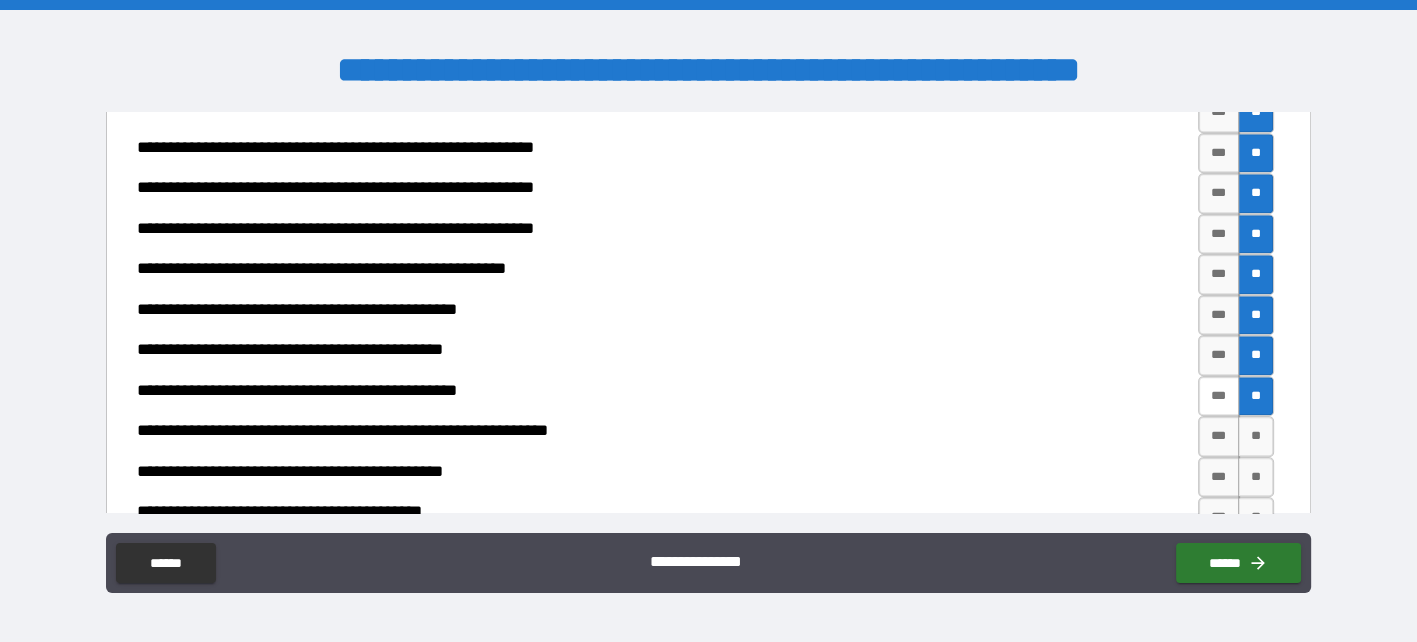 click on "***" at bounding box center (1219, 396) 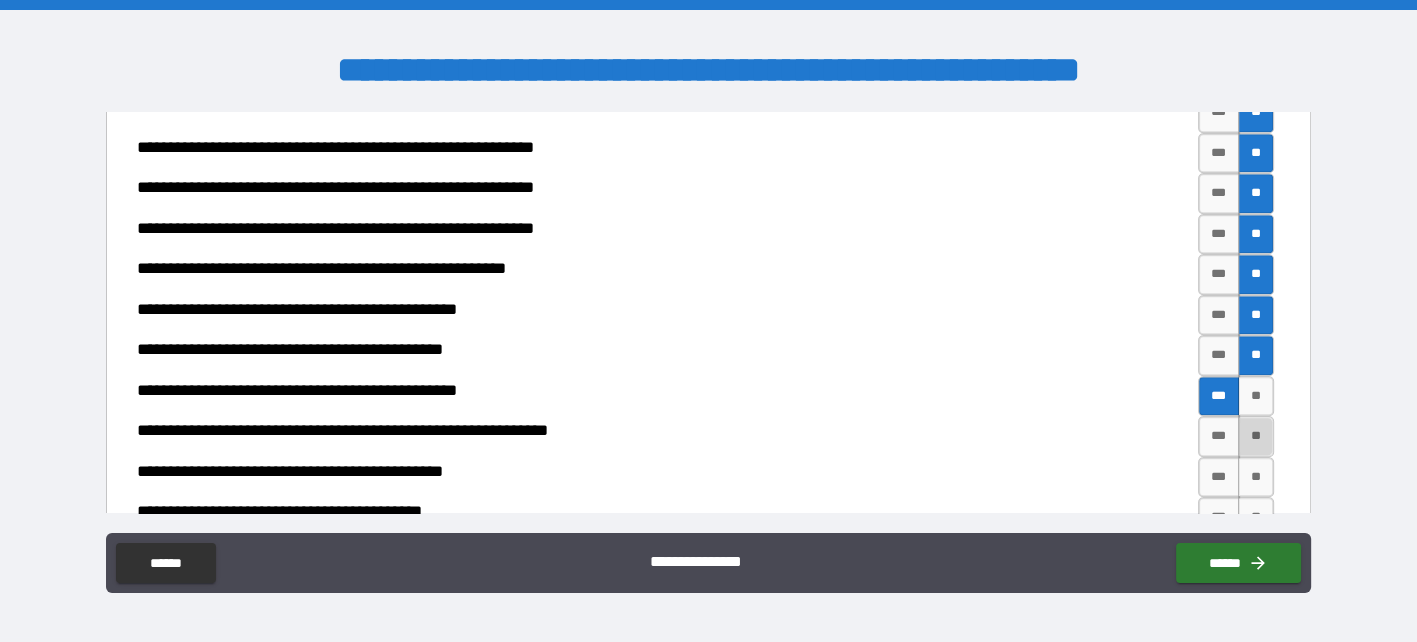 click on "**" at bounding box center [1256, 436] 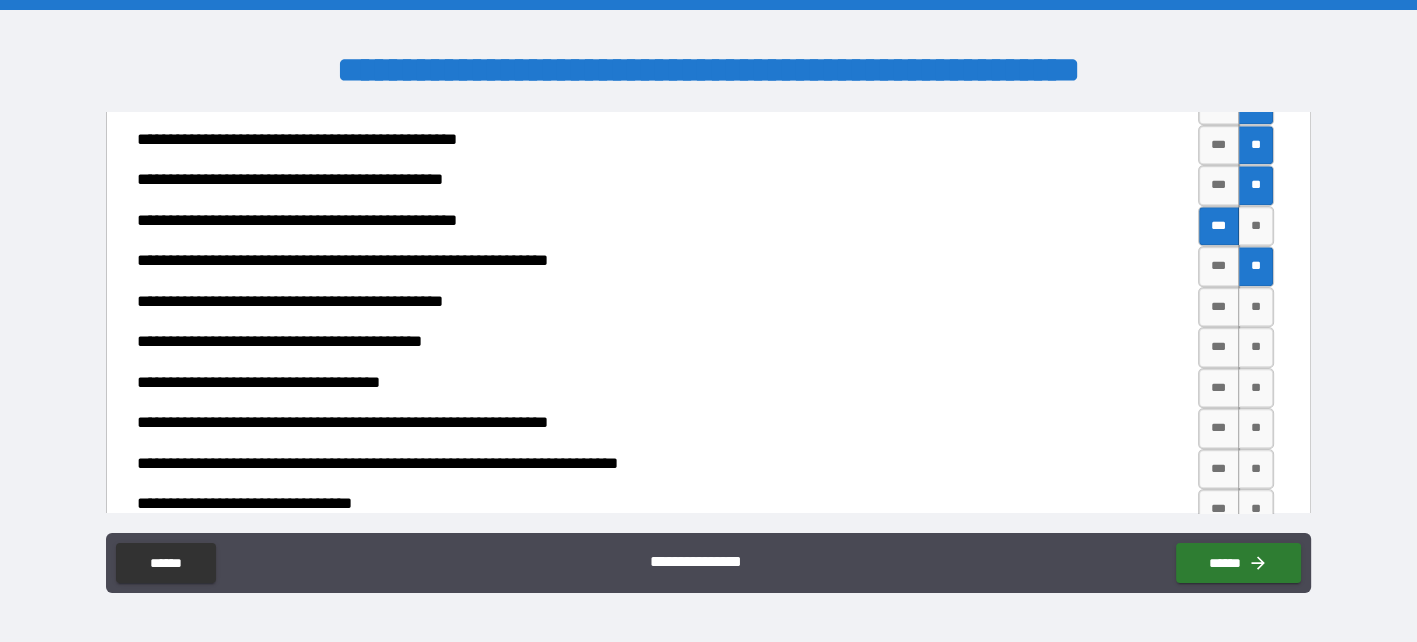 scroll, scrollTop: 1915, scrollLeft: 0, axis: vertical 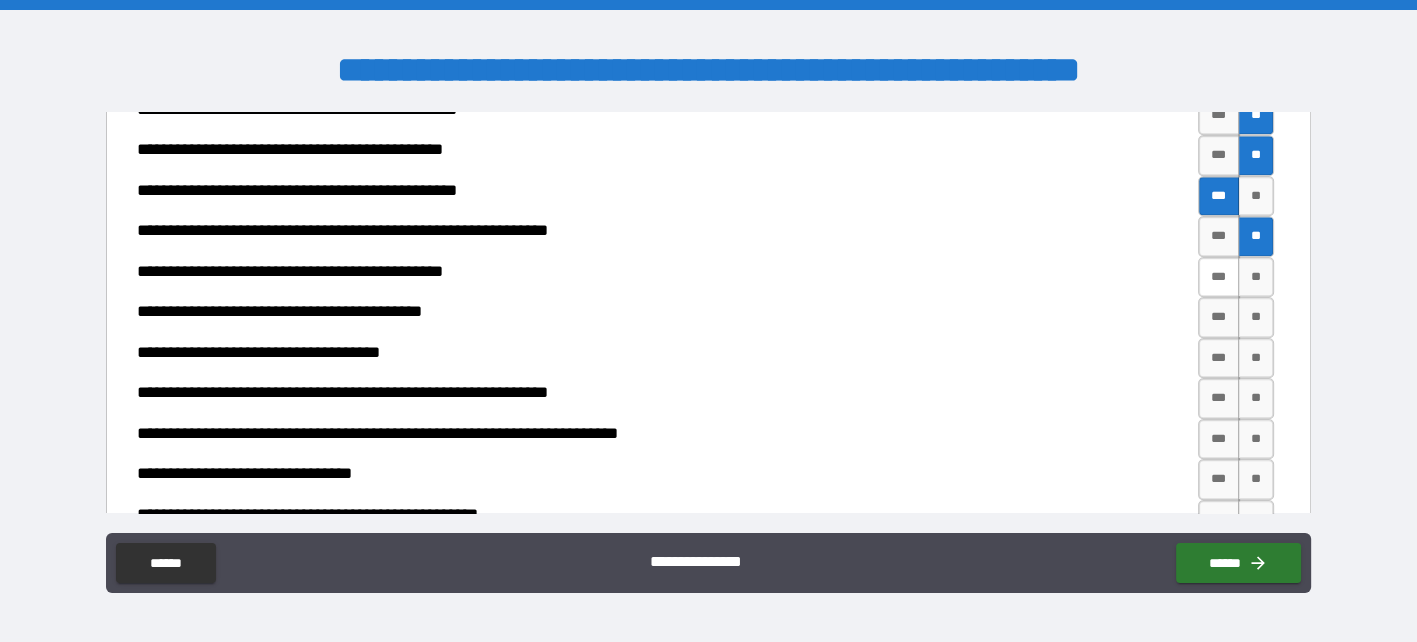 click on "***" at bounding box center [1219, 277] 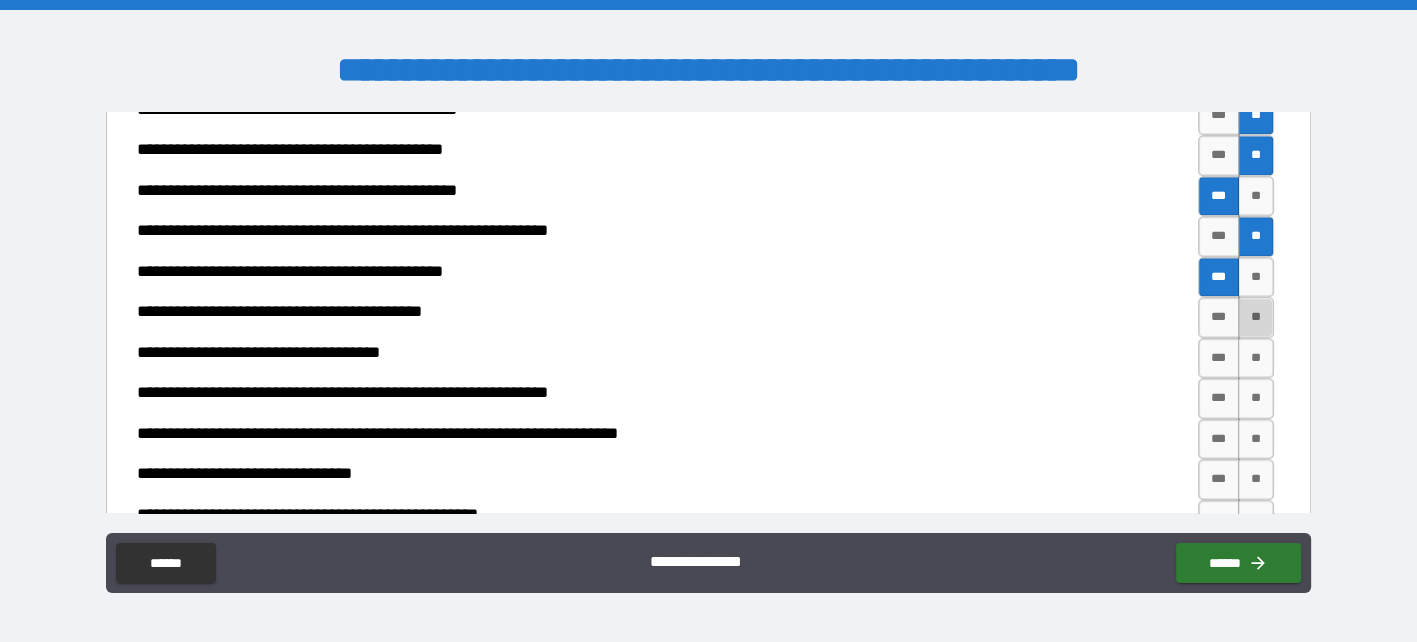 click on "**" at bounding box center [1256, 317] 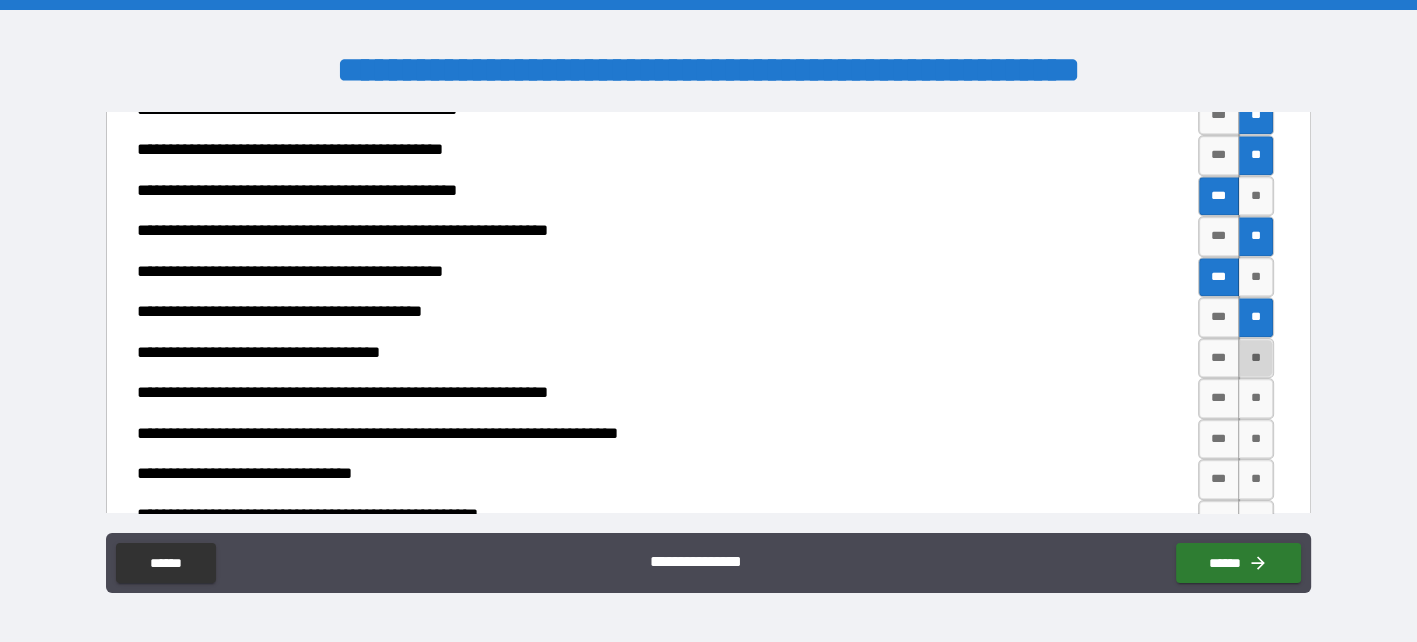 click on "**" at bounding box center (1256, 358) 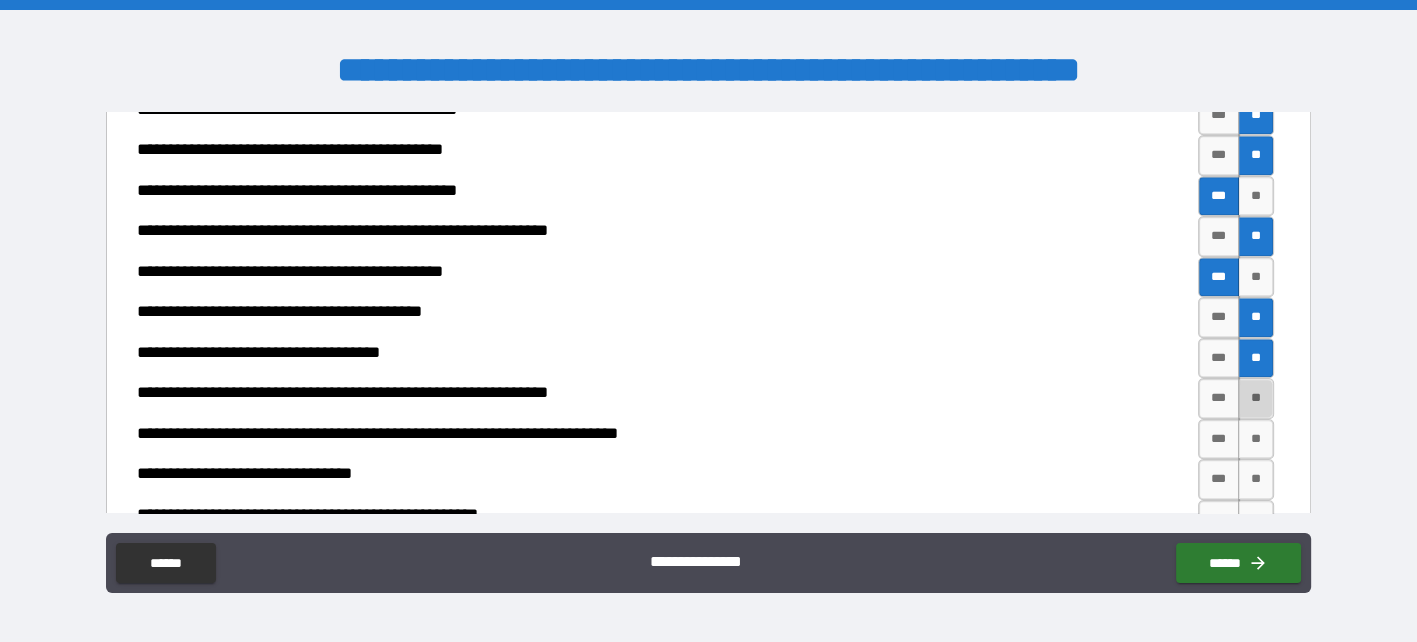 click on "**" at bounding box center (1256, 398) 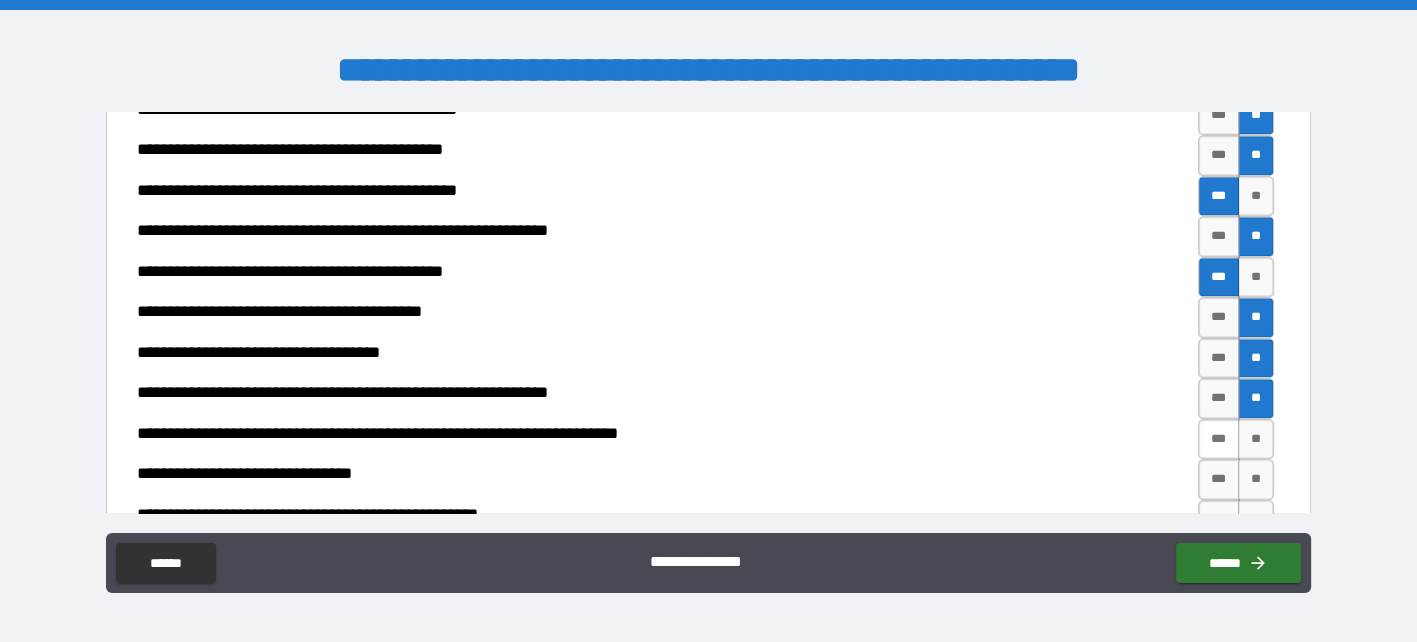 click on "***" at bounding box center [1219, 439] 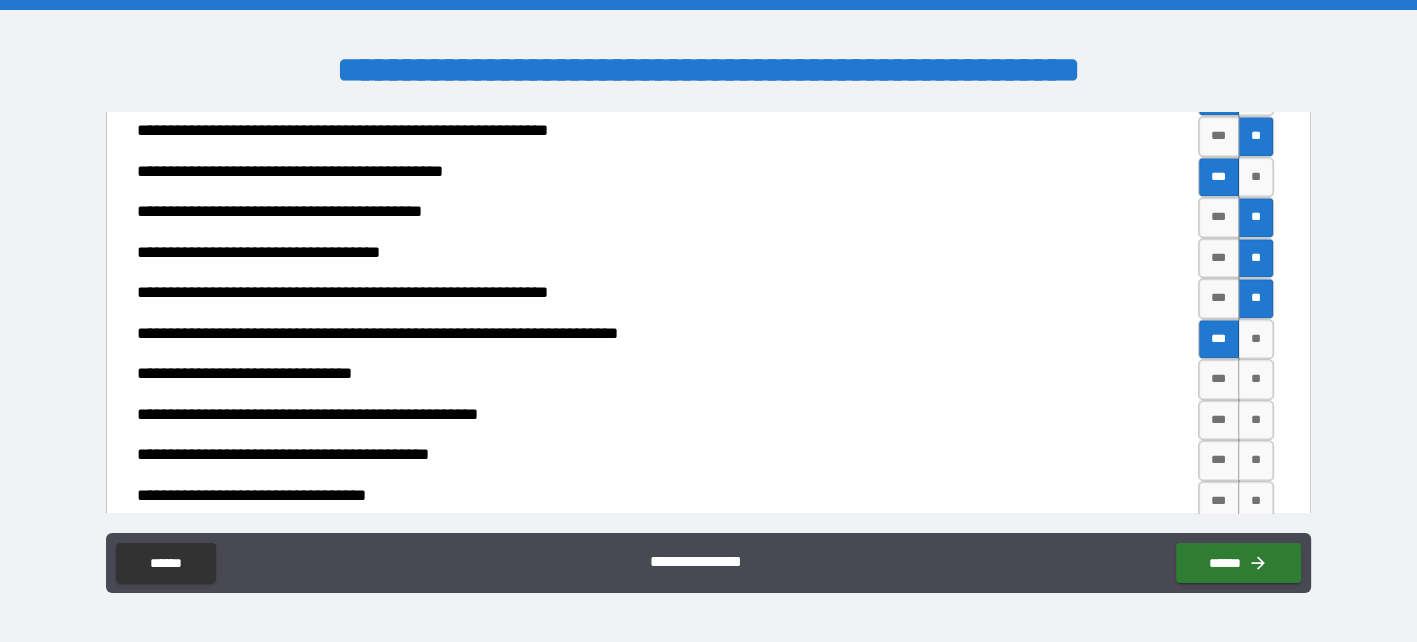 scroll, scrollTop: 2115, scrollLeft: 0, axis: vertical 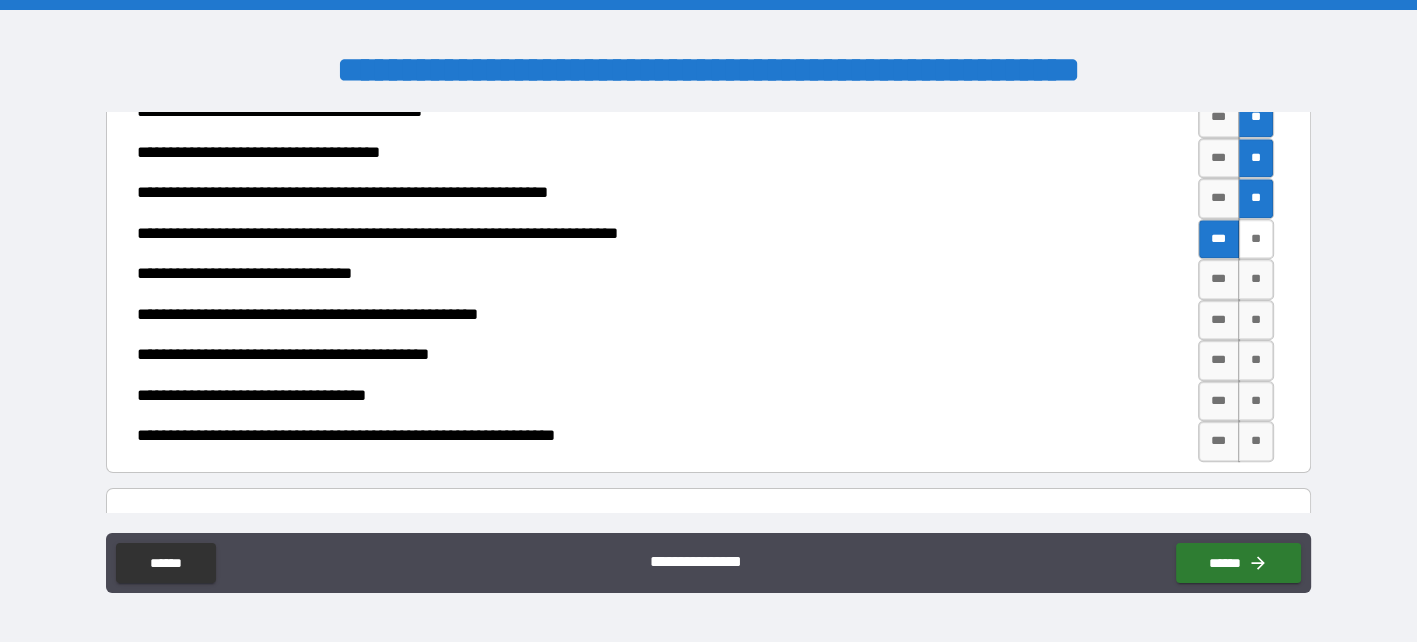 click on "**" at bounding box center (1256, 239) 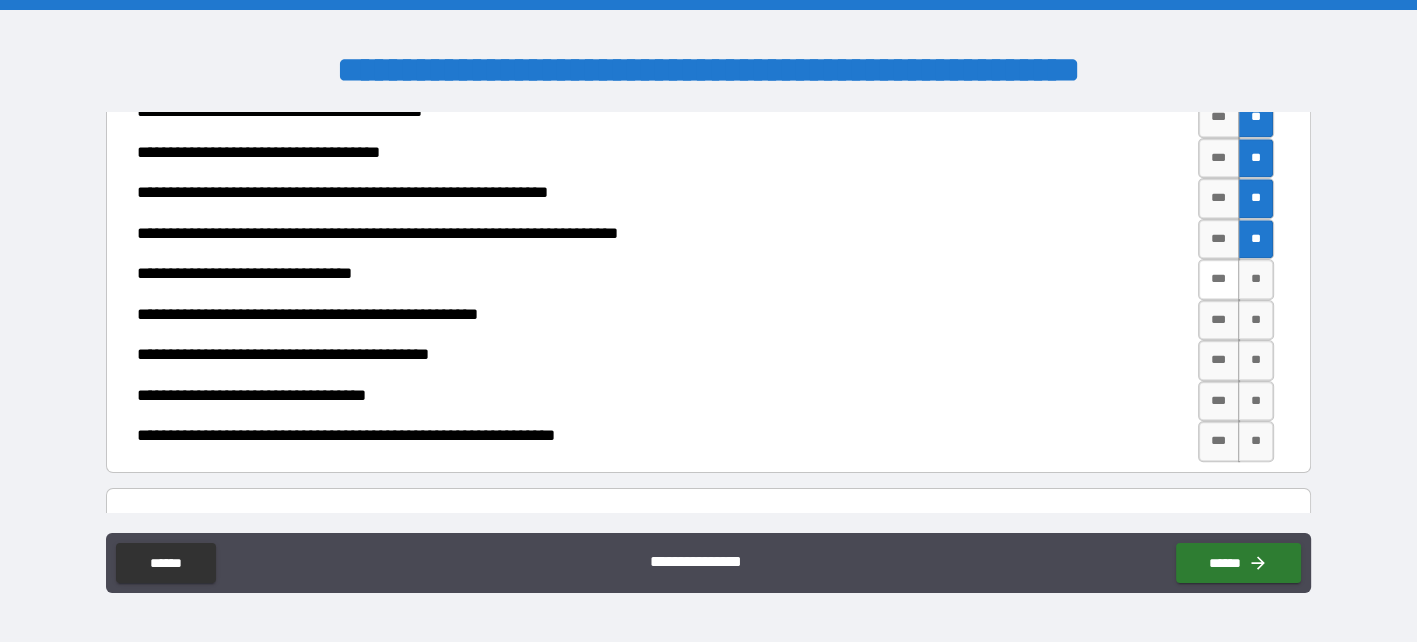 click on "***" at bounding box center [1219, 279] 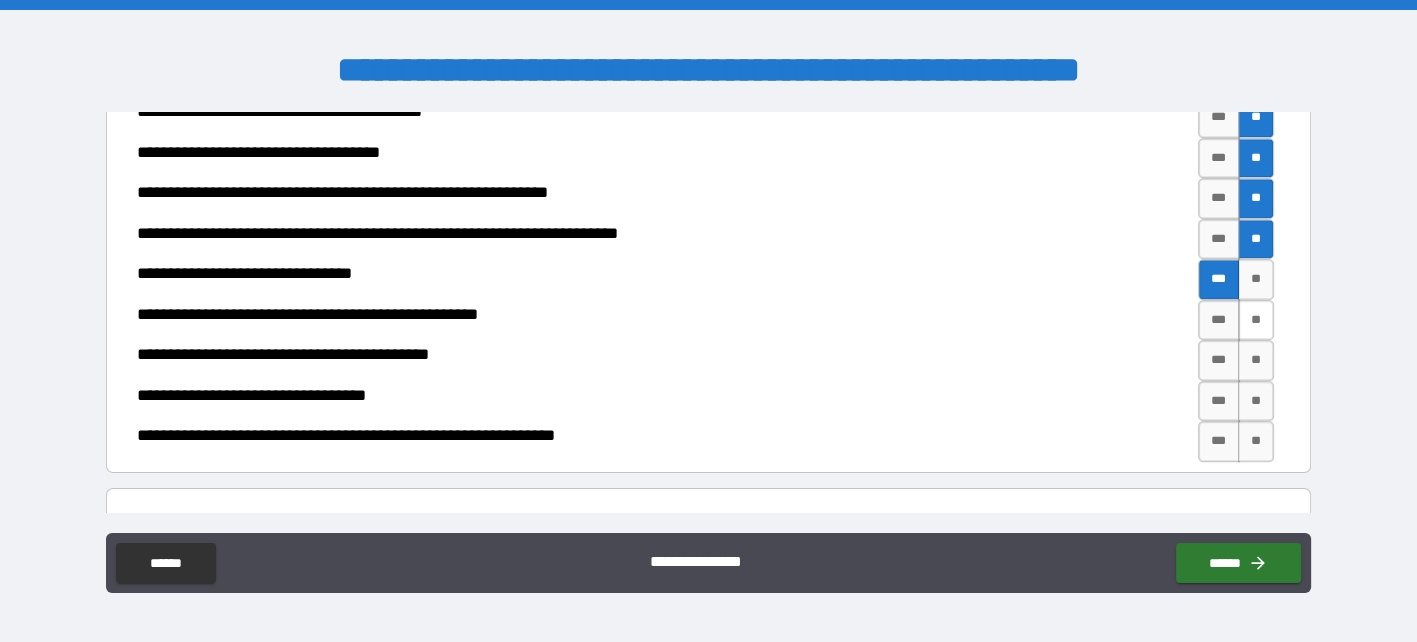 click on "**" at bounding box center (1256, 320) 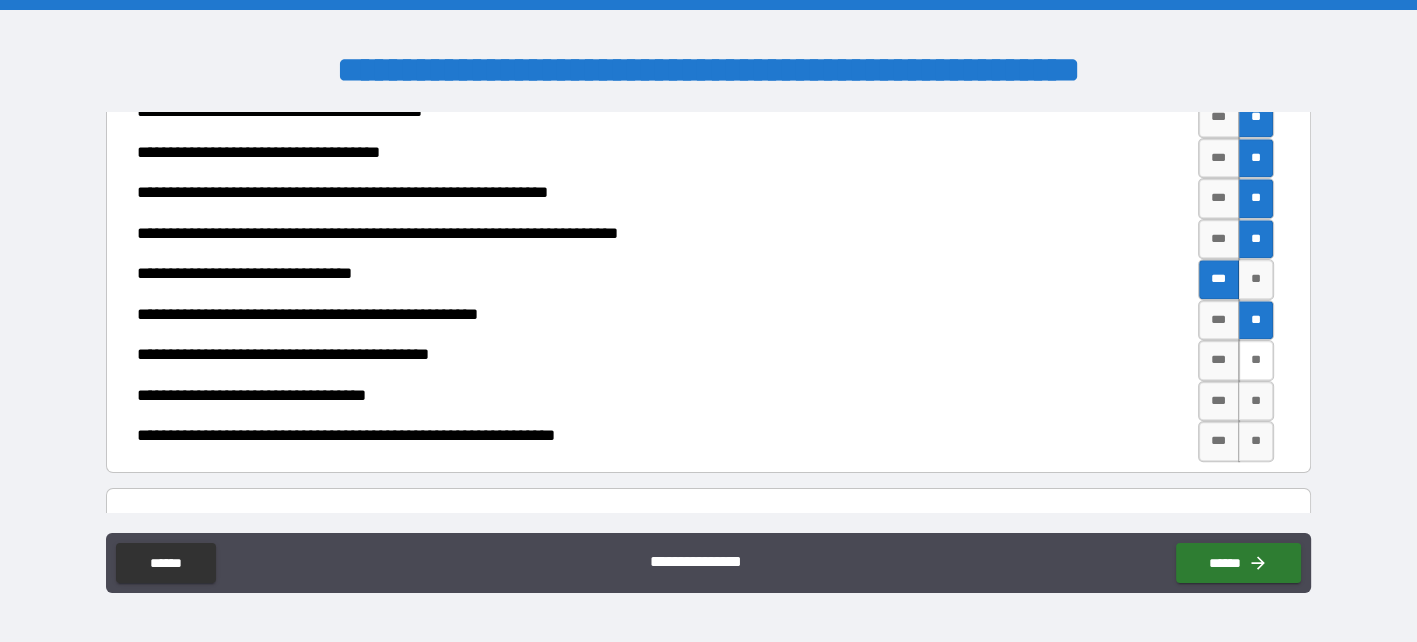 click on "**" at bounding box center [1256, 360] 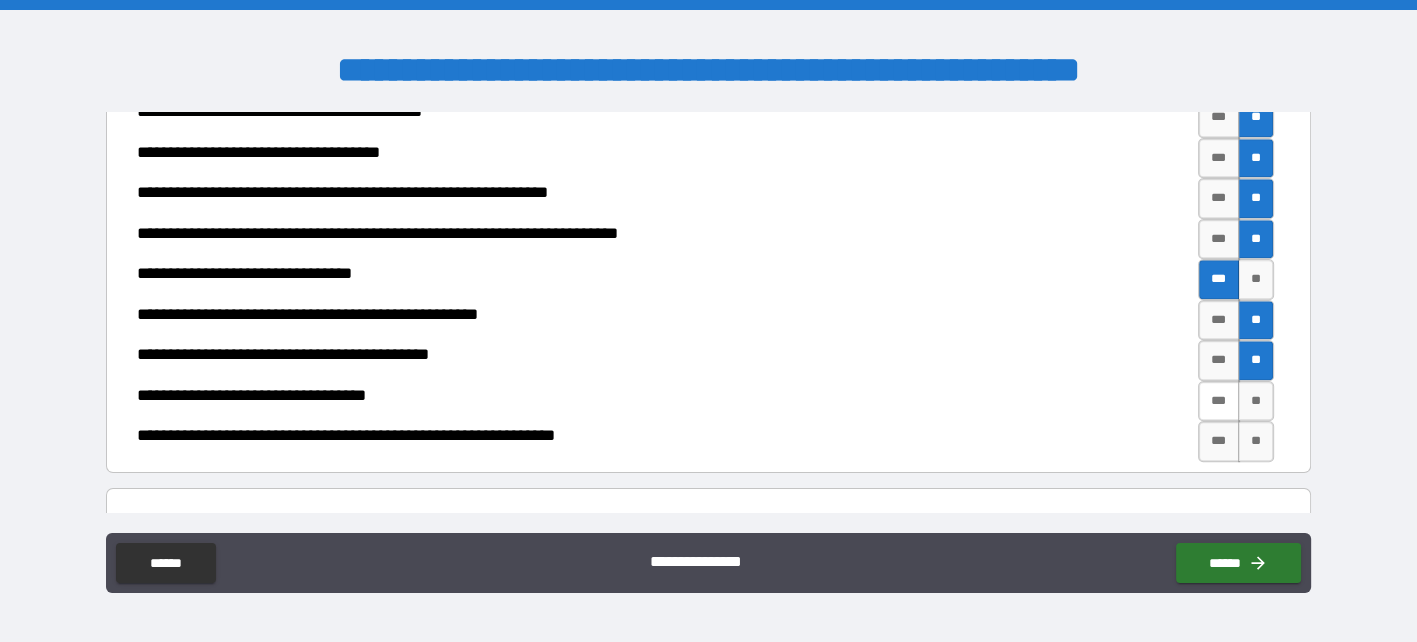 click on "***" at bounding box center [1219, 401] 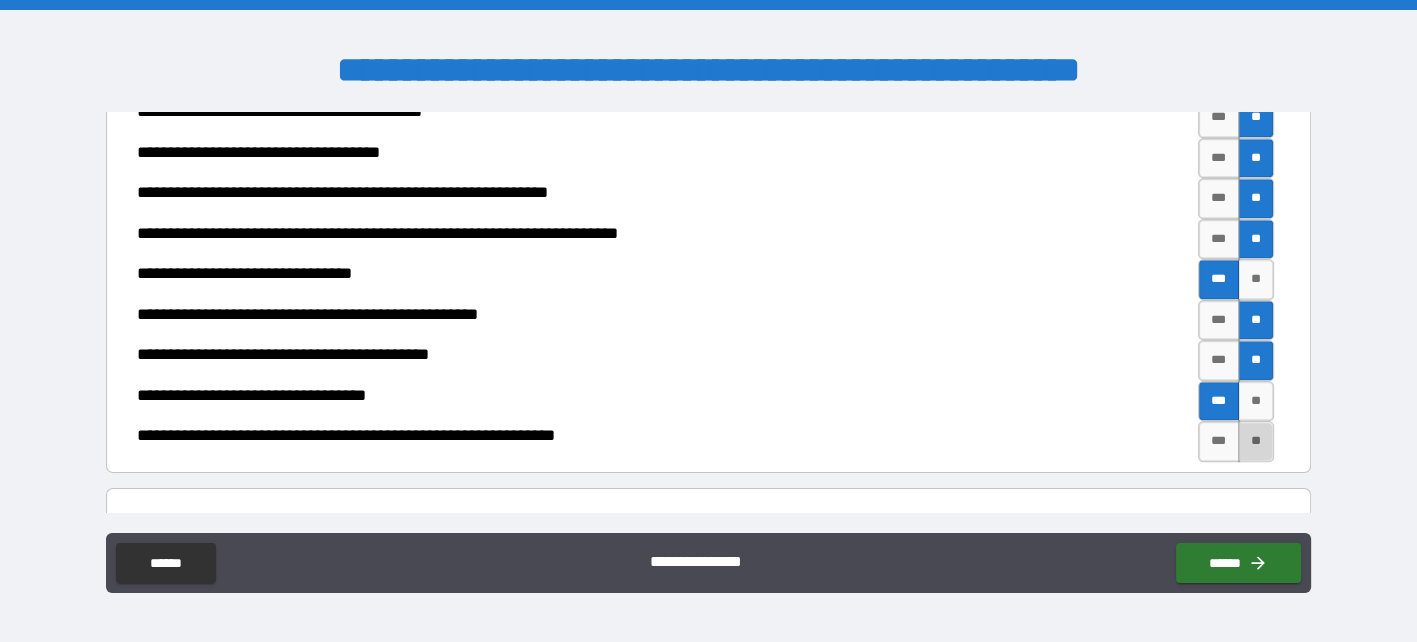 click on "**" at bounding box center (1256, 441) 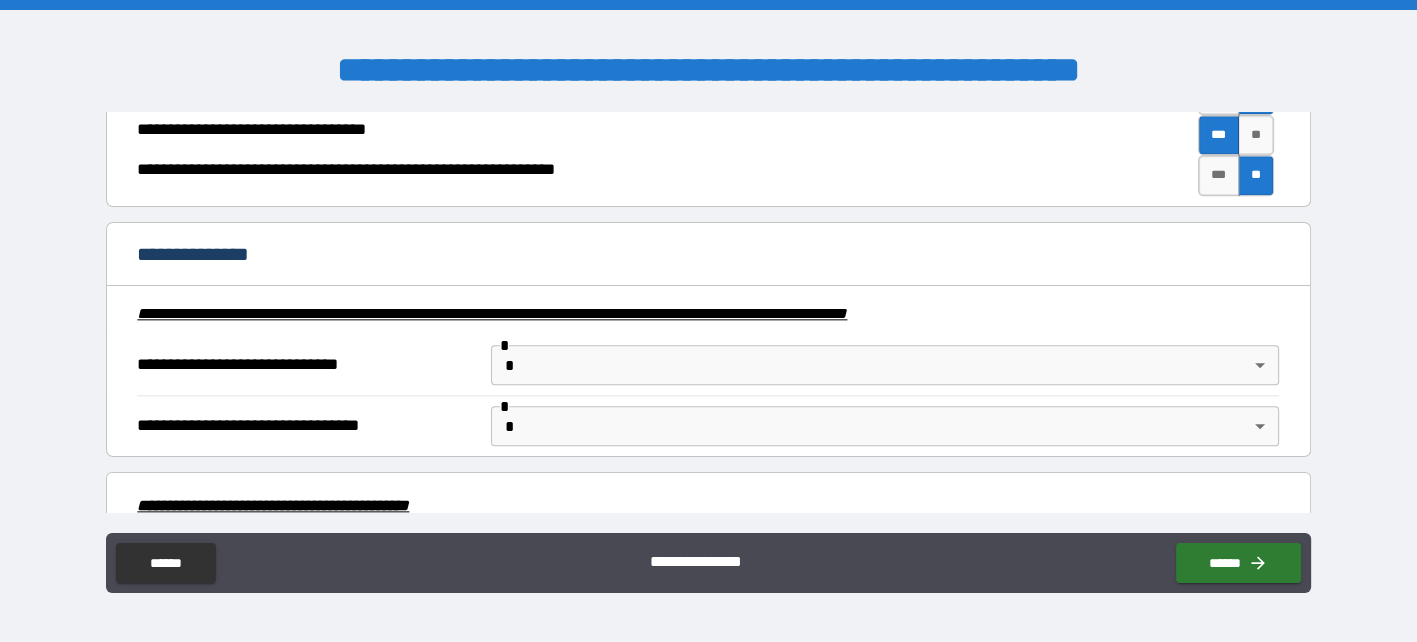 scroll, scrollTop: 2415, scrollLeft: 0, axis: vertical 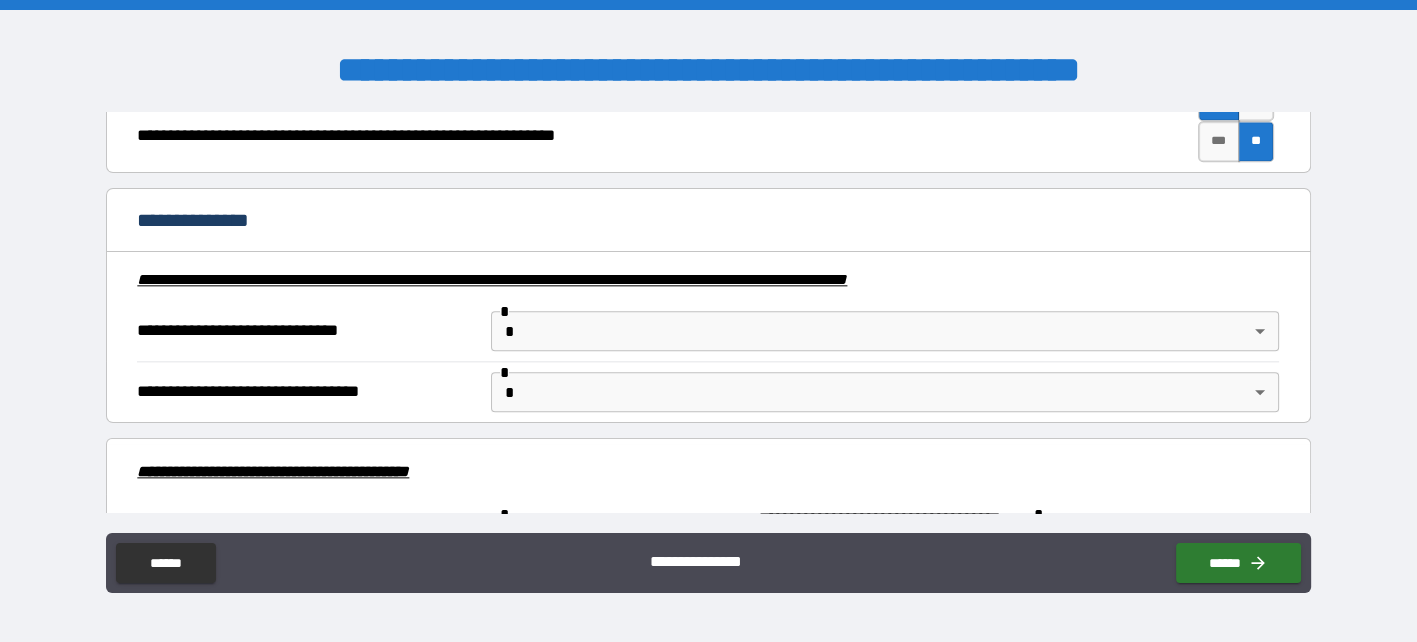 click on "**********" at bounding box center [708, 321] 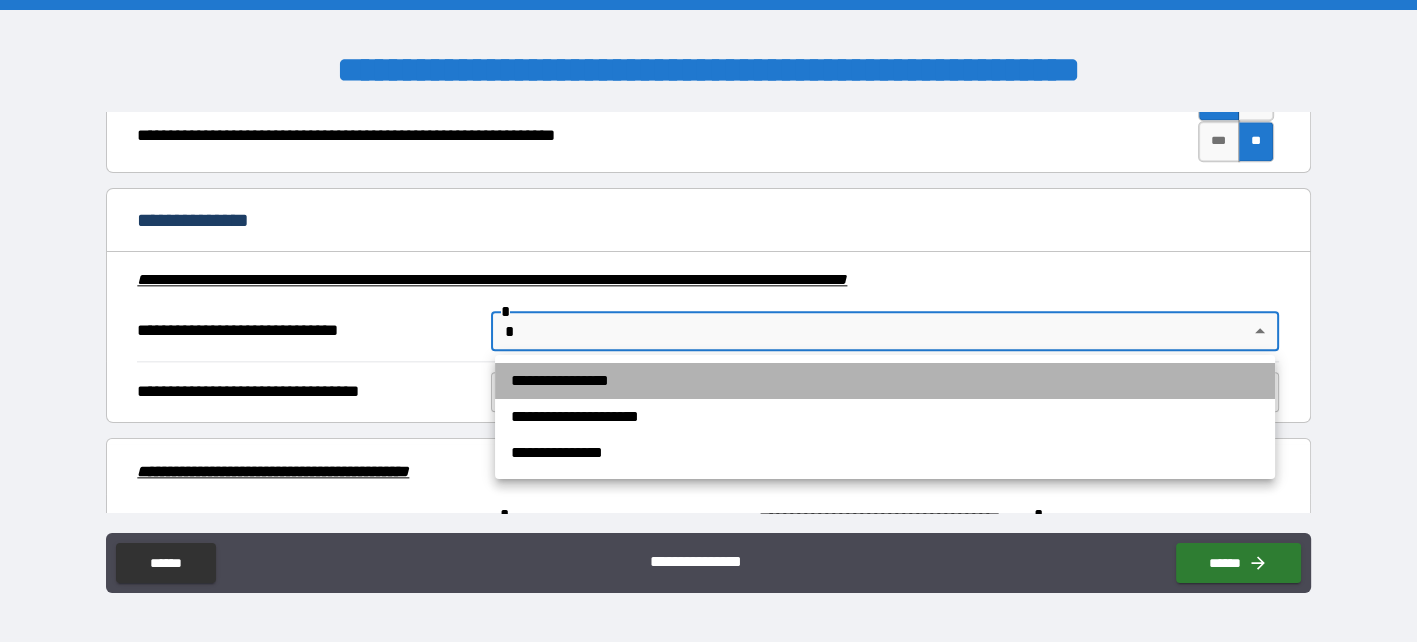 click on "**********" at bounding box center [885, 381] 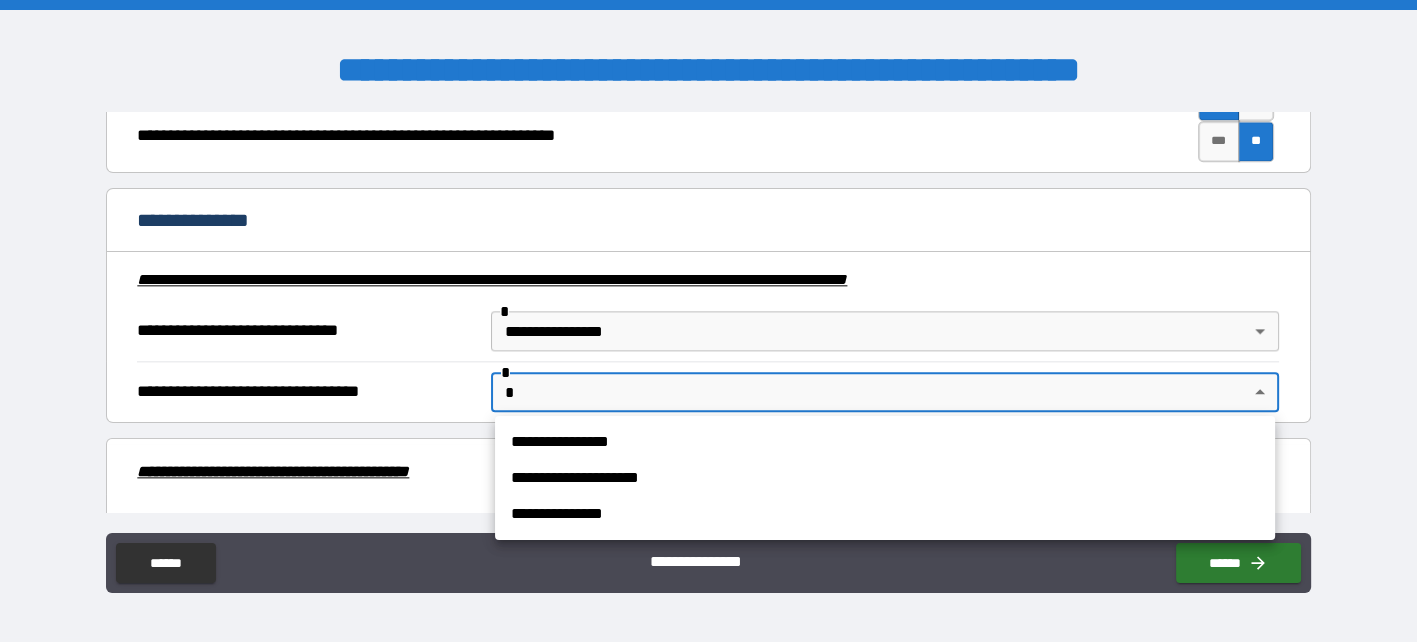 click on "**********" at bounding box center [708, 321] 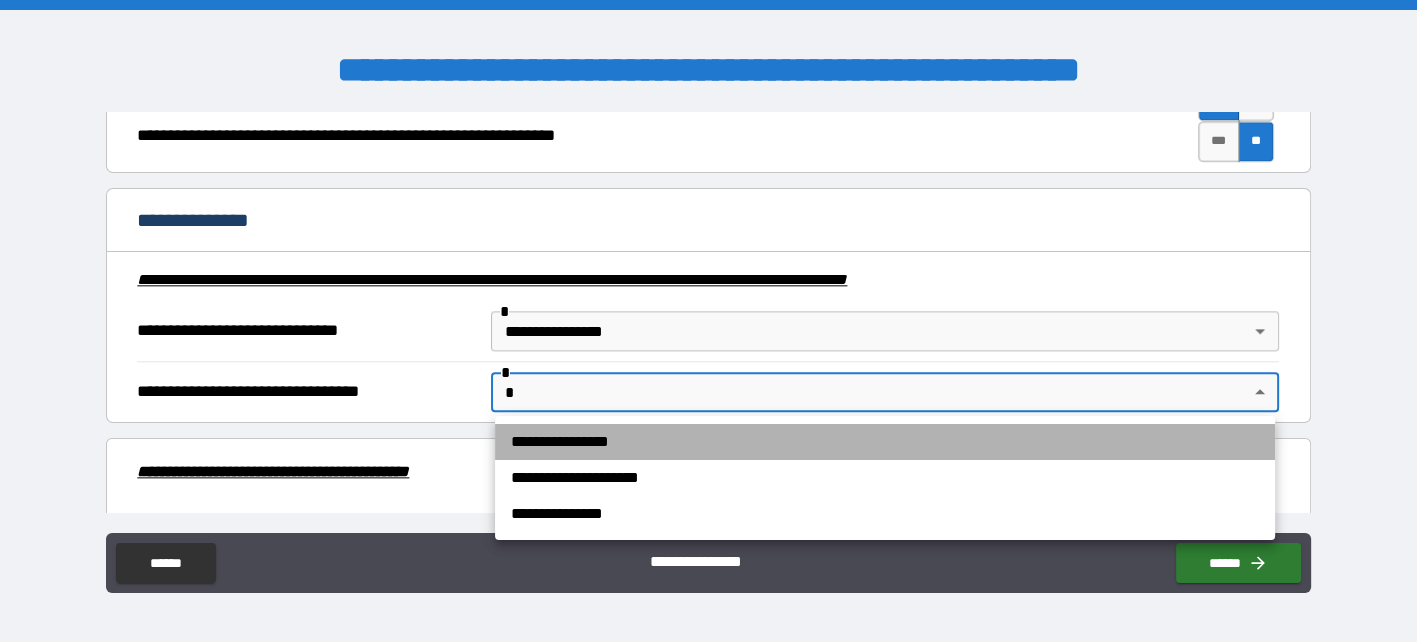 click on "**********" at bounding box center (885, 442) 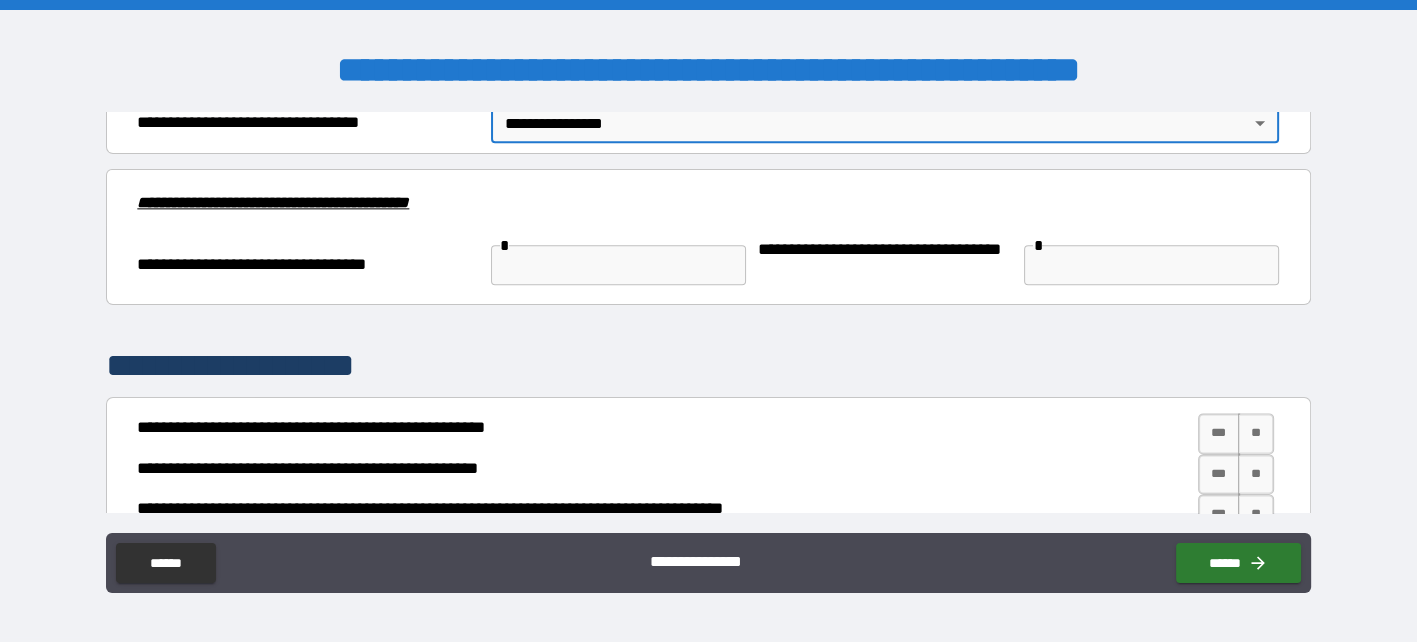 scroll, scrollTop: 2715, scrollLeft: 0, axis: vertical 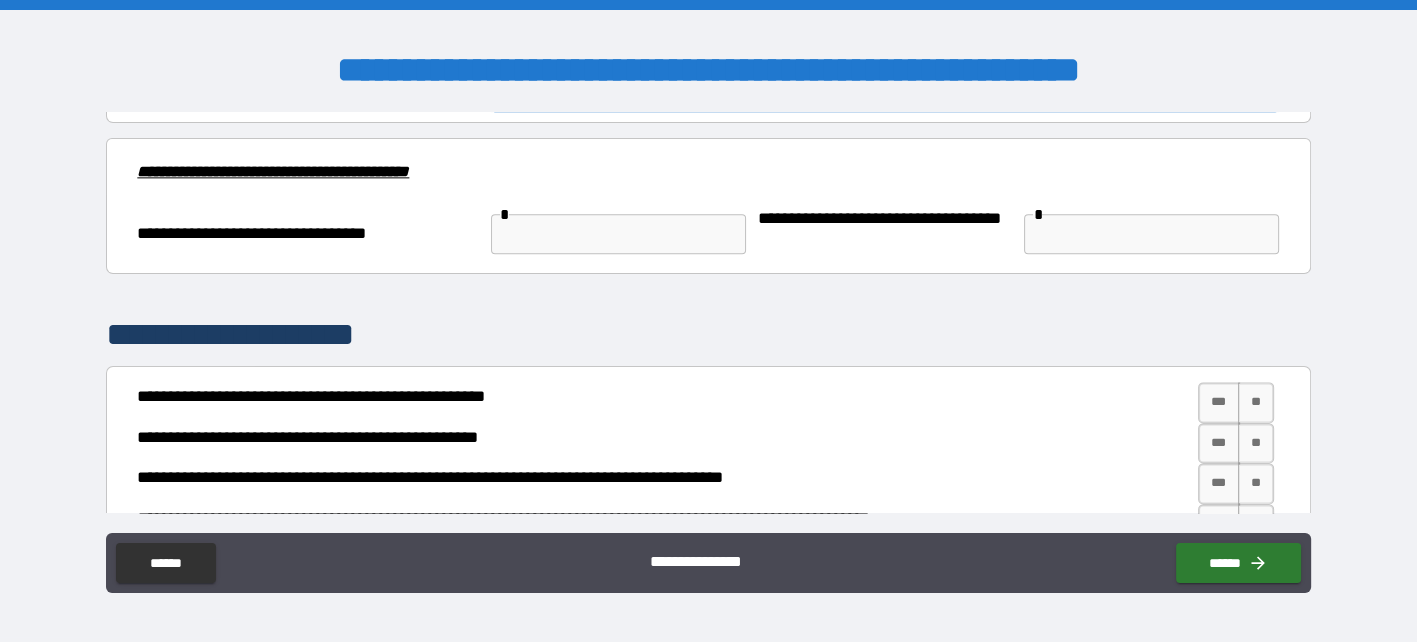 click at bounding box center (618, 234) 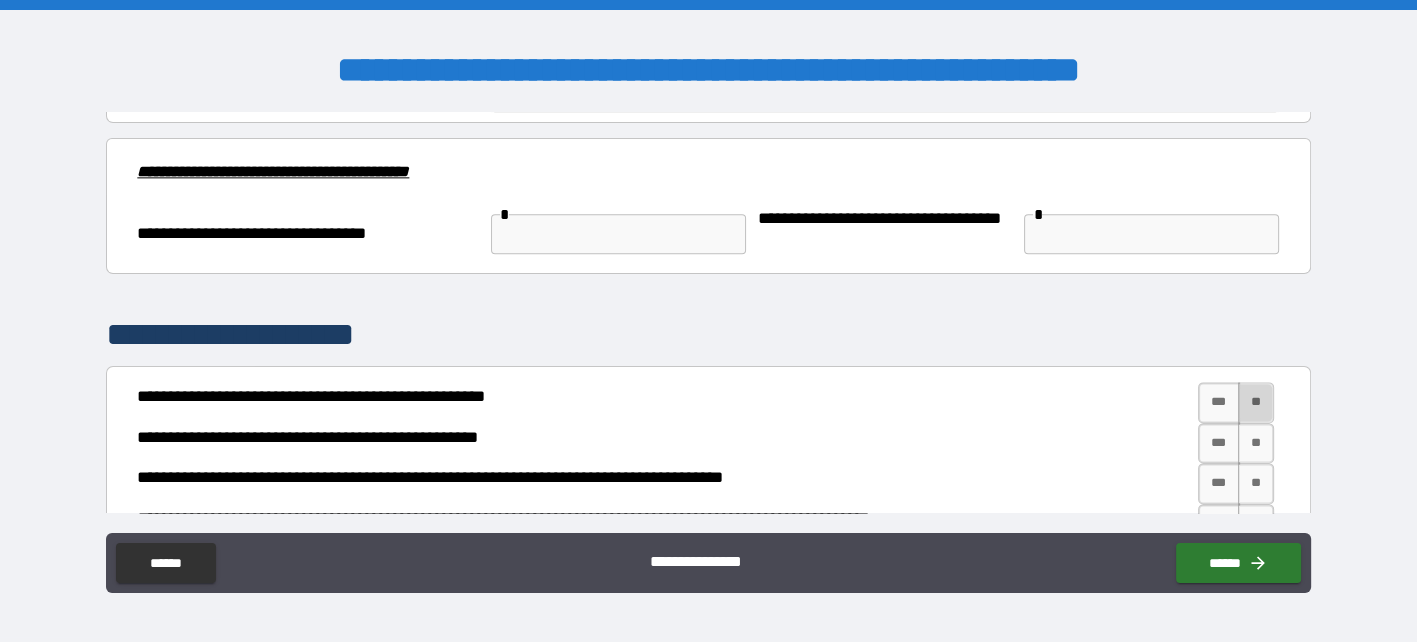 click on "**" at bounding box center [1256, 402] 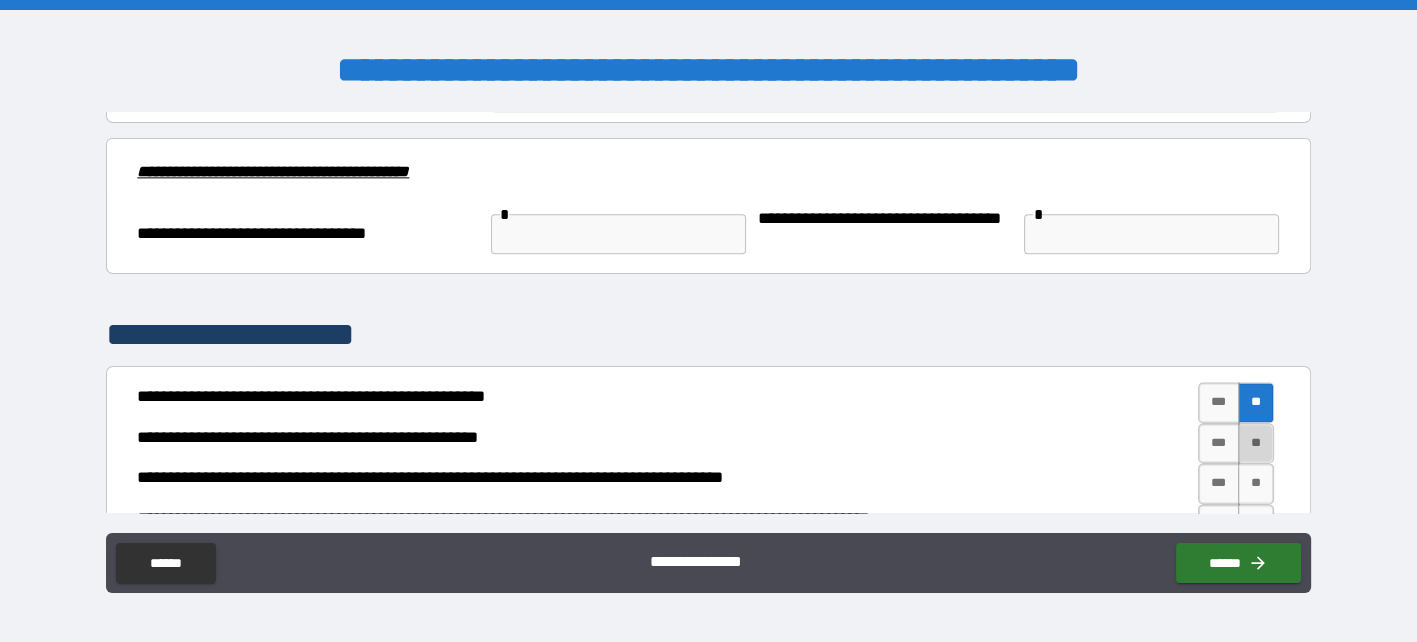 click on "**" at bounding box center (1256, 443) 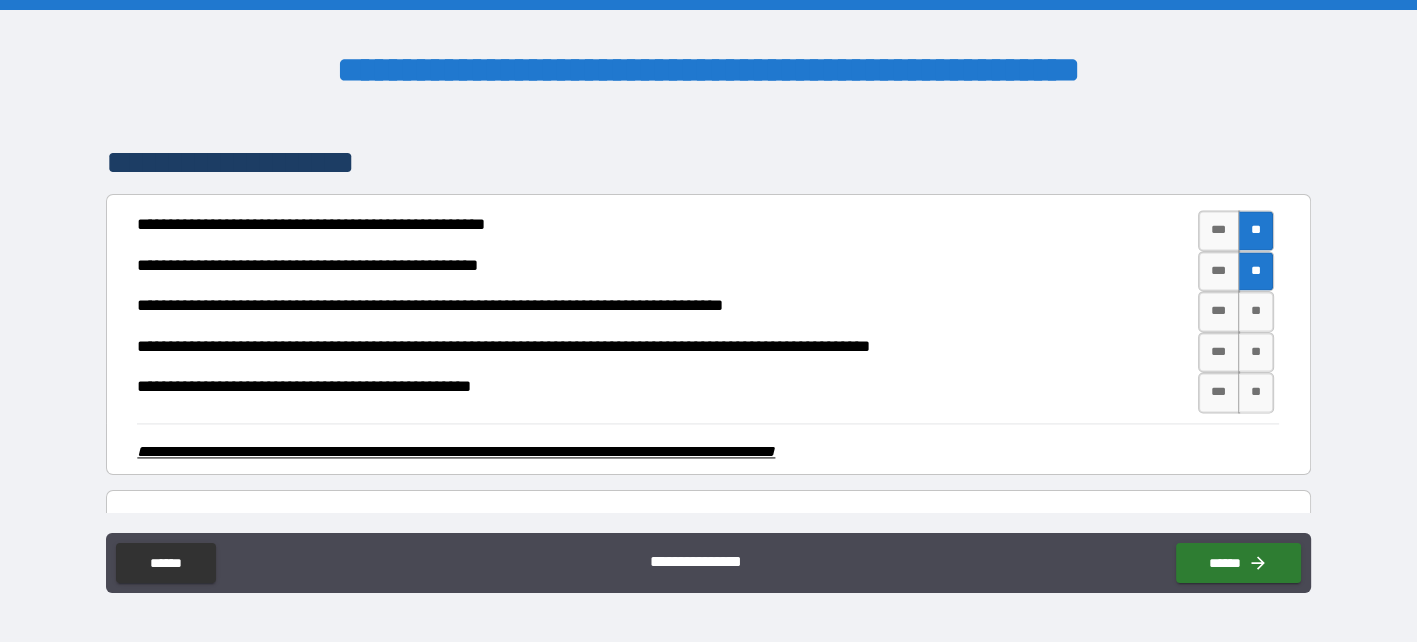 scroll, scrollTop: 2915, scrollLeft: 0, axis: vertical 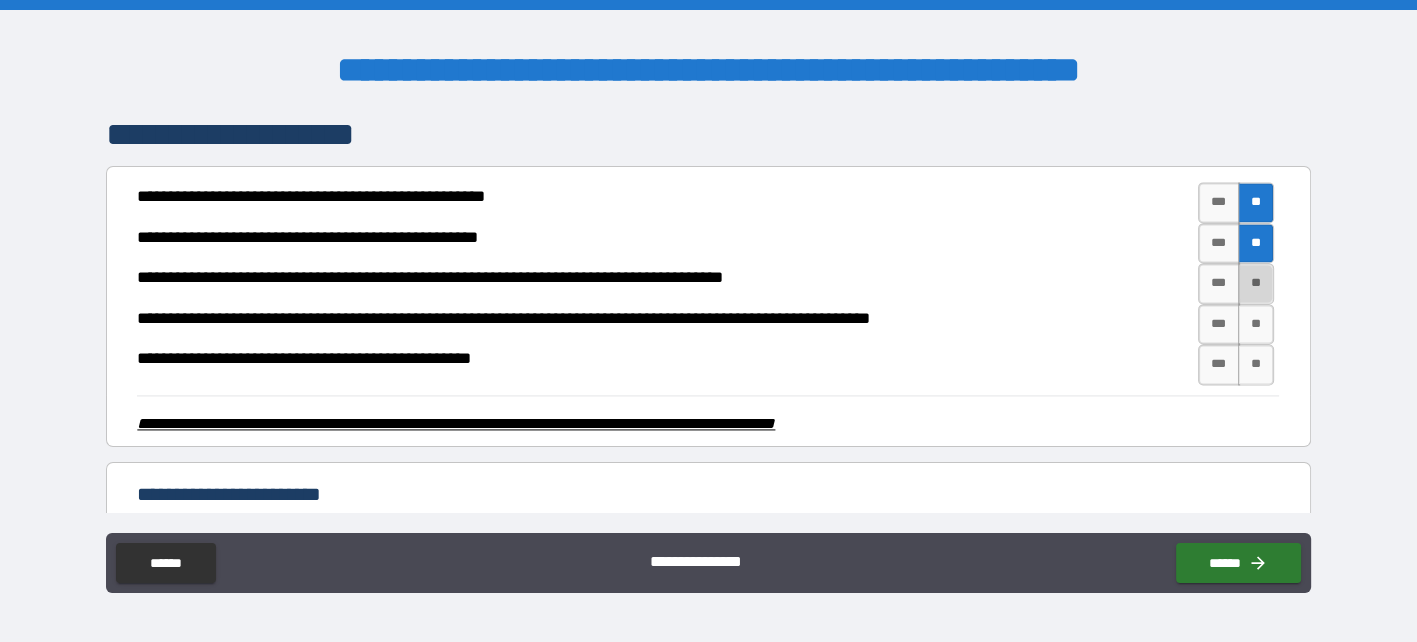 click on "**" at bounding box center (1256, 283) 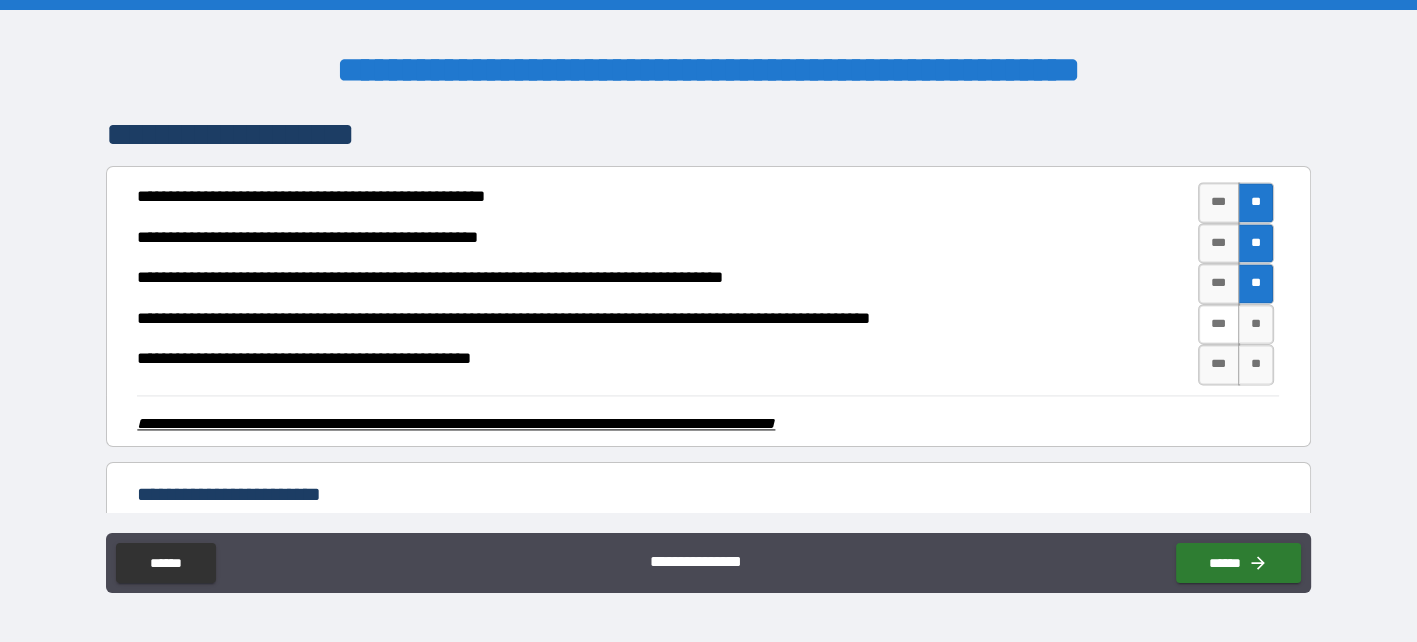 click on "***" at bounding box center [1219, 324] 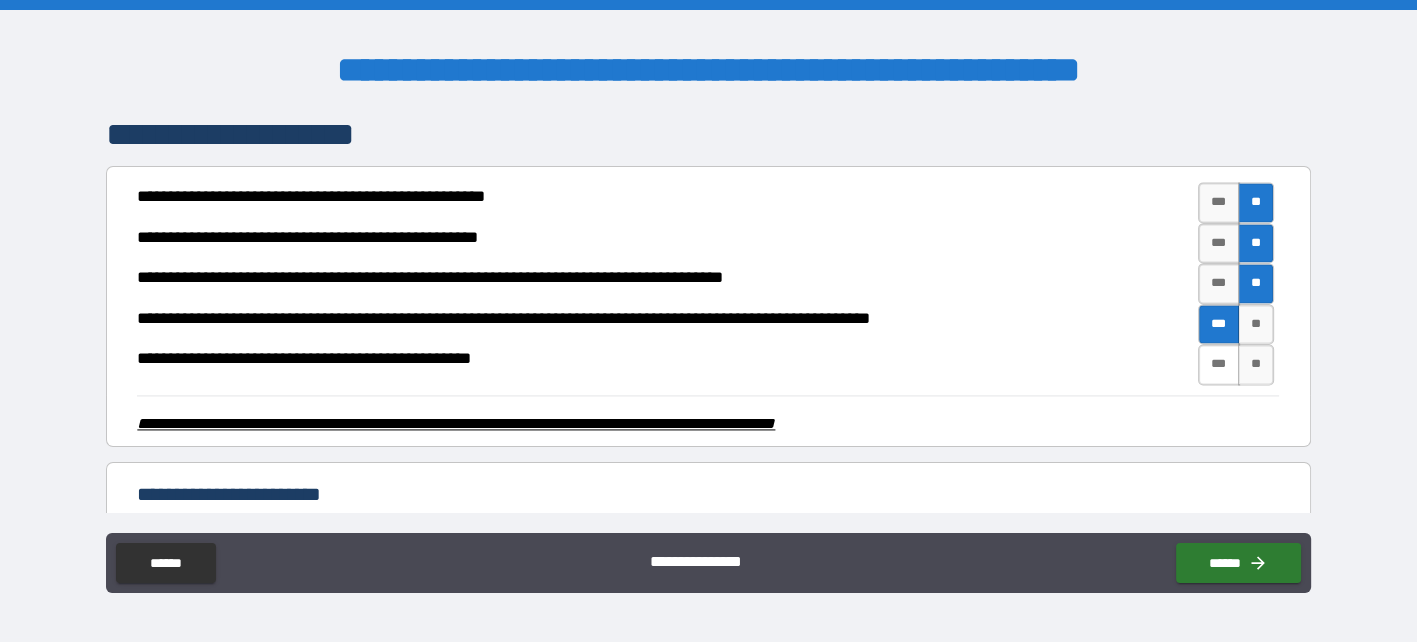 click on "***" at bounding box center [1219, 364] 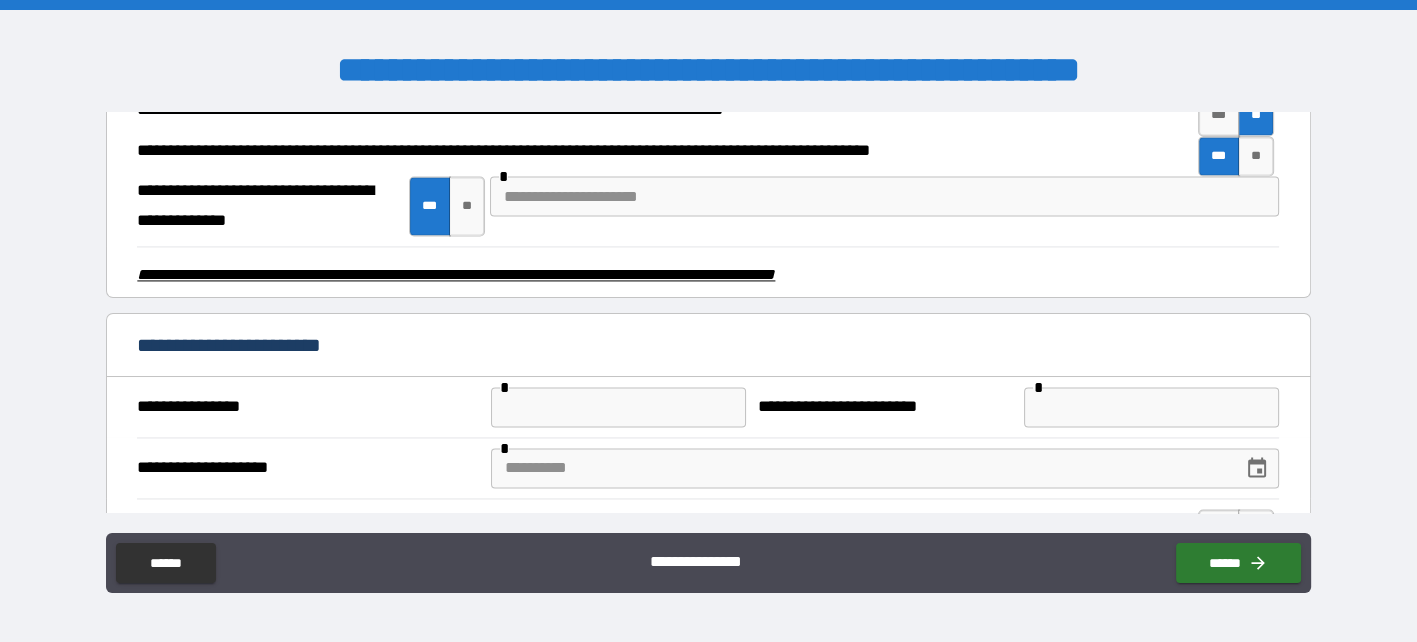 scroll, scrollTop: 3115, scrollLeft: 0, axis: vertical 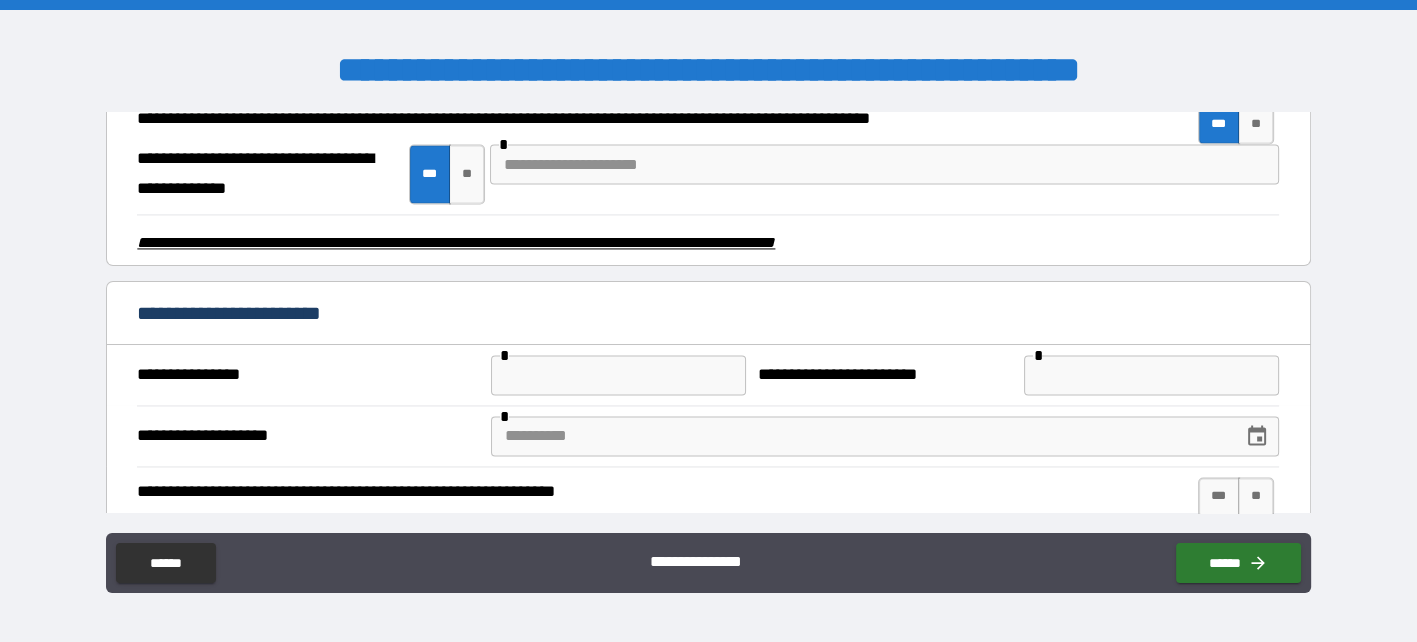 click at bounding box center [884, 164] 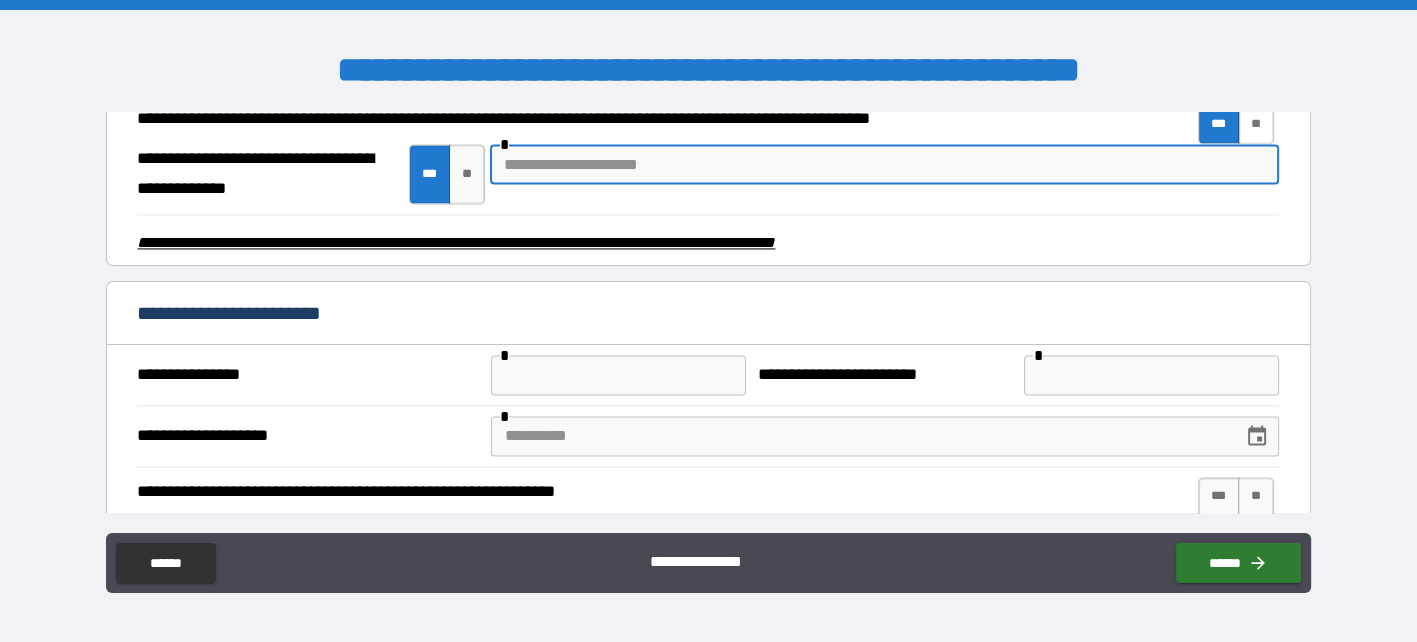 click on "**" at bounding box center [1256, 124] 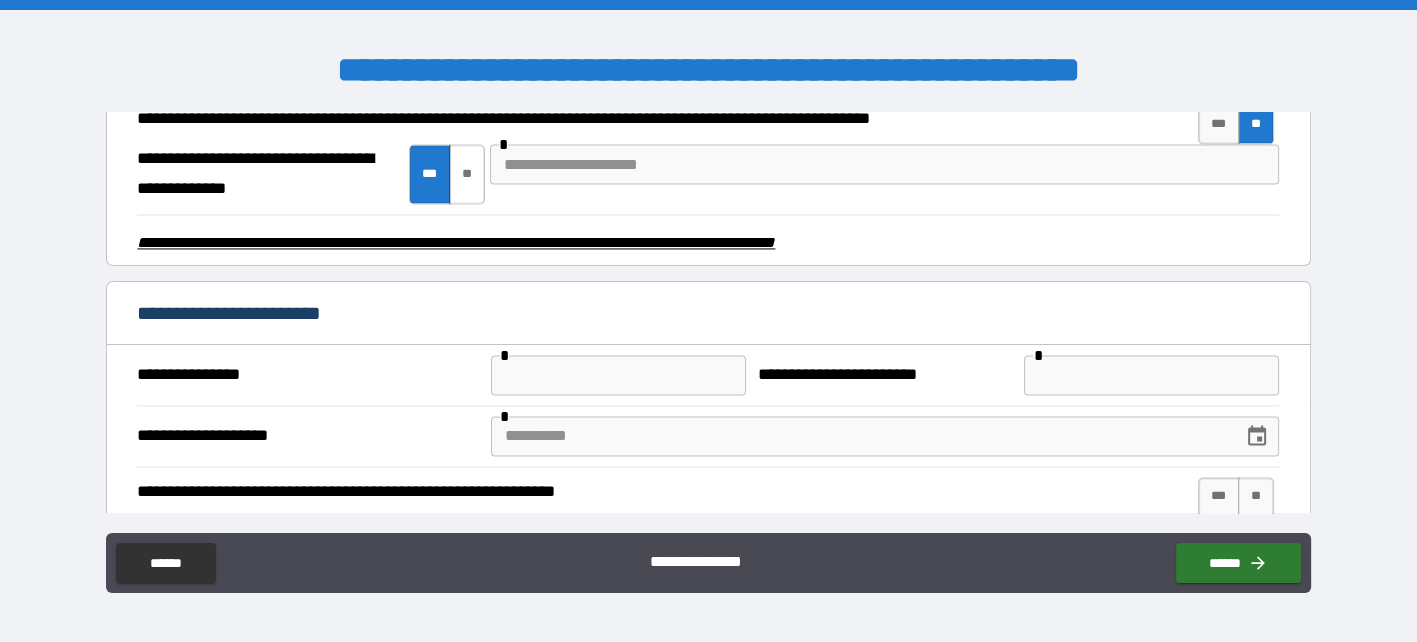click on "**" at bounding box center [467, 173] 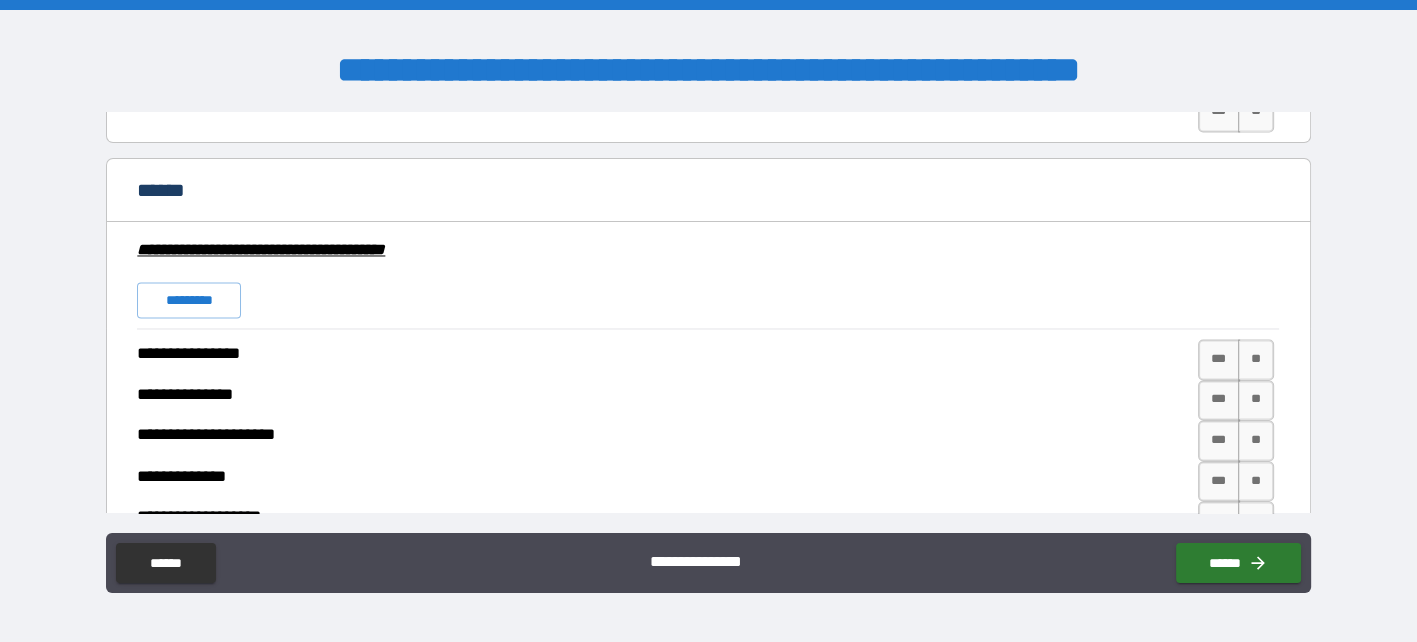 scroll, scrollTop: 3515, scrollLeft: 0, axis: vertical 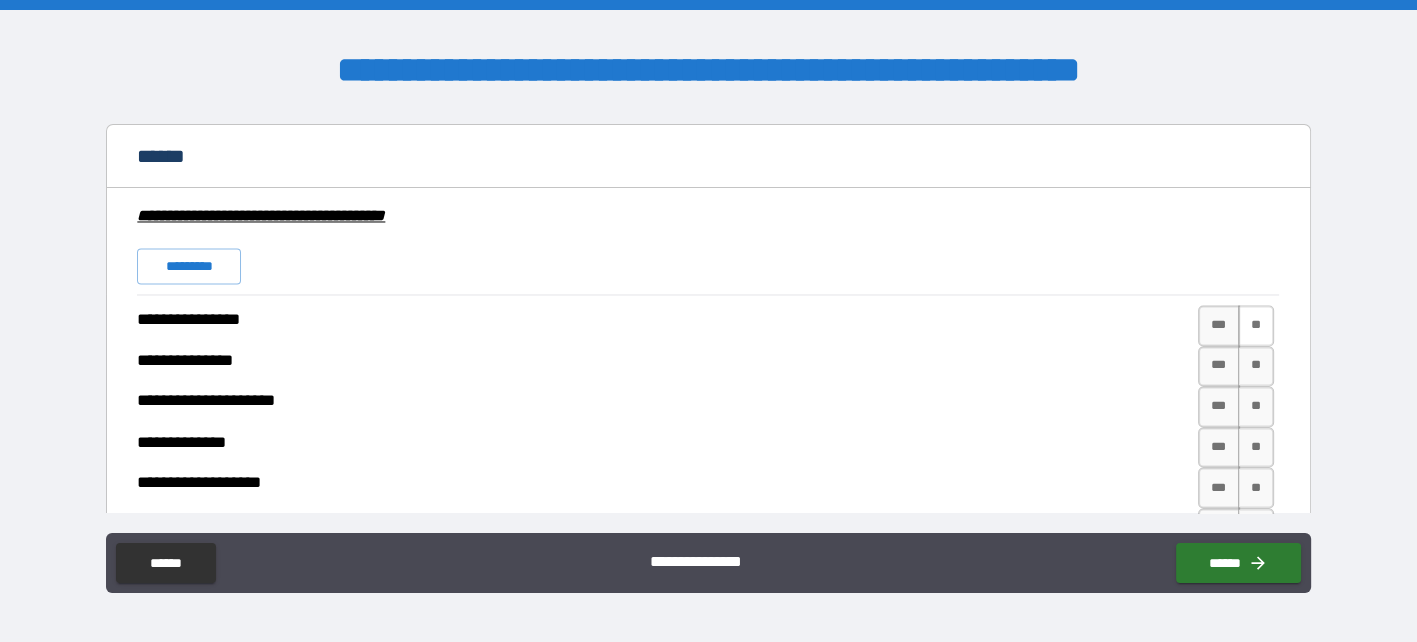 click on "**" at bounding box center [1256, 325] 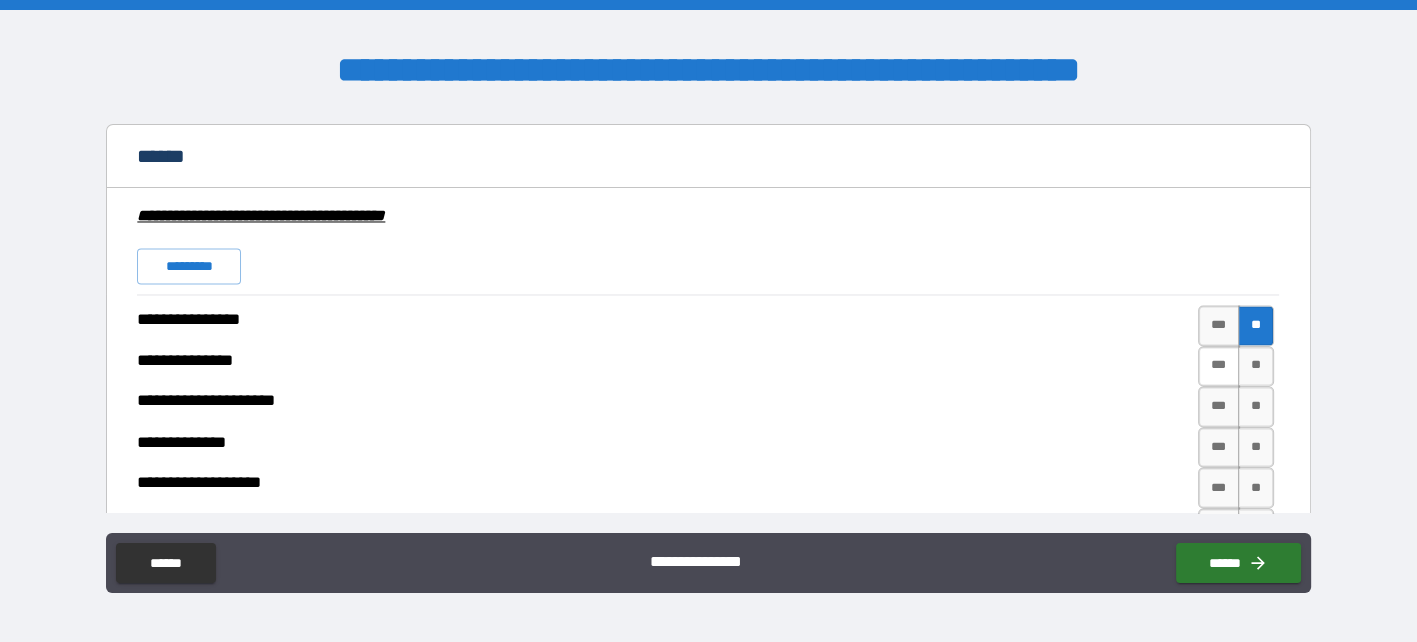 click on "***" at bounding box center [1219, 366] 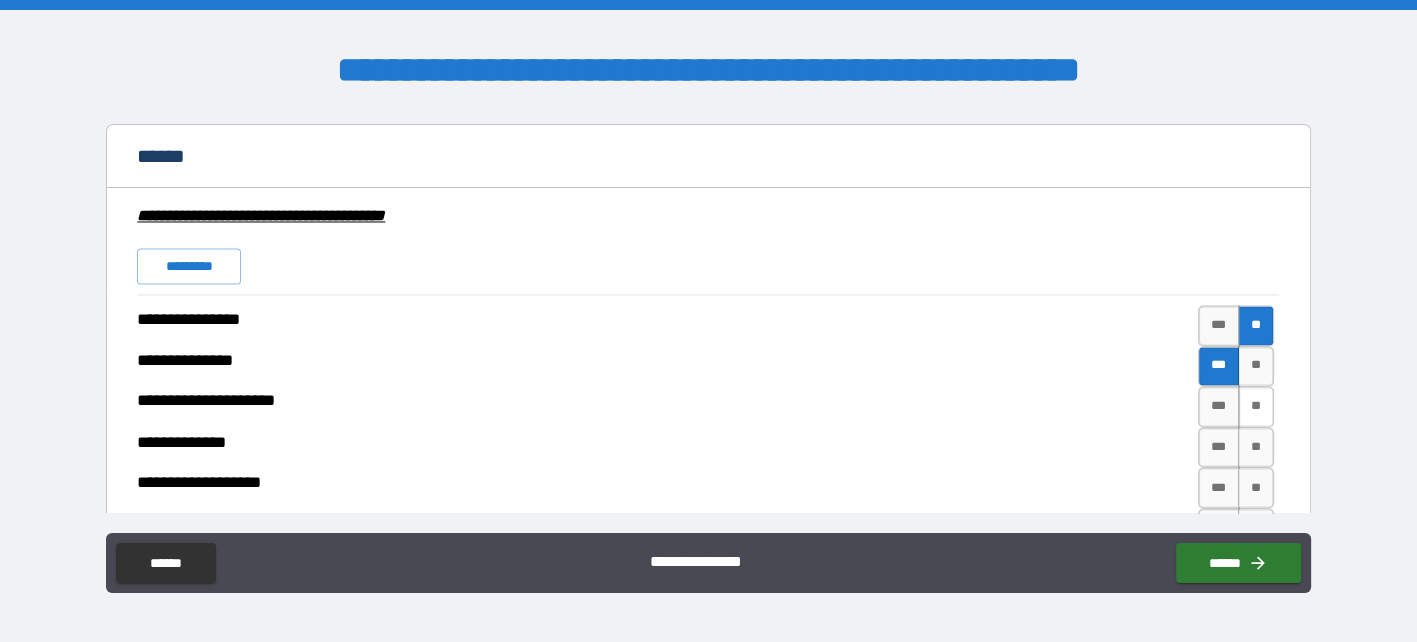 click on "**" at bounding box center (1256, 406) 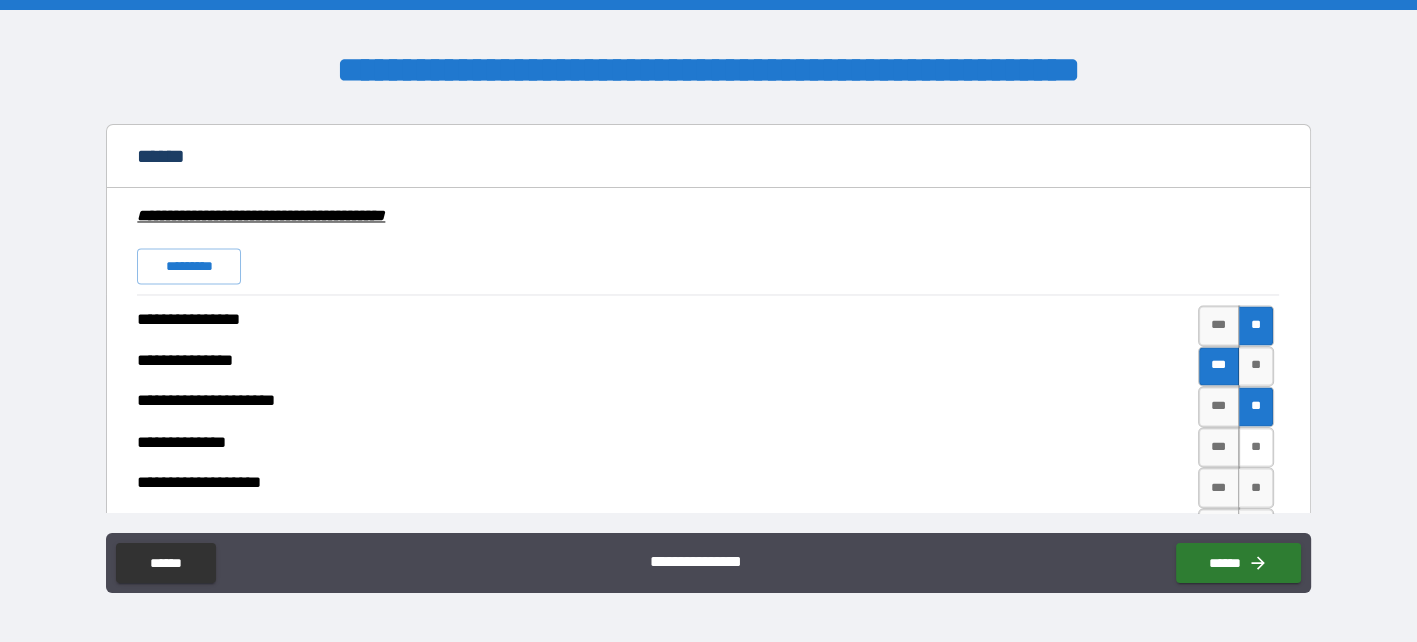 click on "**" at bounding box center (1256, 447) 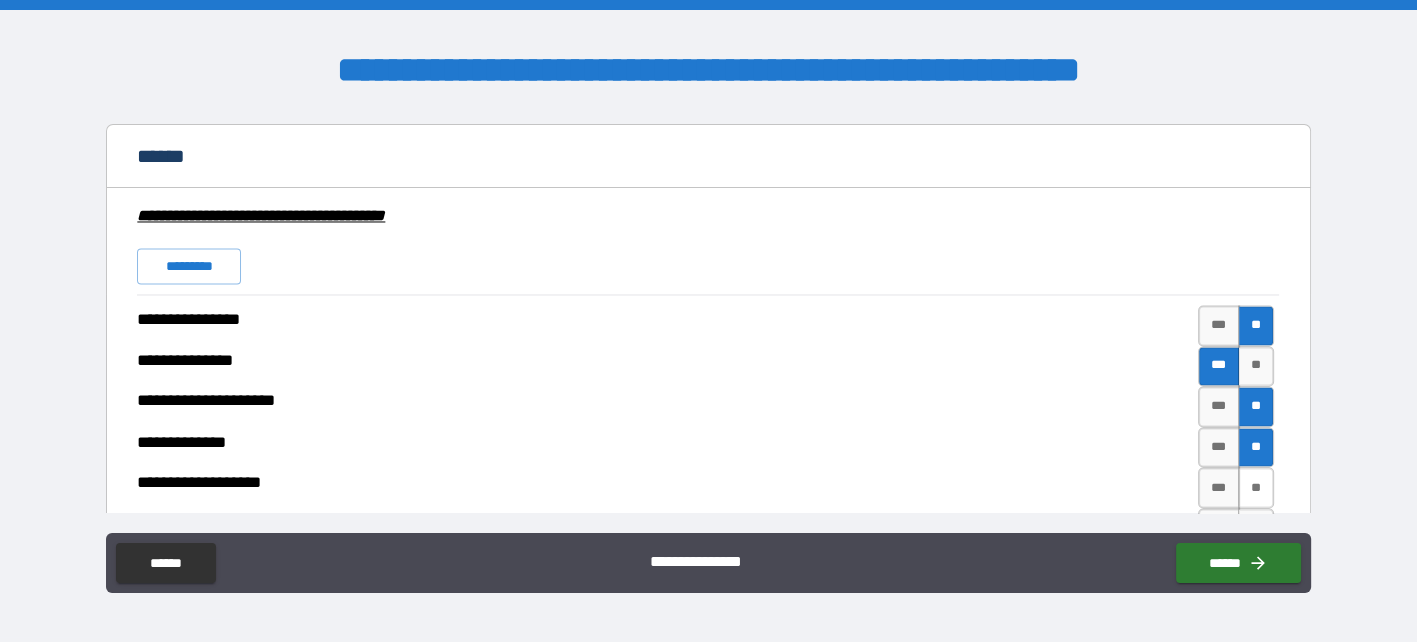 click on "**" at bounding box center [1256, 487] 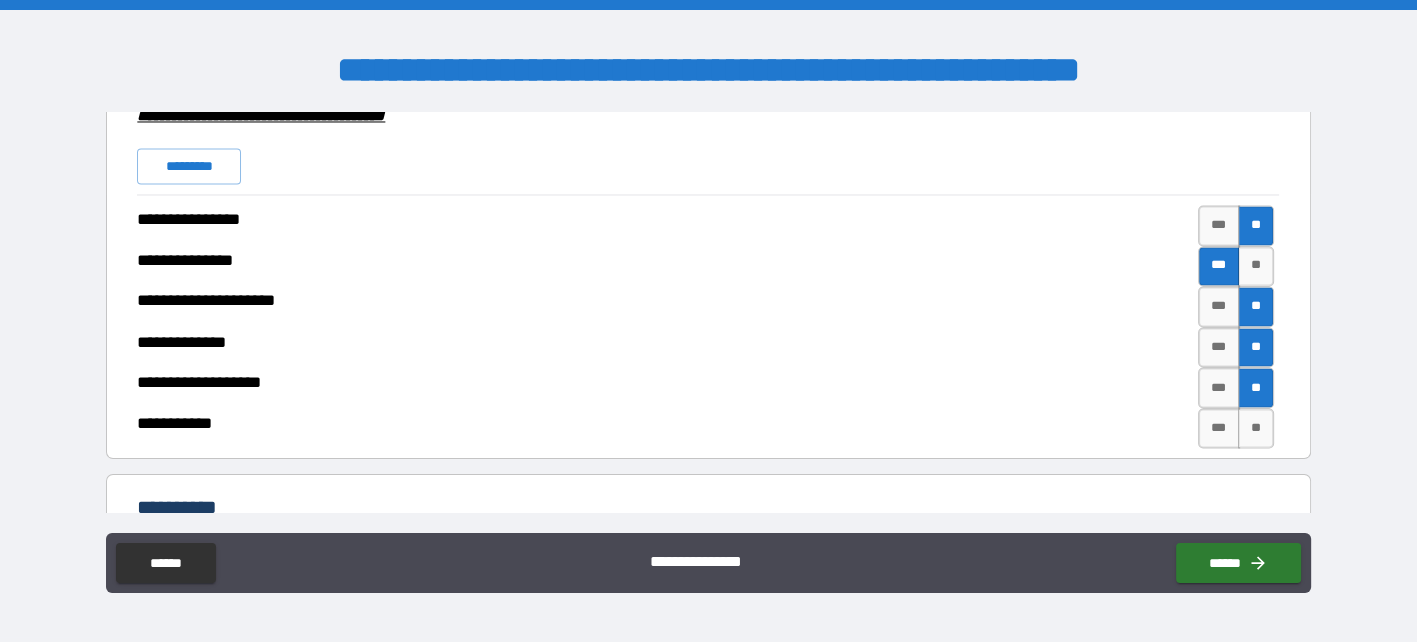 scroll, scrollTop: 3715, scrollLeft: 0, axis: vertical 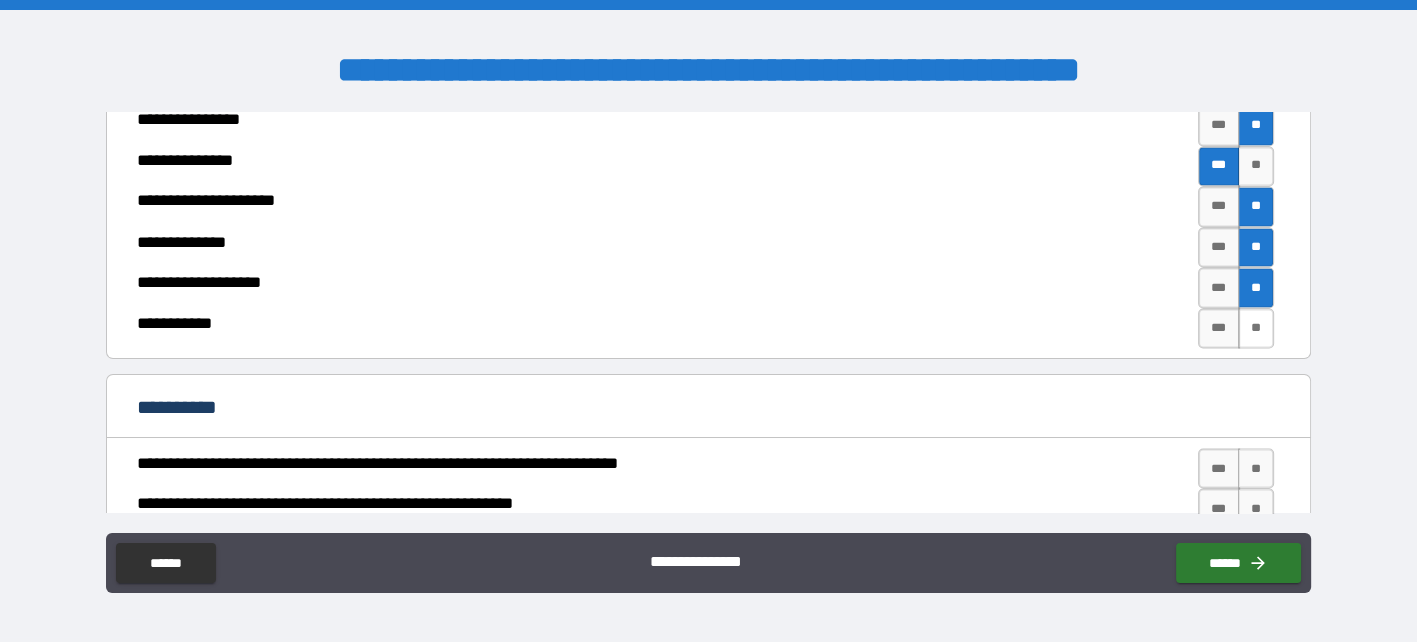 click on "**" at bounding box center (1256, 328) 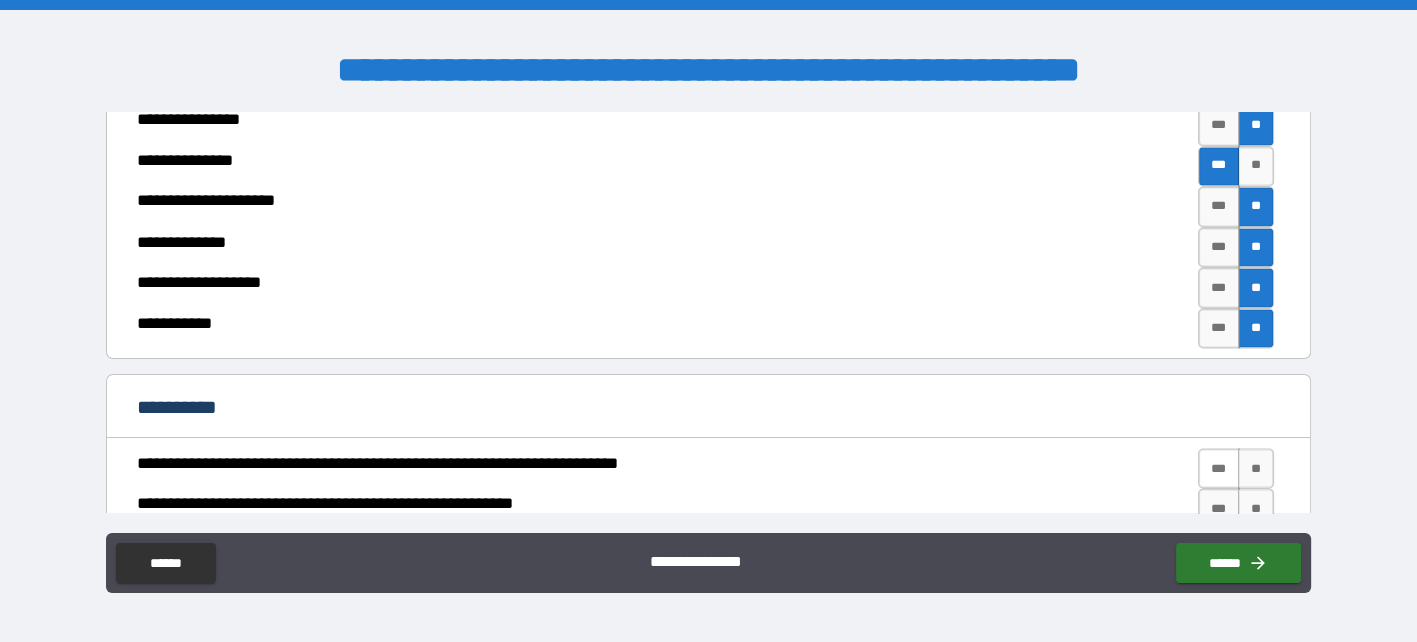click on "***" at bounding box center [1219, 468] 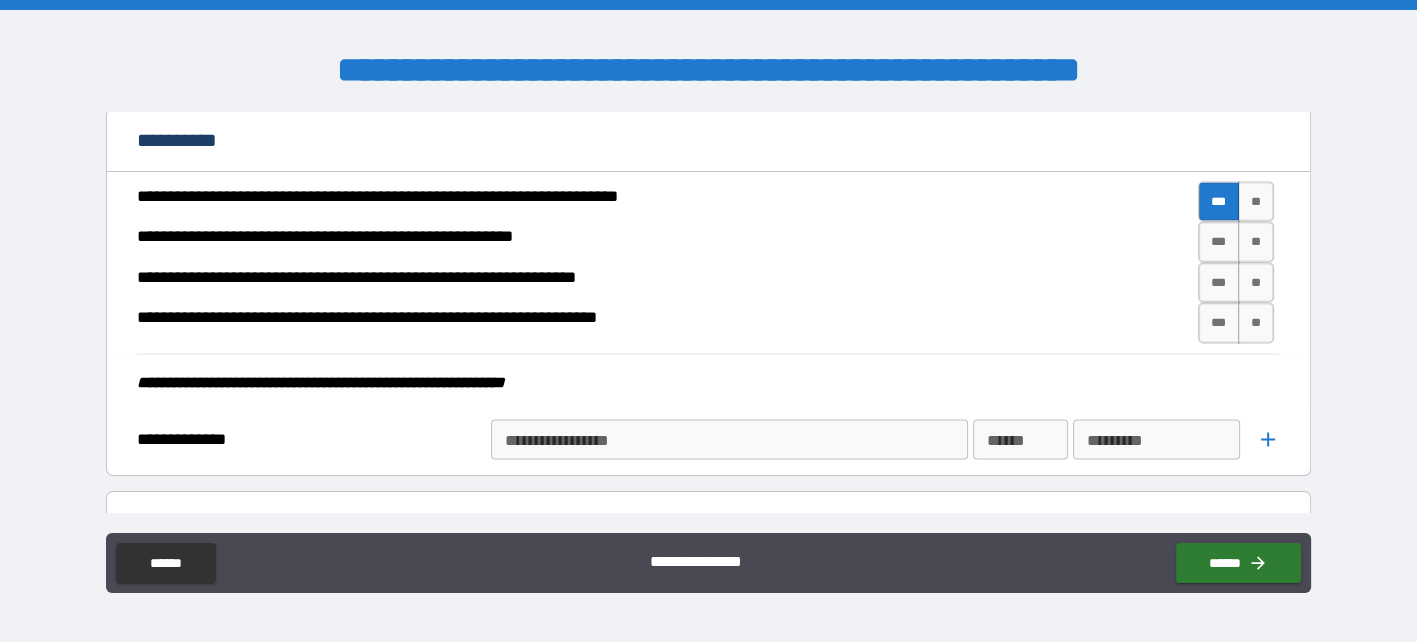 scroll, scrollTop: 4015, scrollLeft: 0, axis: vertical 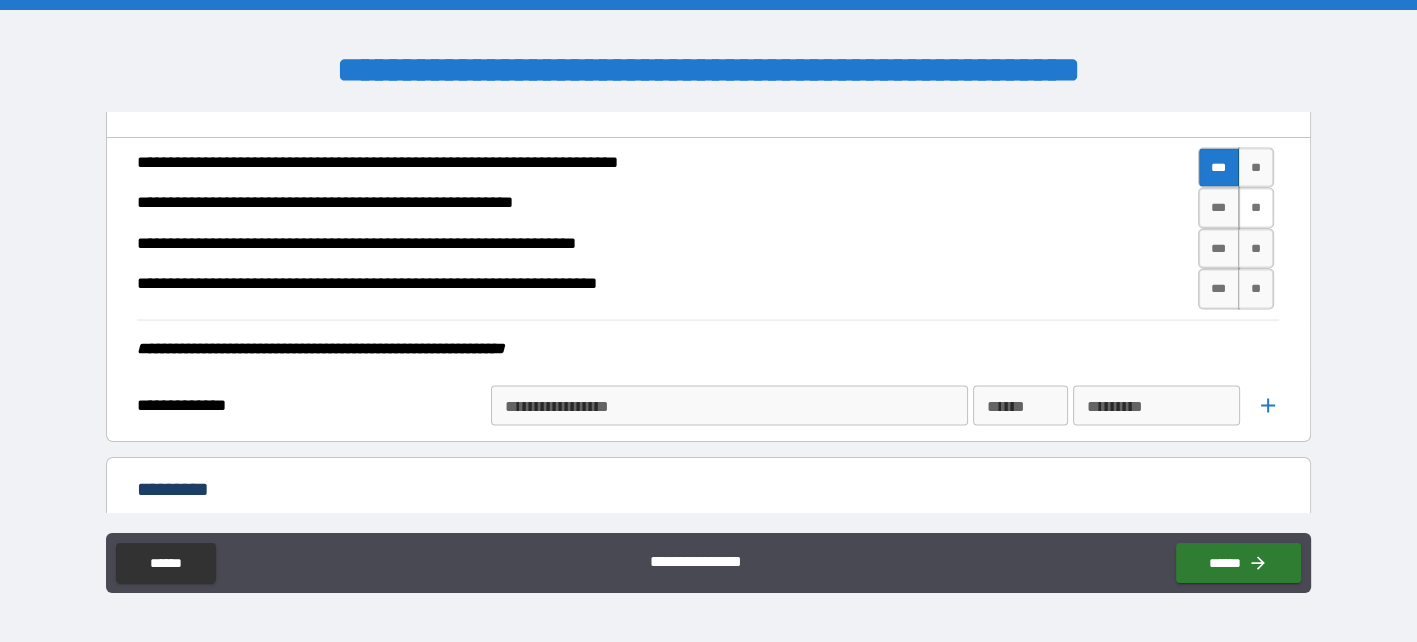 click on "**" at bounding box center (1256, 208) 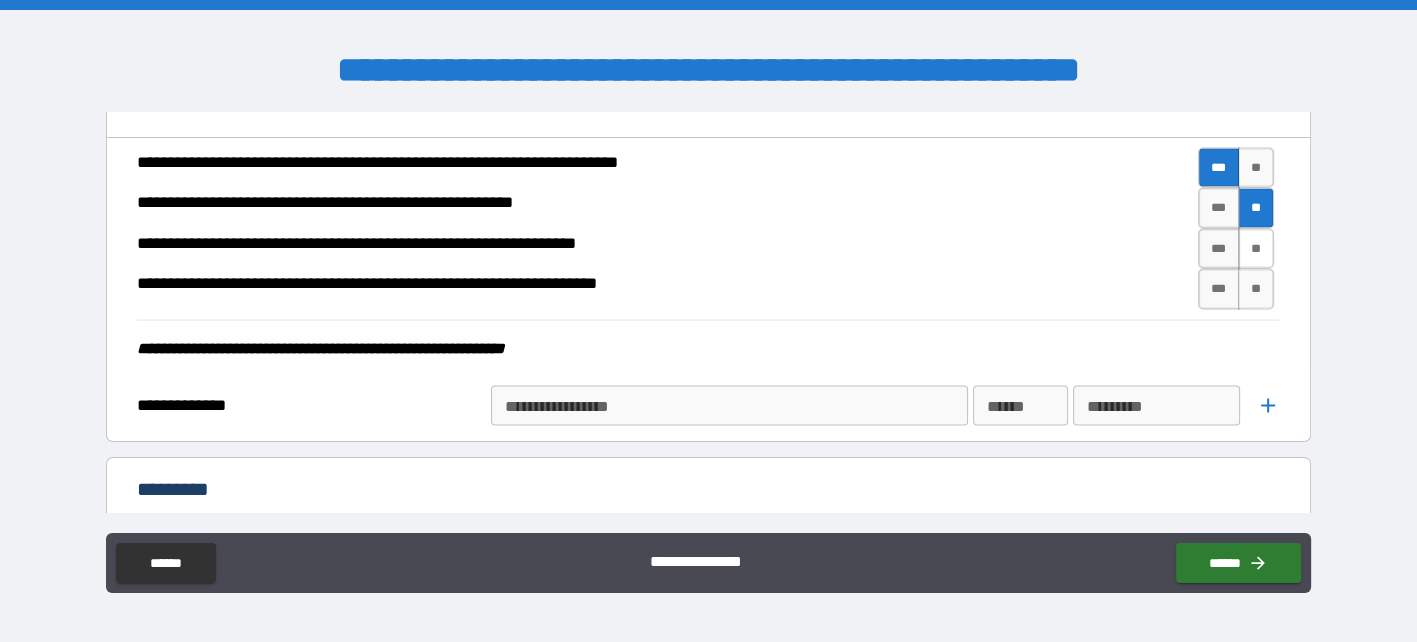 click on "**" at bounding box center [1256, 249] 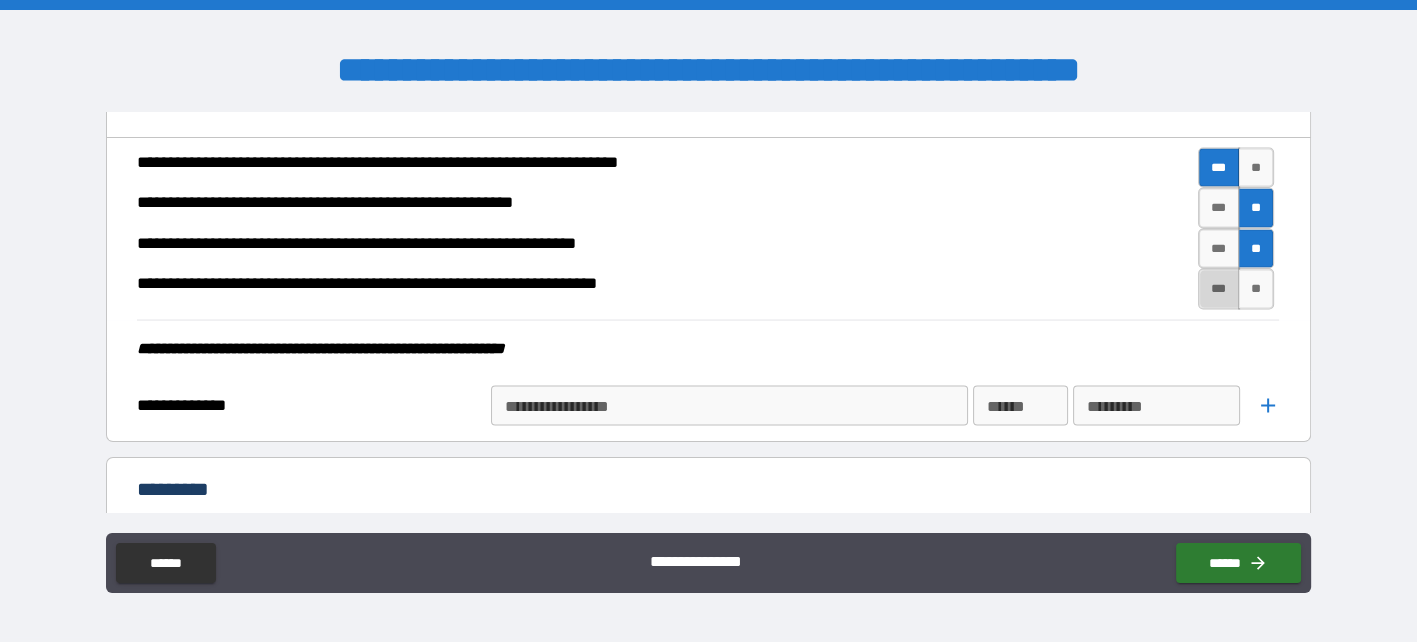 click on "***" at bounding box center (1219, 289) 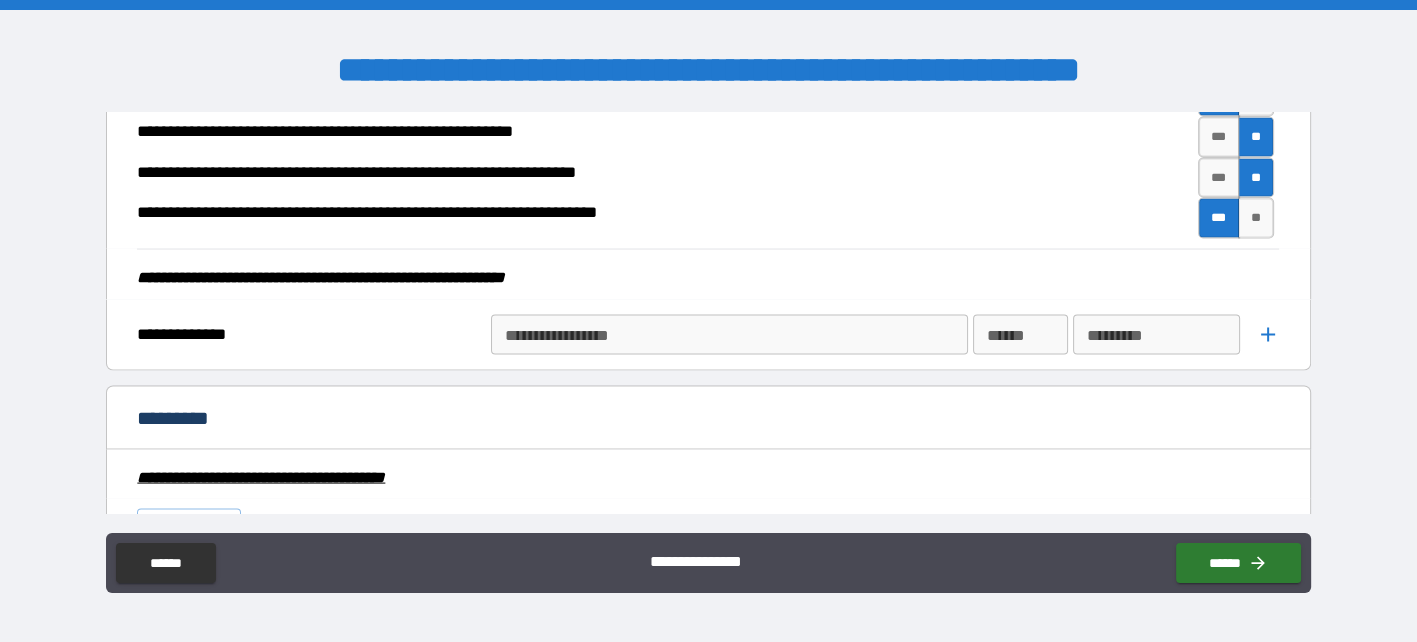 scroll, scrollTop: 4115, scrollLeft: 0, axis: vertical 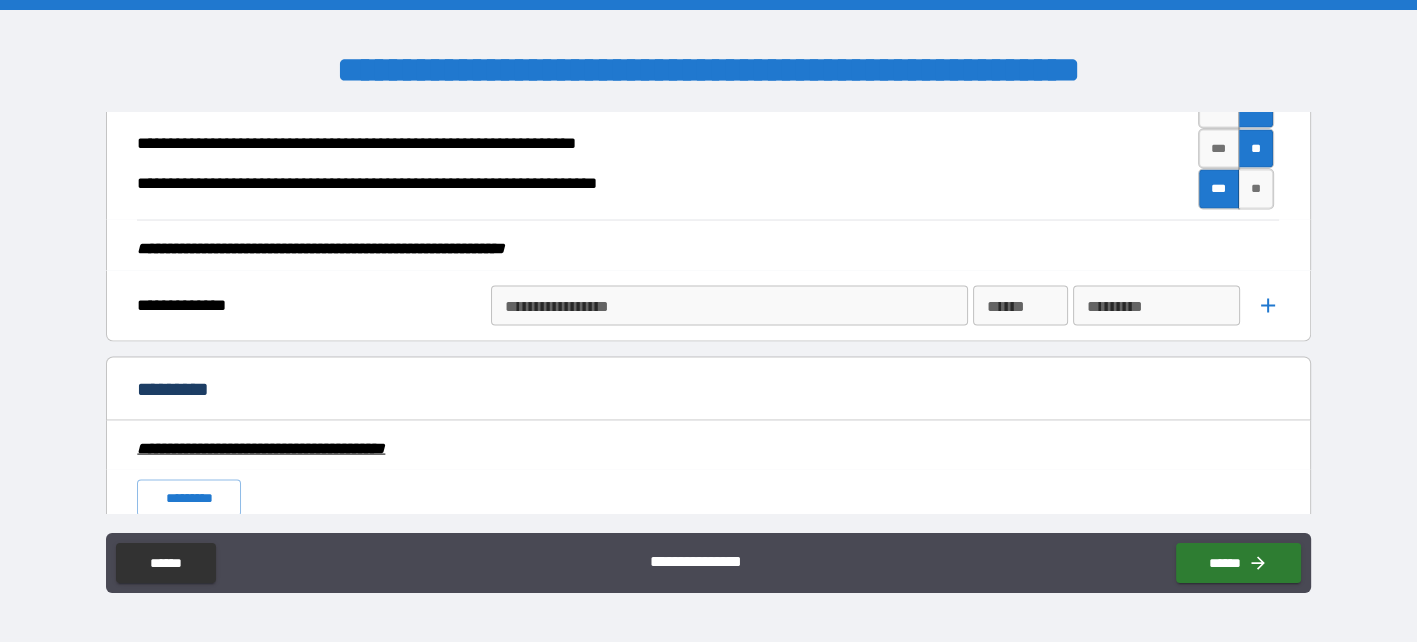 click on "**********" at bounding box center [727, 306] 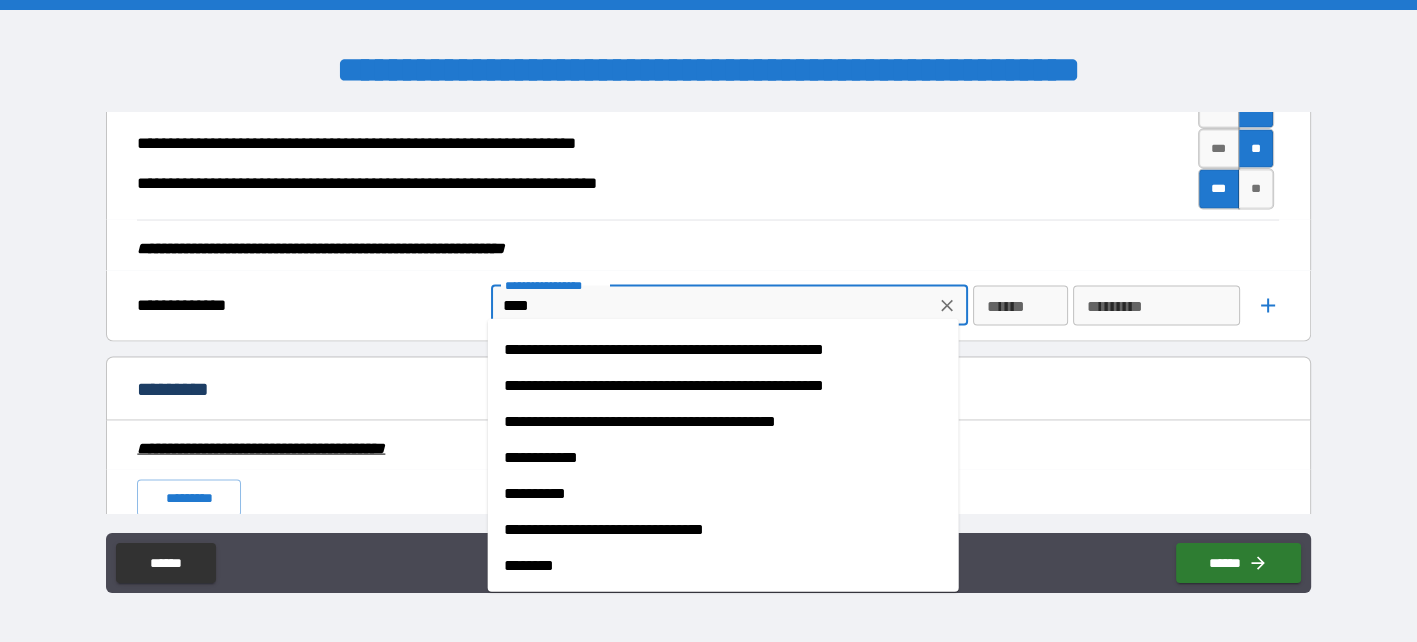 scroll, scrollTop: 0, scrollLeft: 0, axis: both 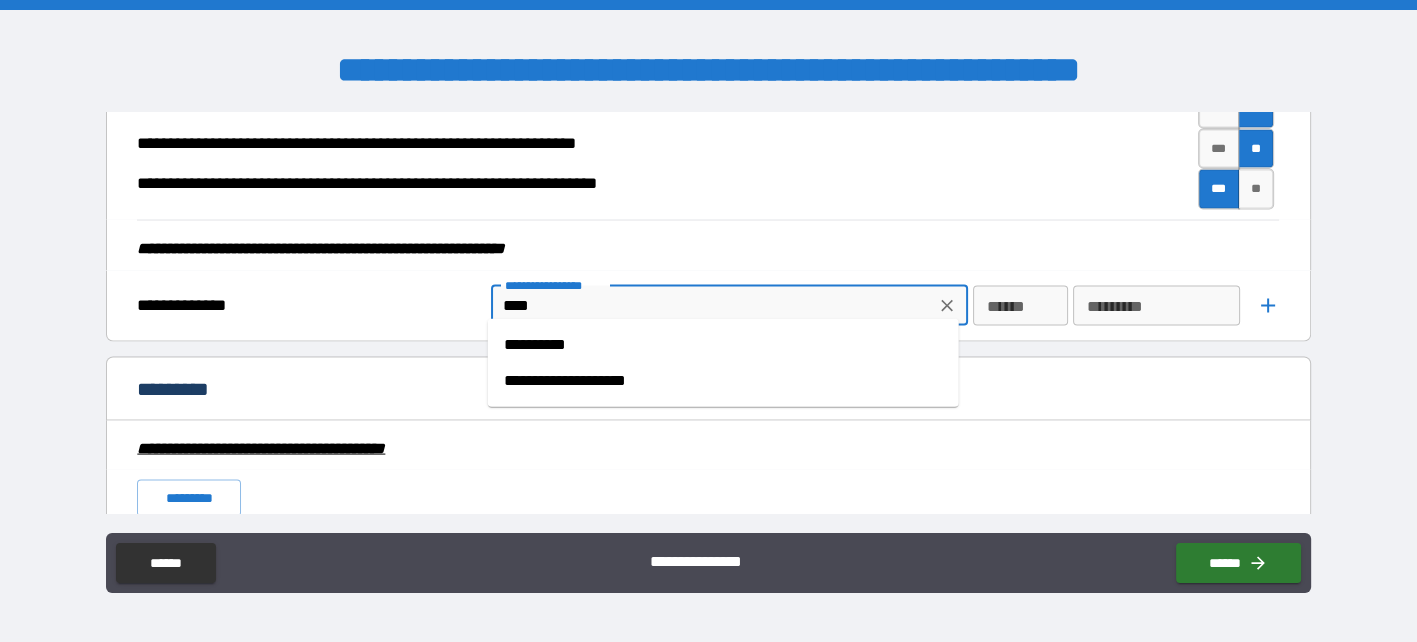 click on "**********" at bounding box center [723, 345] 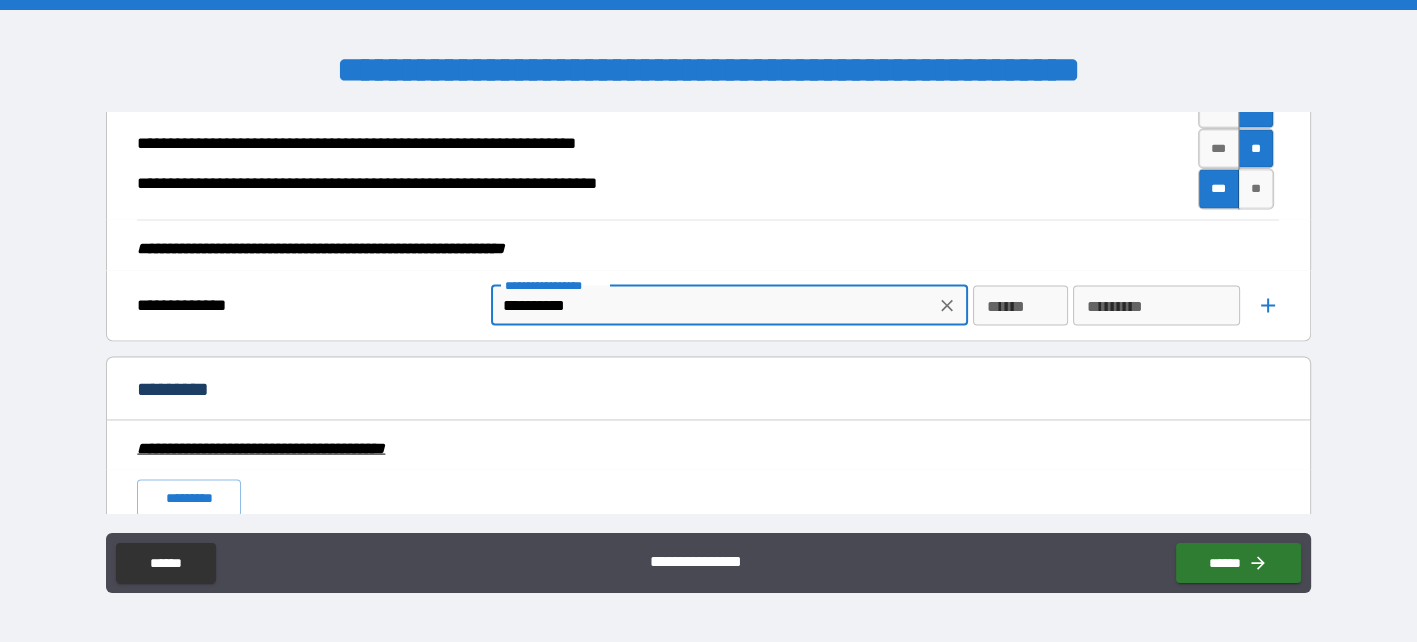 type on "**********" 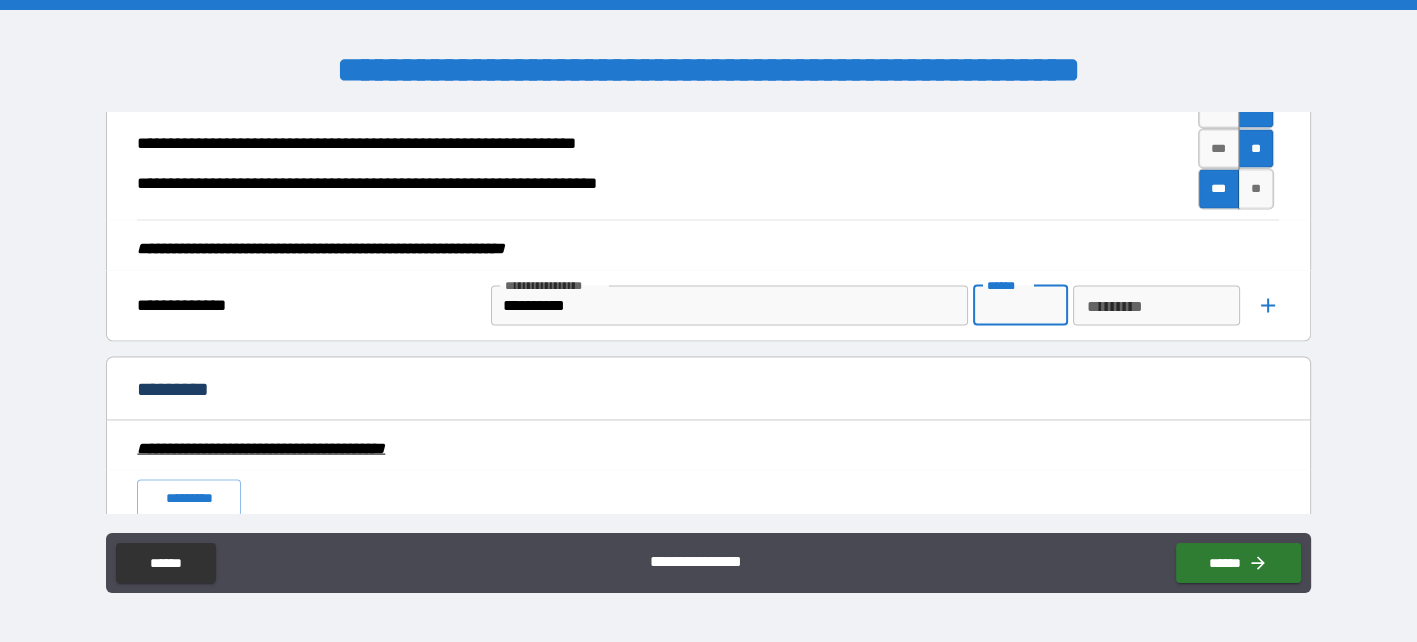 click on "******" at bounding box center (1020, 306) 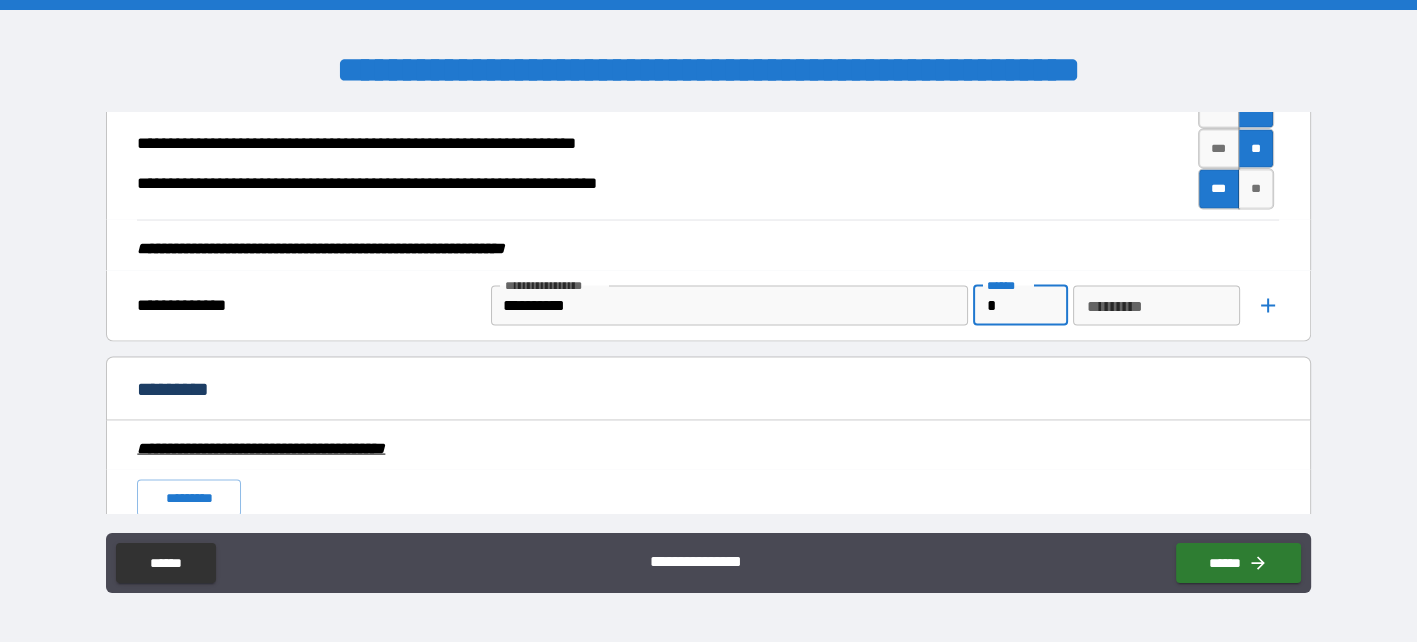 type on "*" 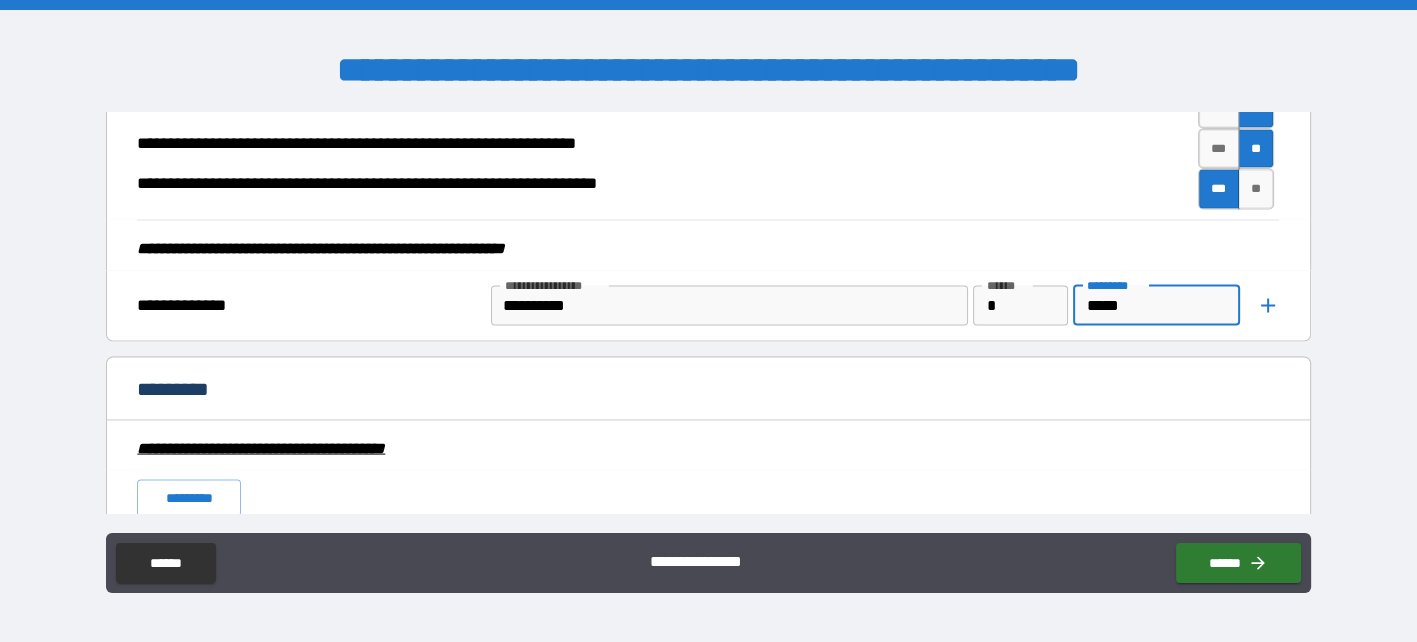 type on "*****" 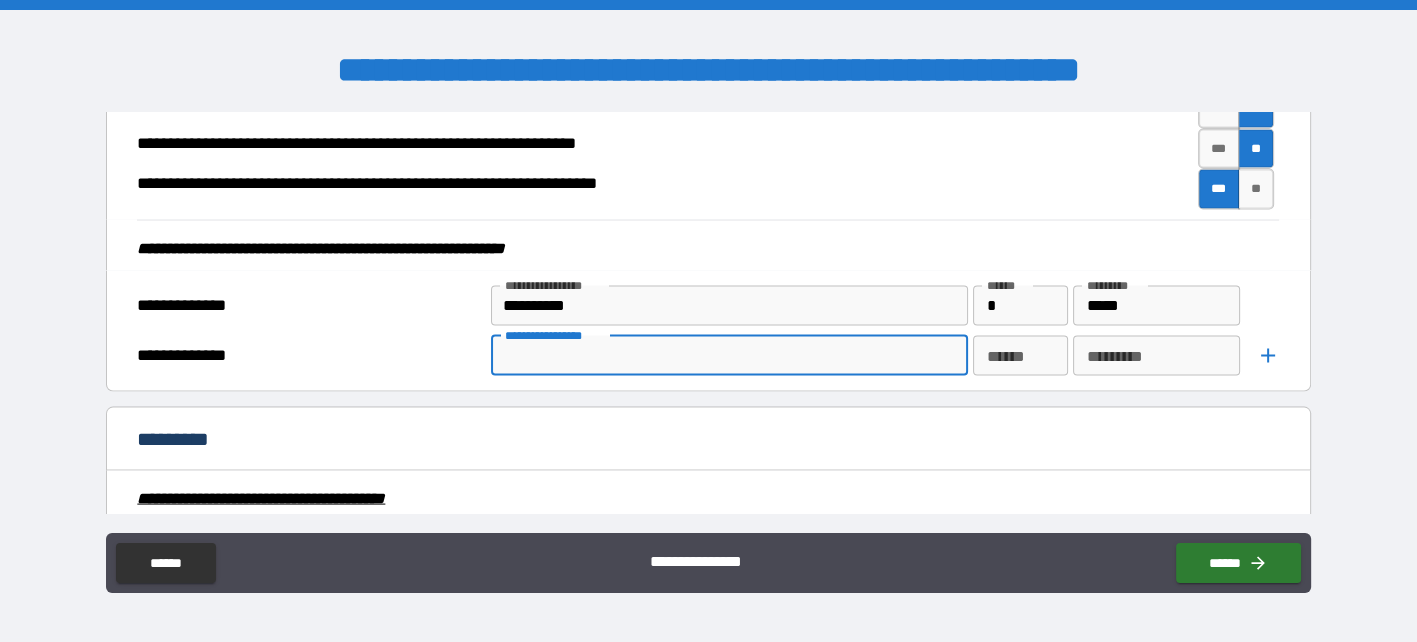 click on "**********" at bounding box center [727, 356] 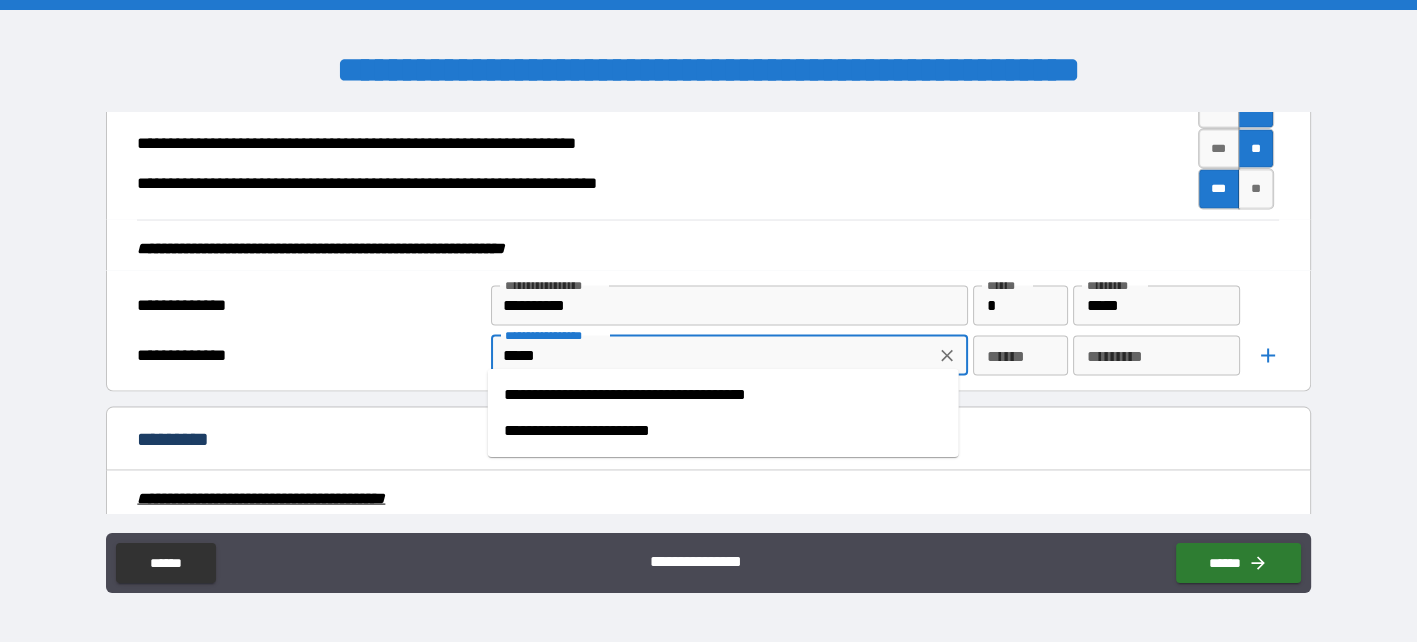click on "**********" at bounding box center [723, 431] 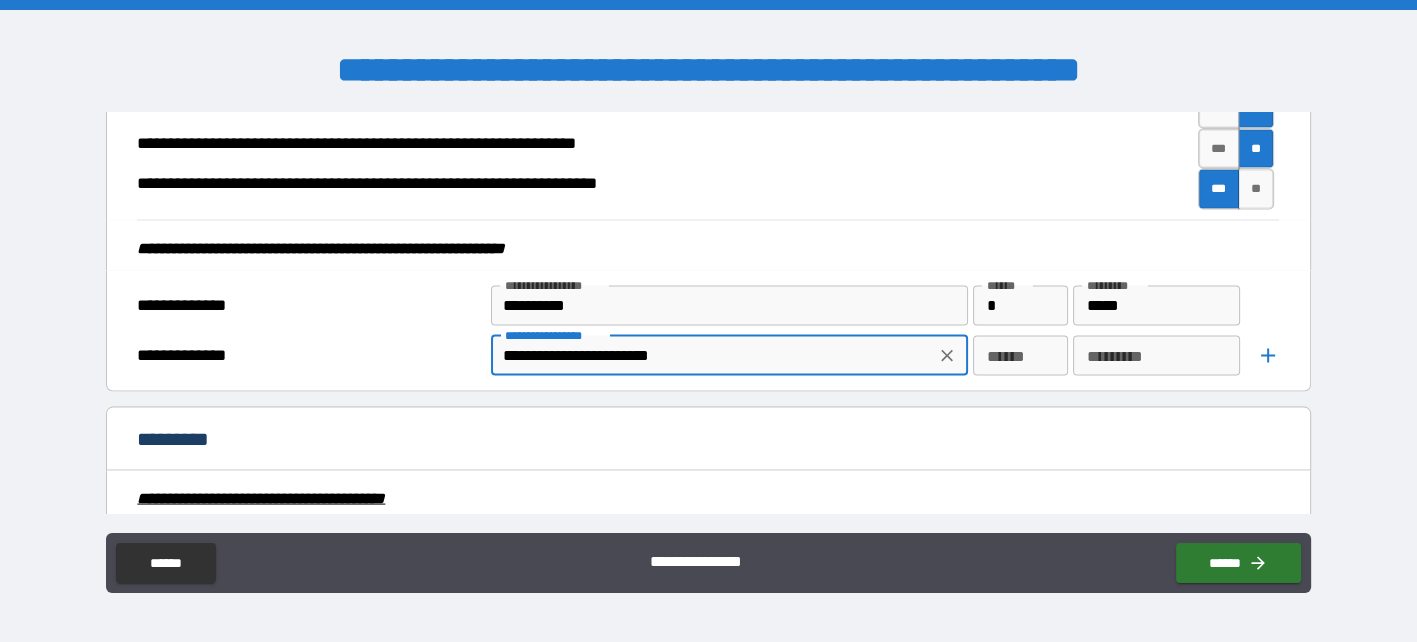 type on "**********" 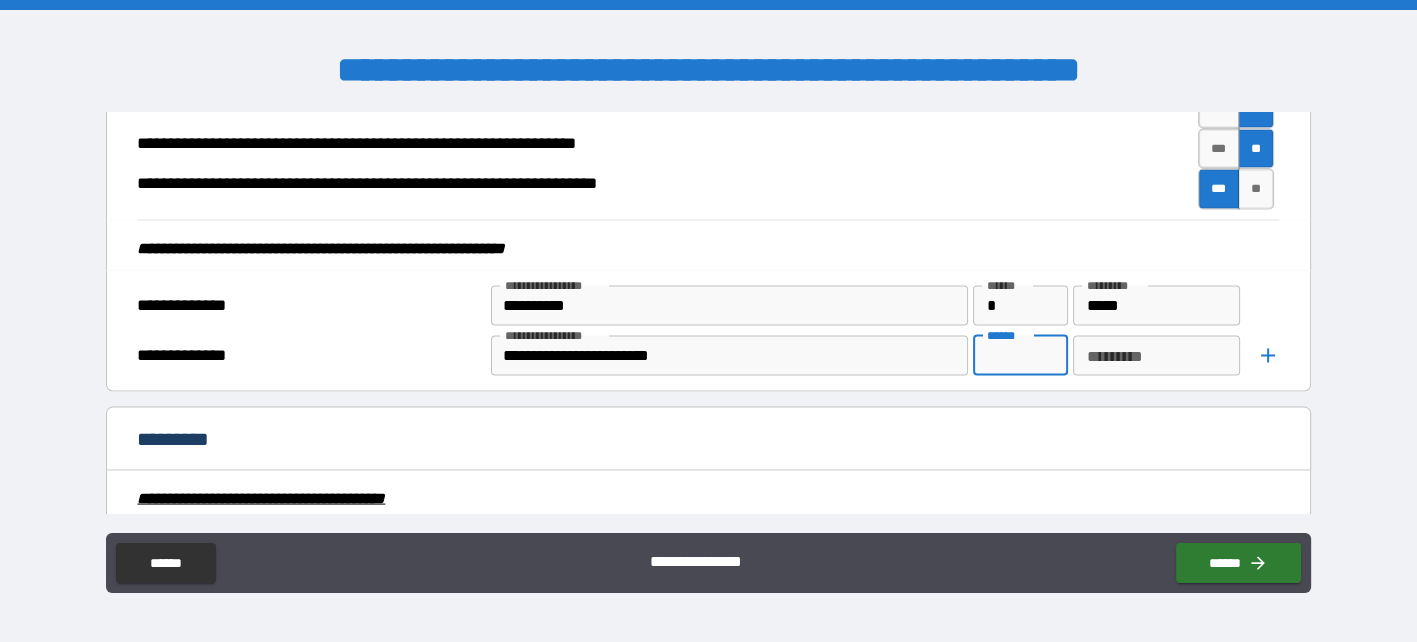 click on "******" at bounding box center [1020, 356] 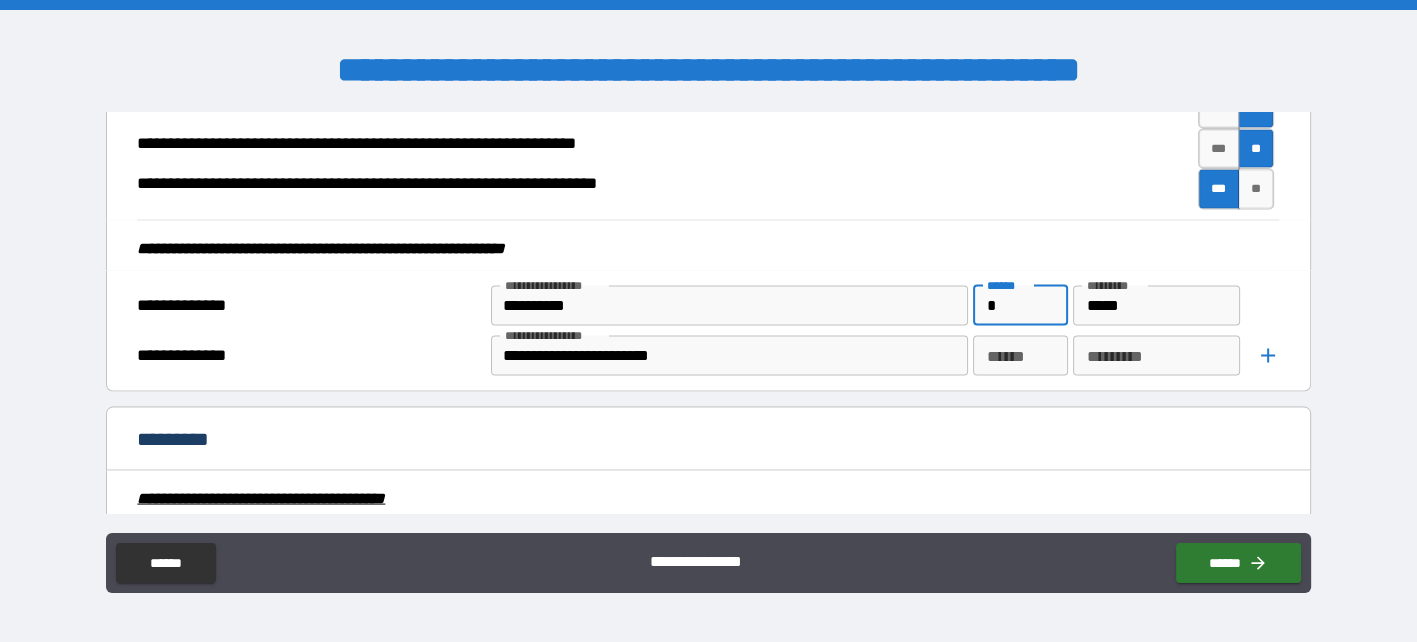 drag, startPoint x: 993, startPoint y: 295, endPoint x: 976, endPoint y: 300, distance: 17.720045 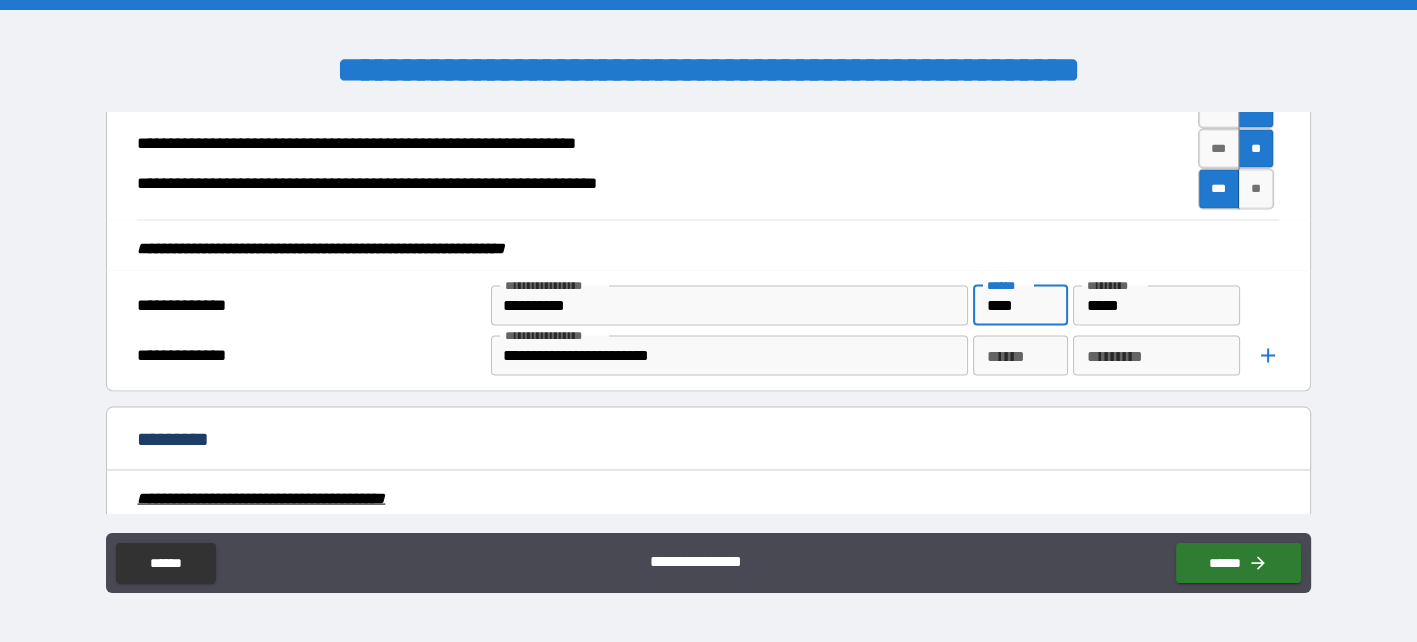 type on "****" 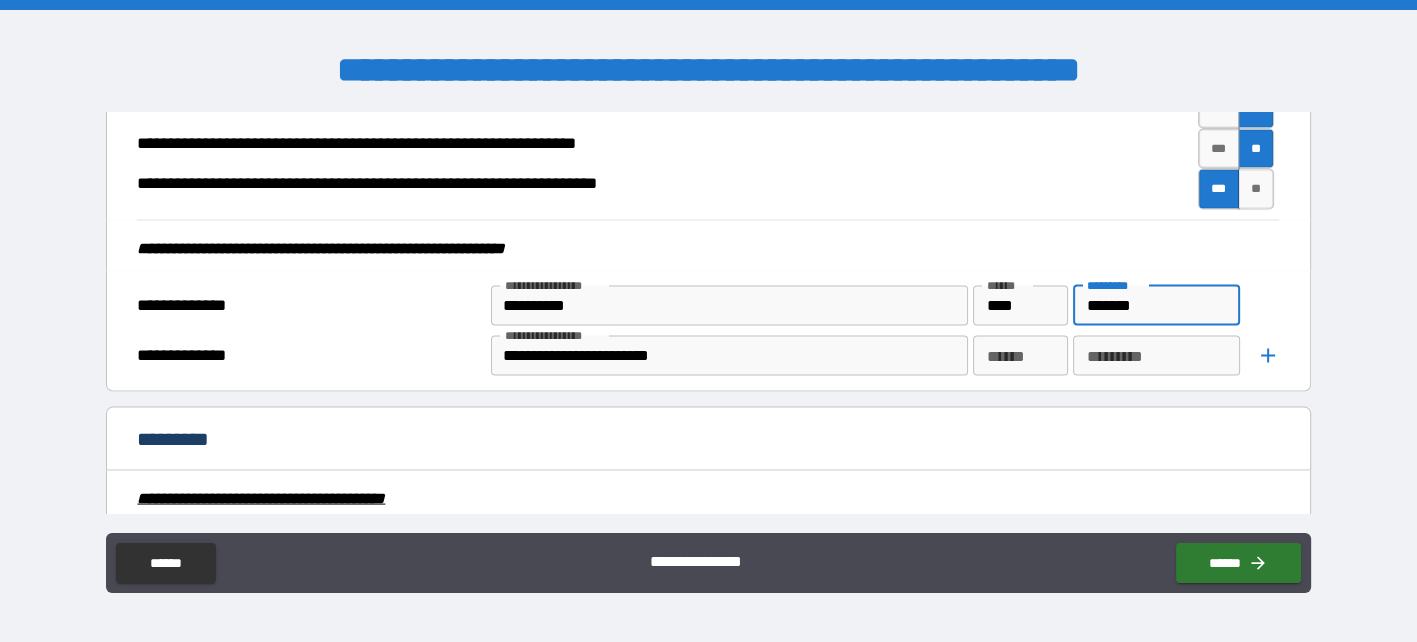 type on "*******" 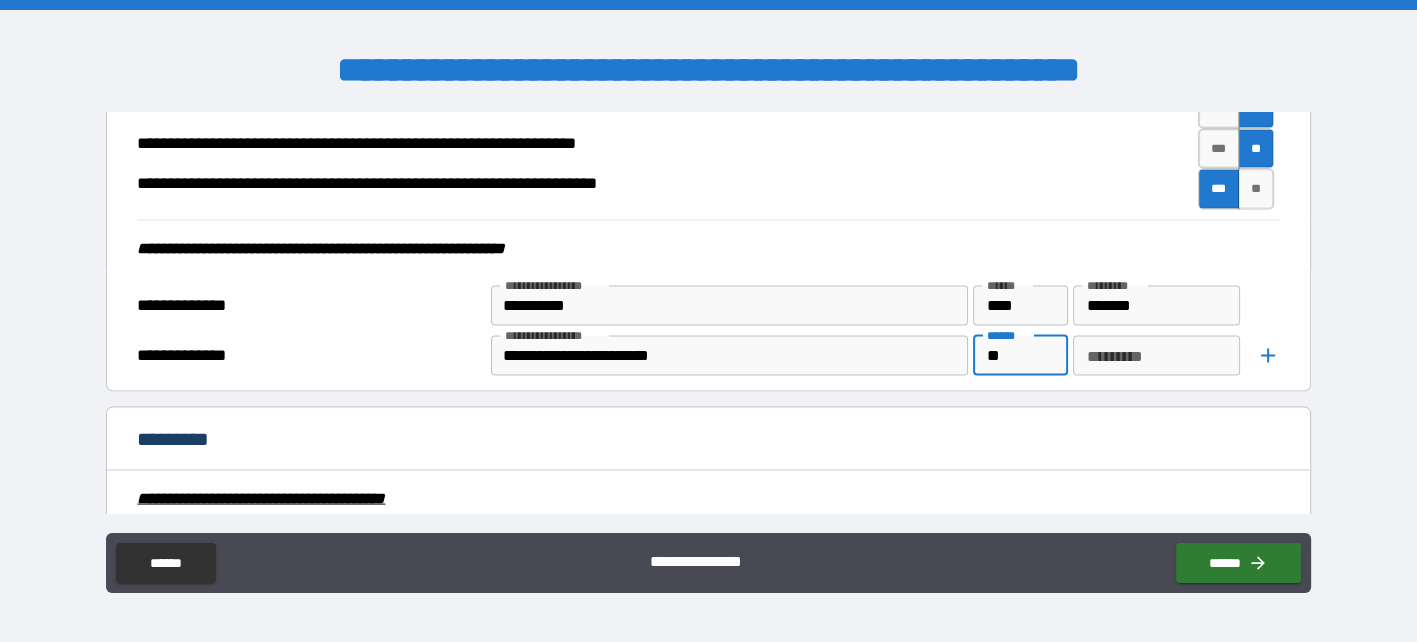type on "**" 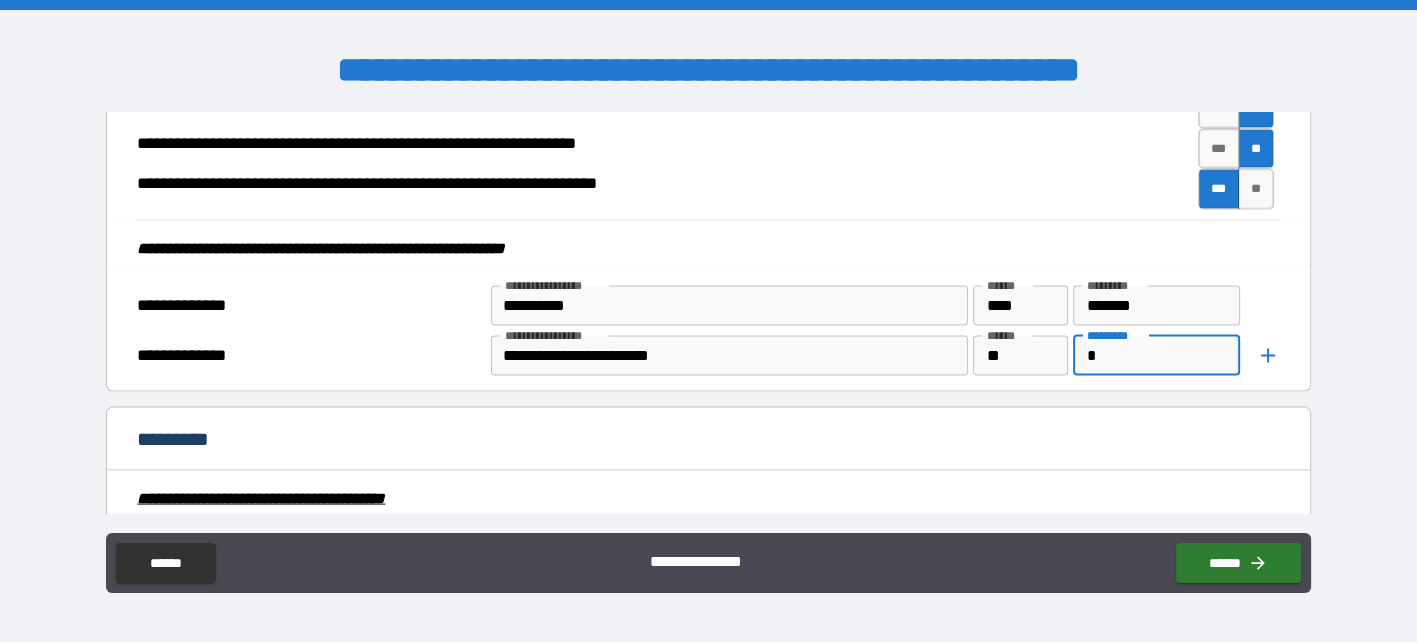 type on "*" 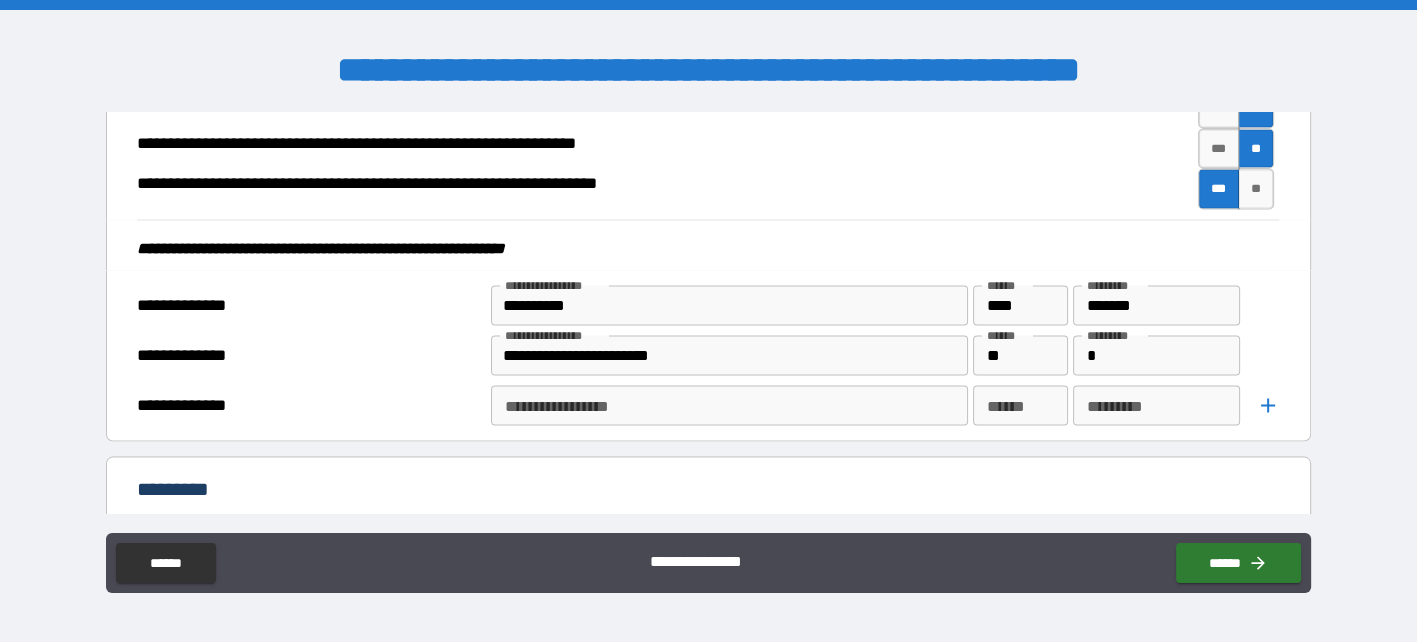 click on "**********" at bounding box center [727, 406] 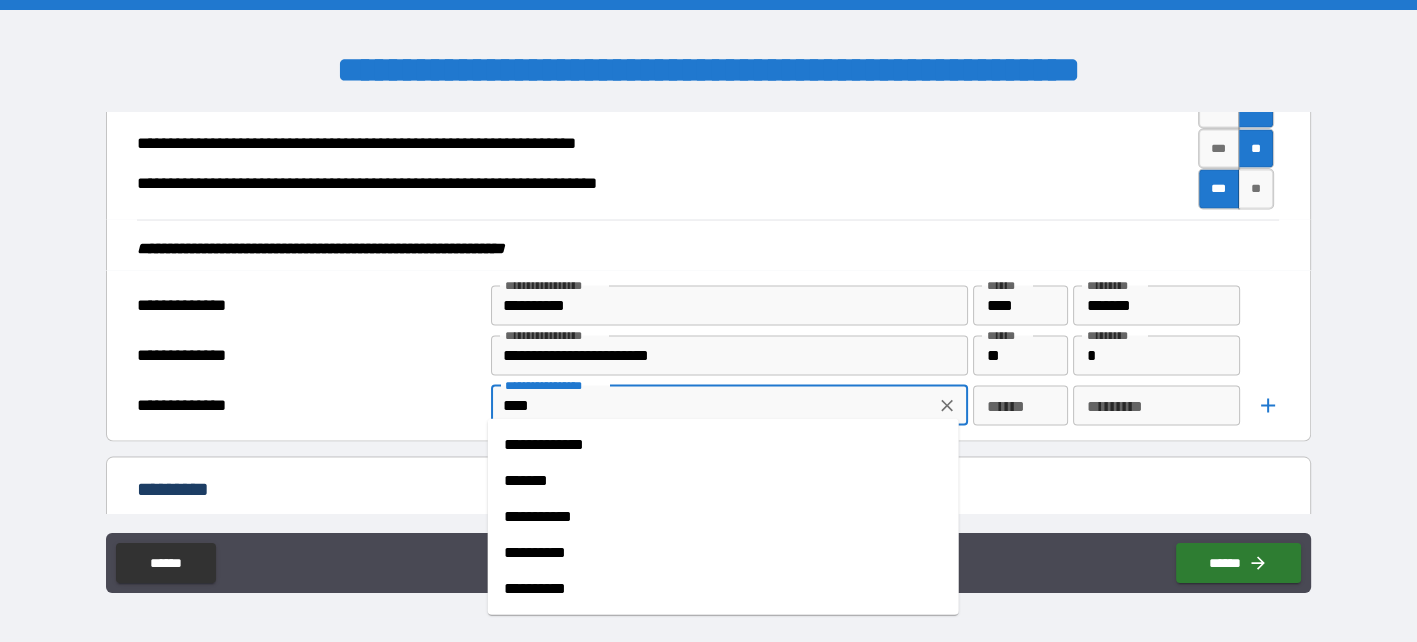 click on "**********" at bounding box center [723, 516] 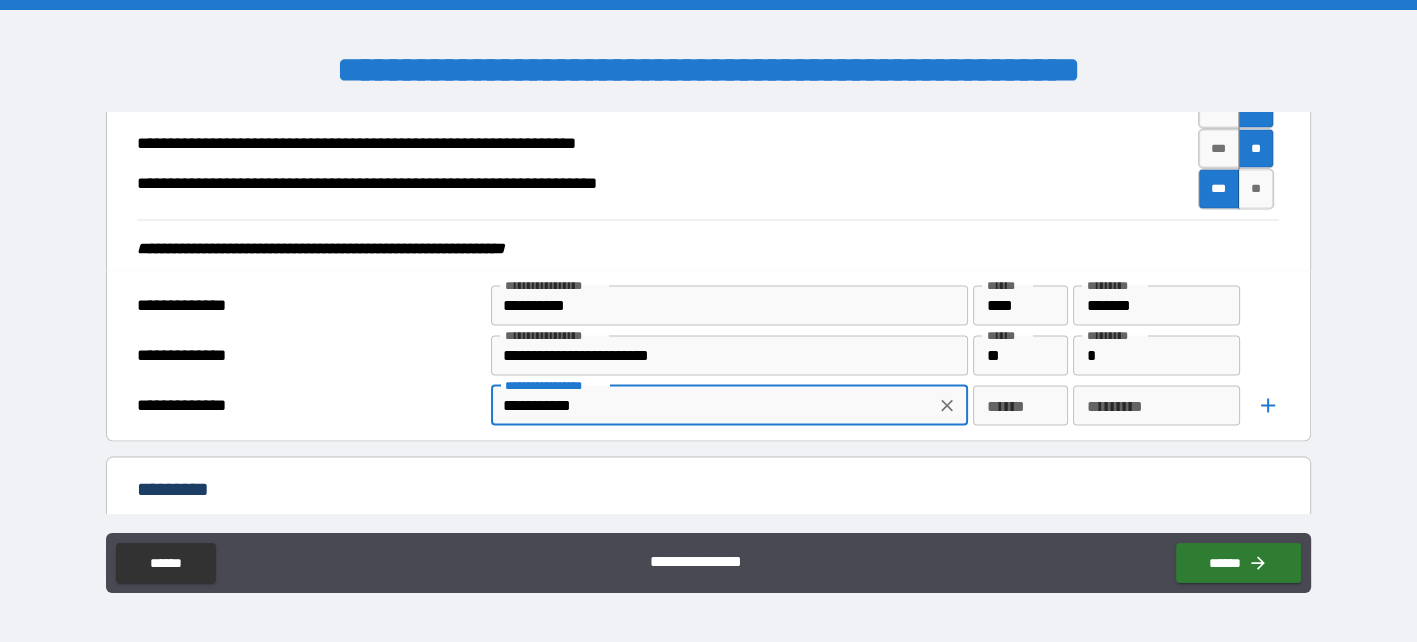 type on "**********" 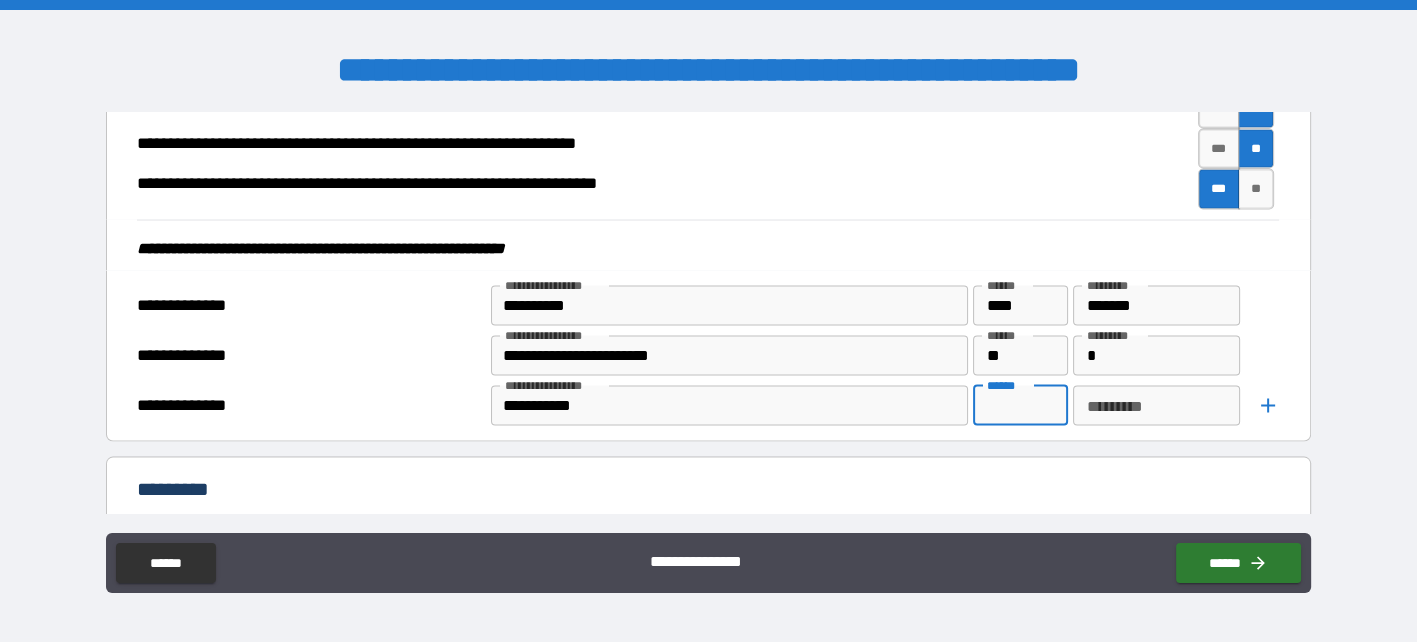 click on "******" at bounding box center (1020, 406) 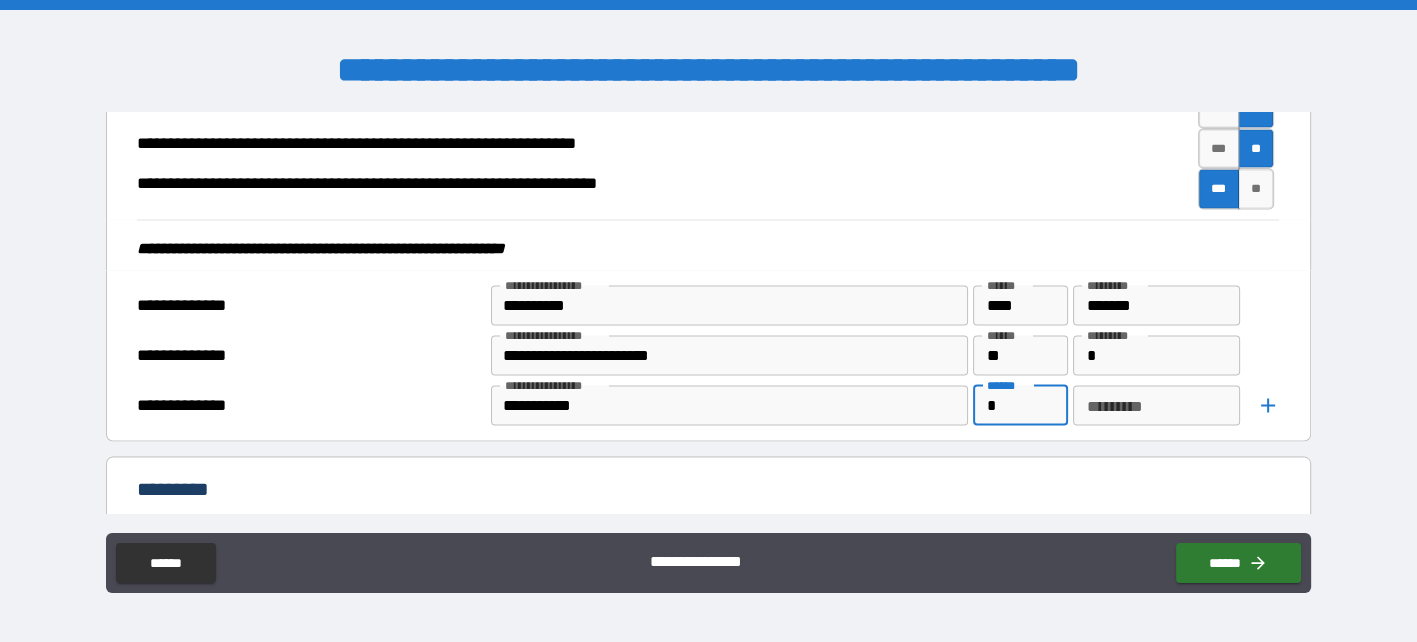 type on "*" 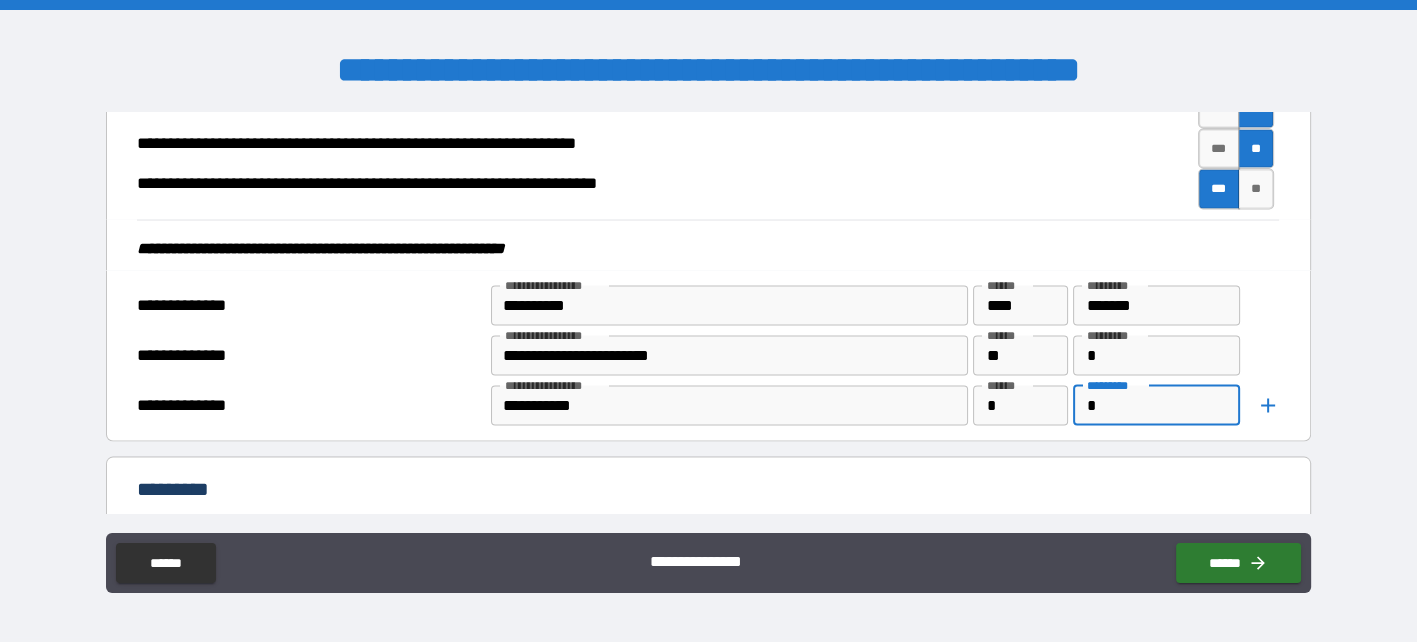 type on "*" 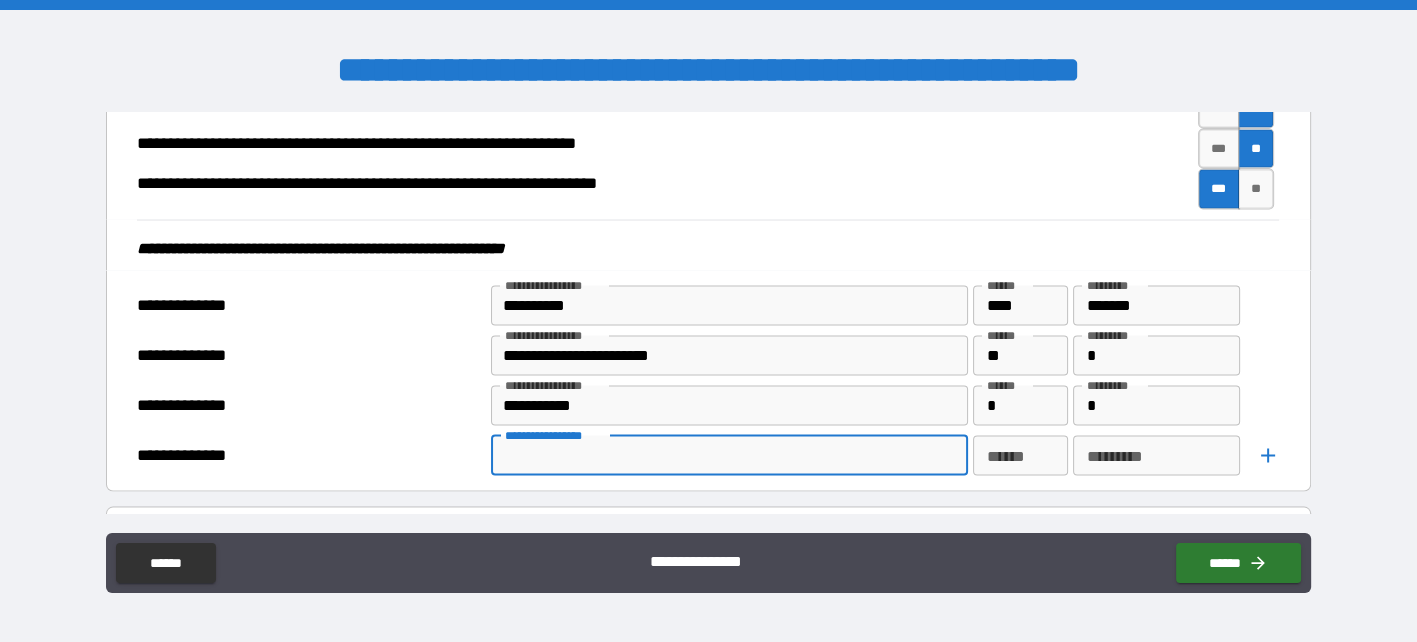 click on "**********" at bounding box center (727, 456) 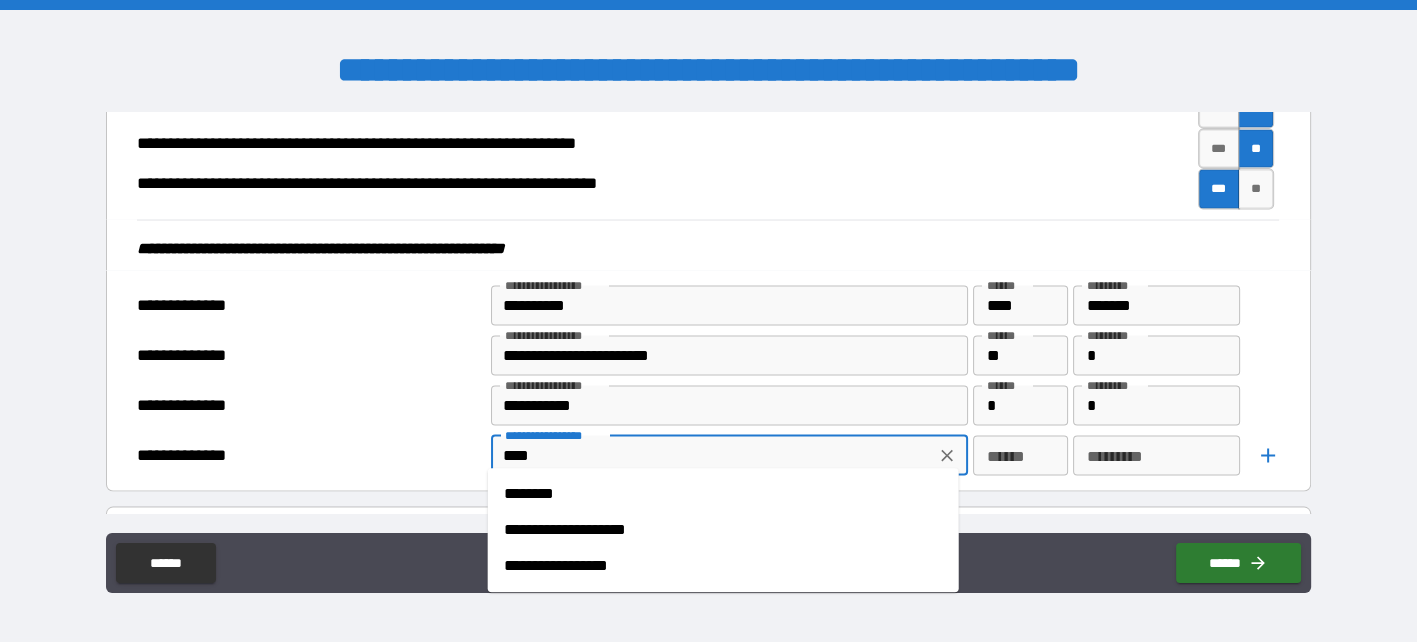click on "**********" at bounding box center [723, 530] 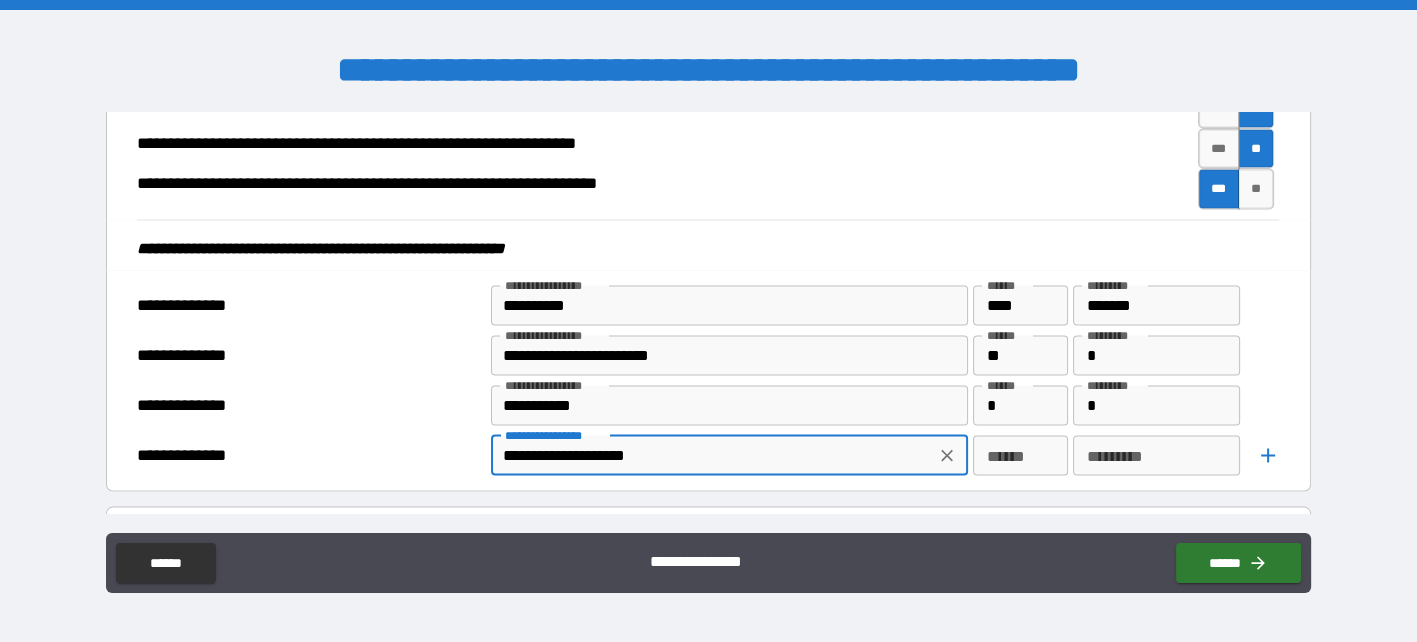 type on "**********" 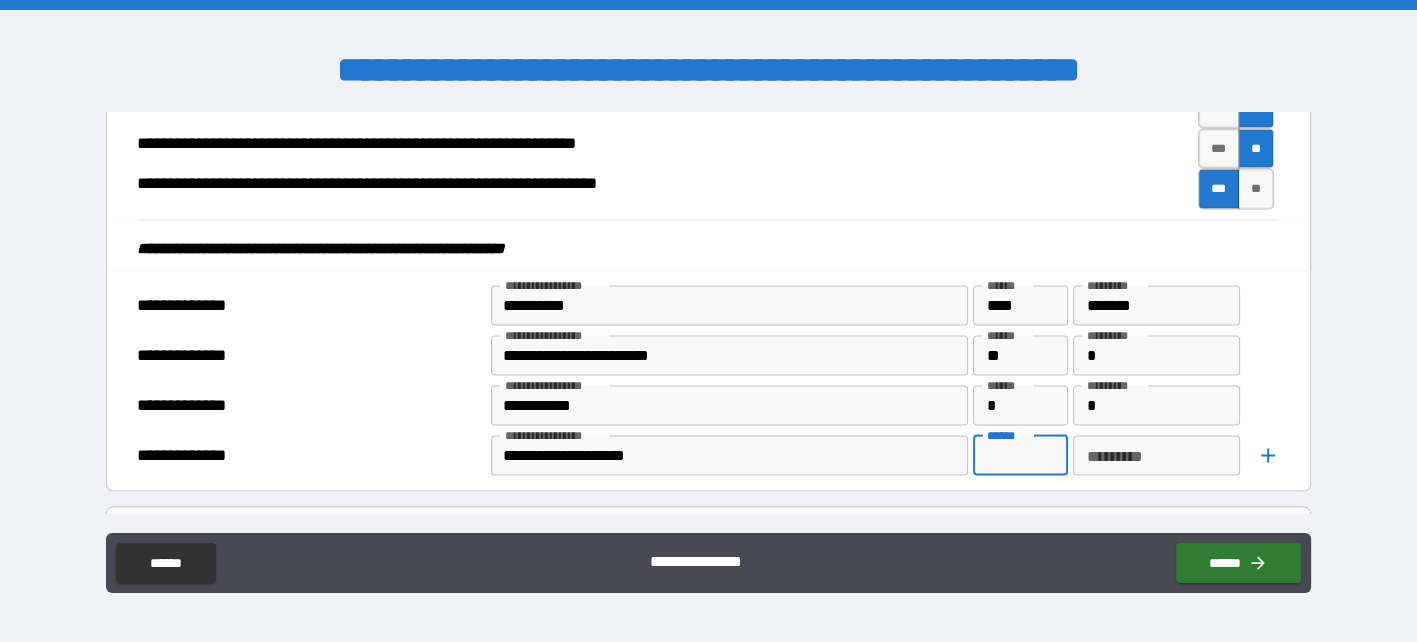 click on "******" at bounding box center [1020, 456] 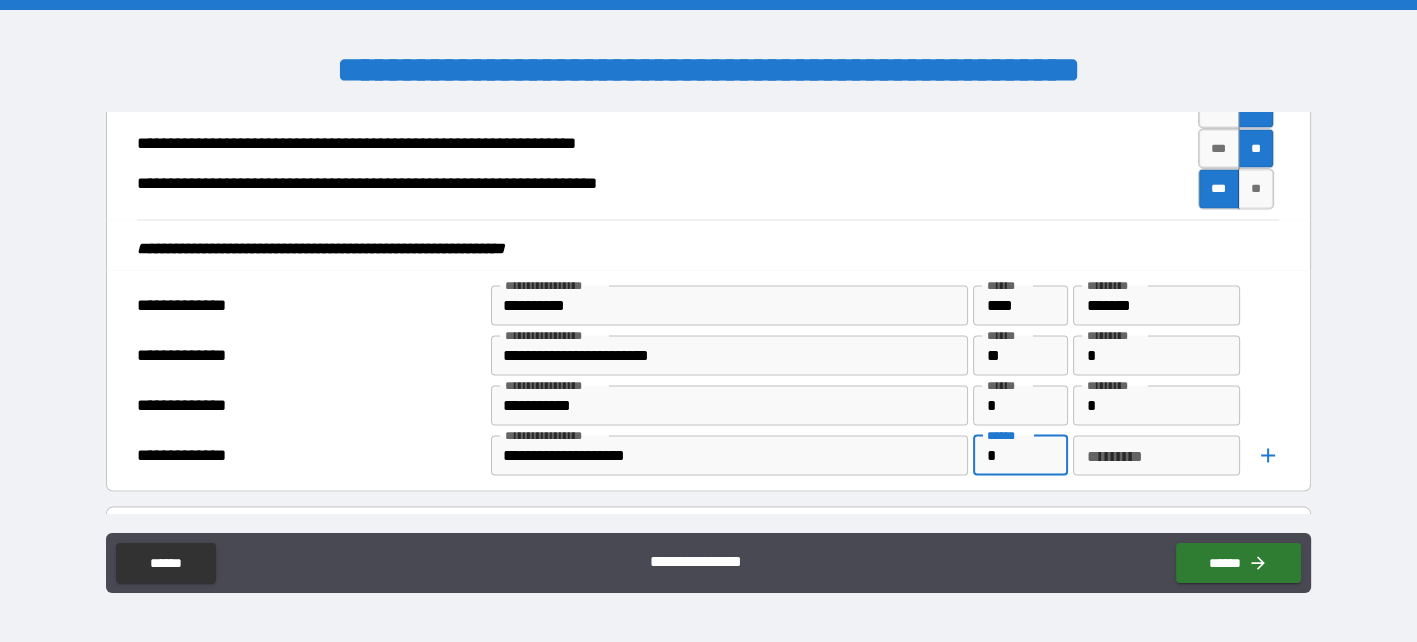 type on "*" 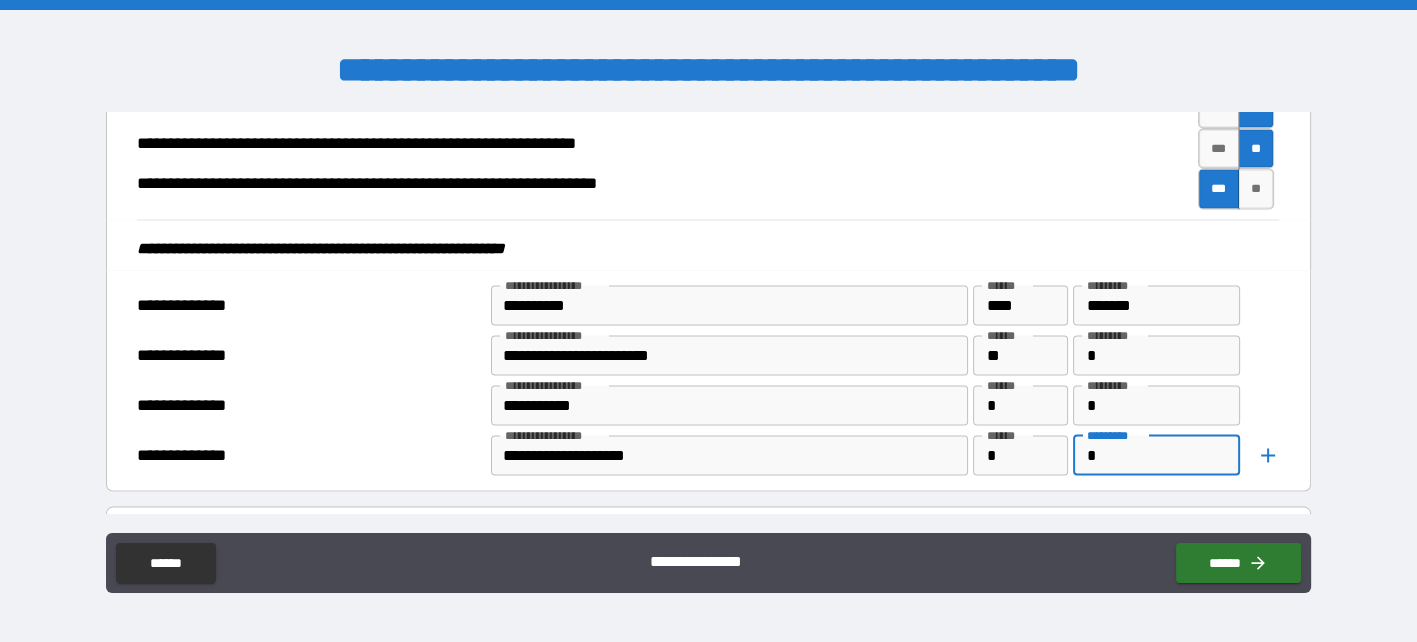type on "*" 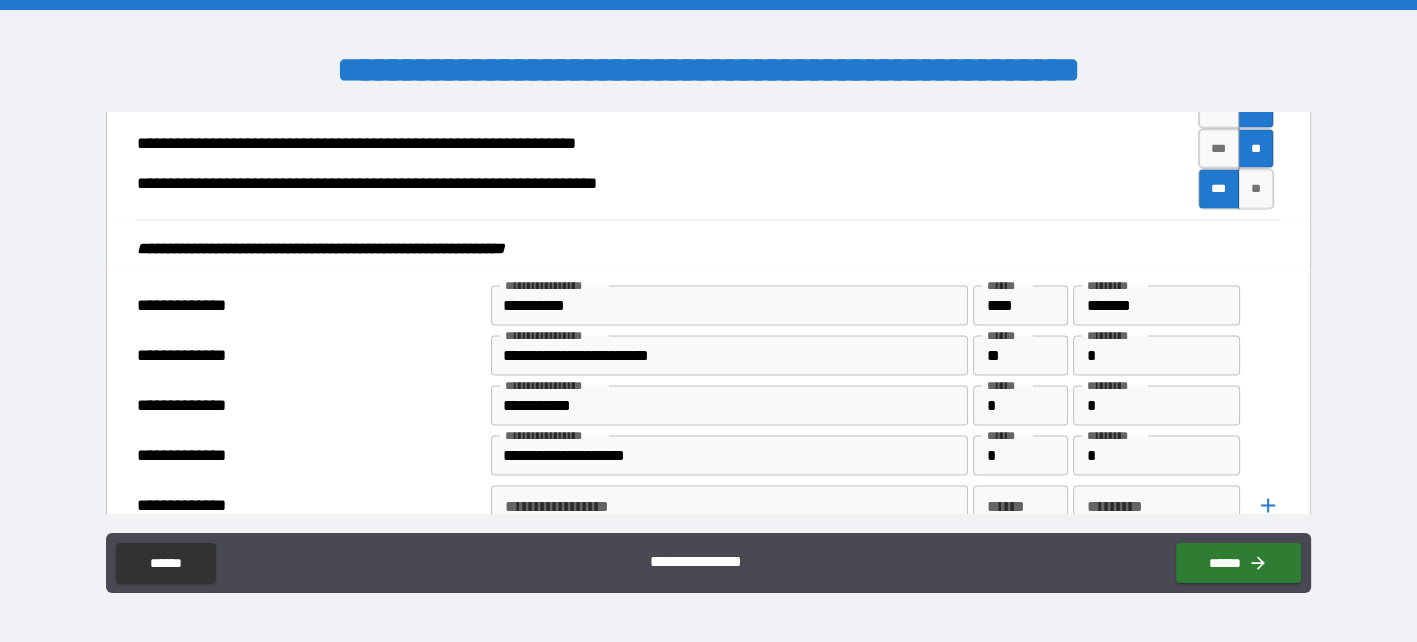 click on "**********" at bounding box center (727, 506) 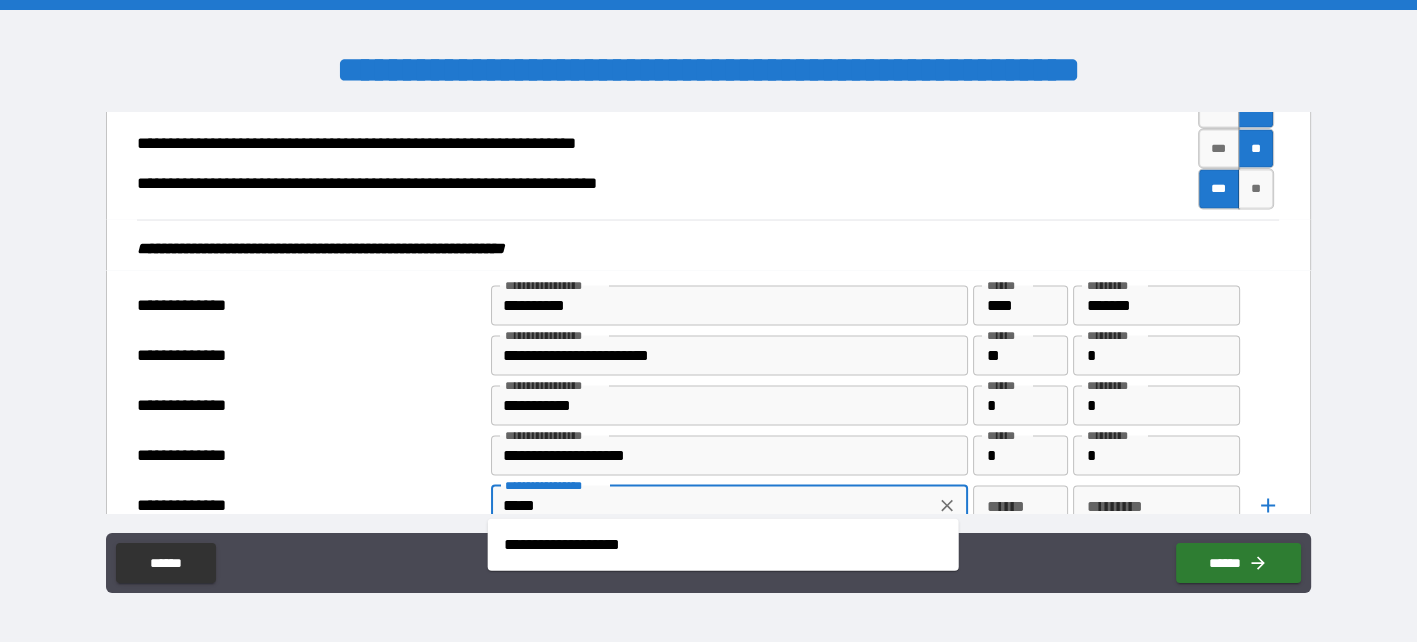 click on "**********" at bounding box center [723, 545] 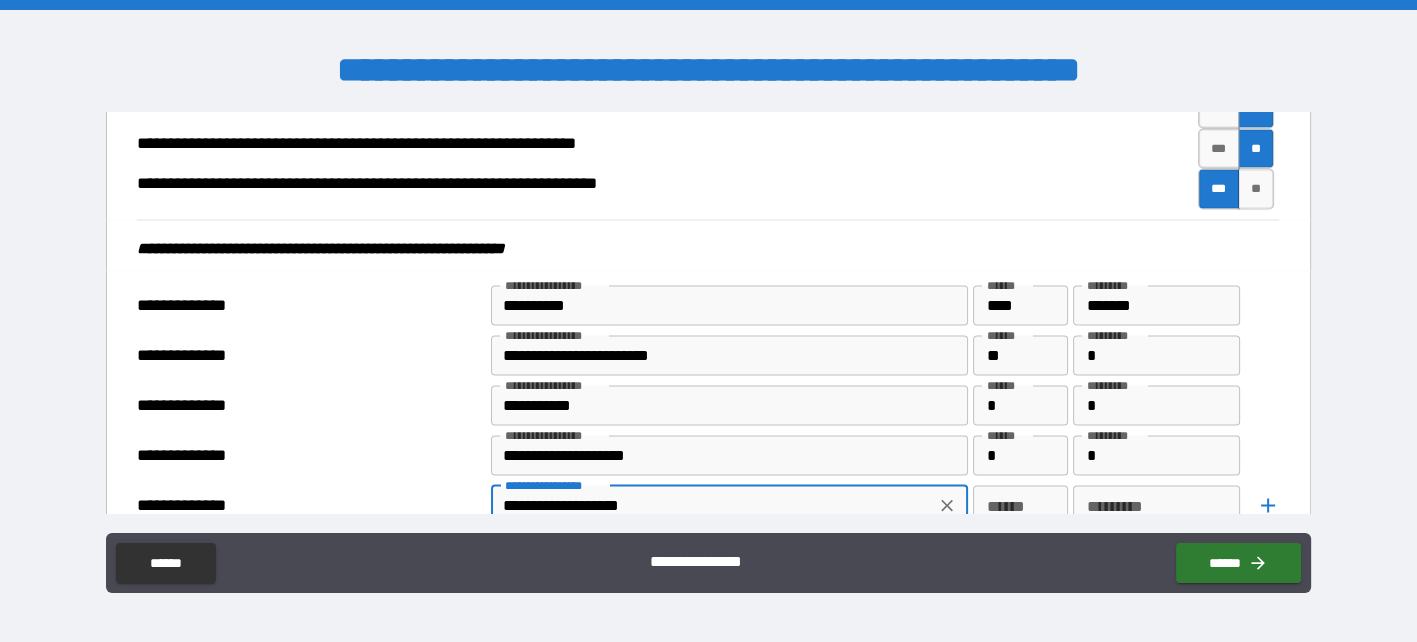 type on "**********" 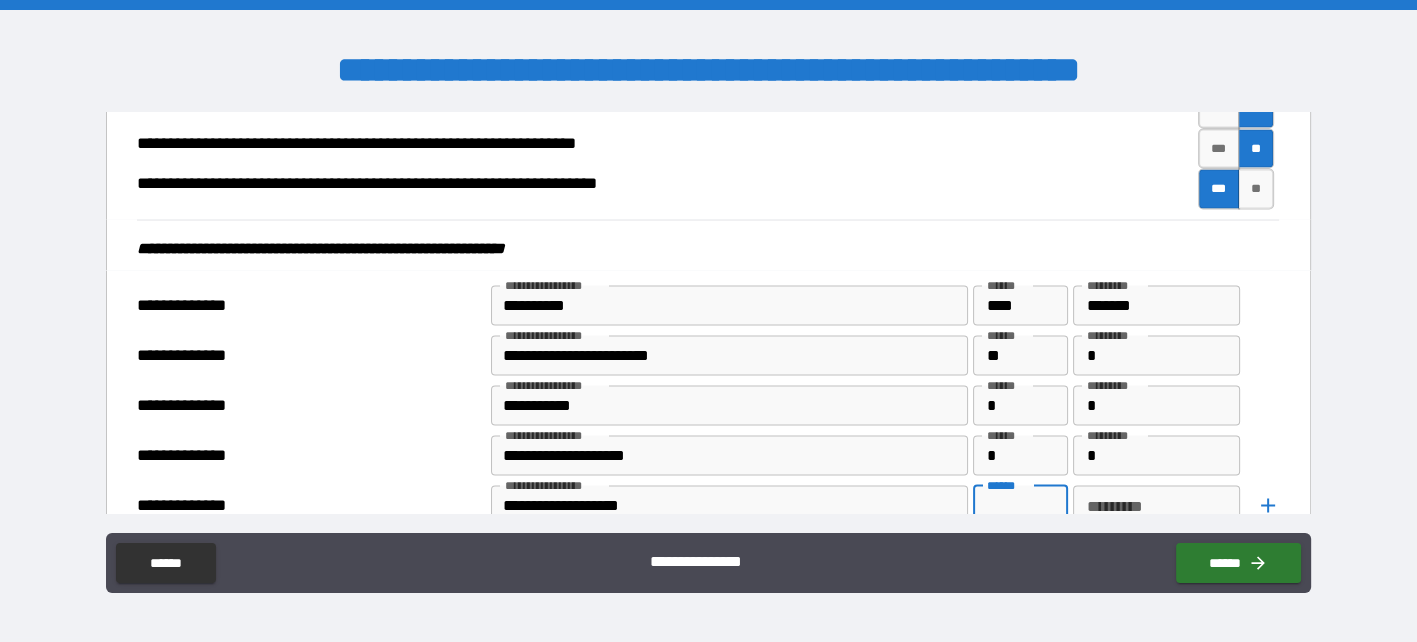 click on "******" at bounding box center [1020, 506] 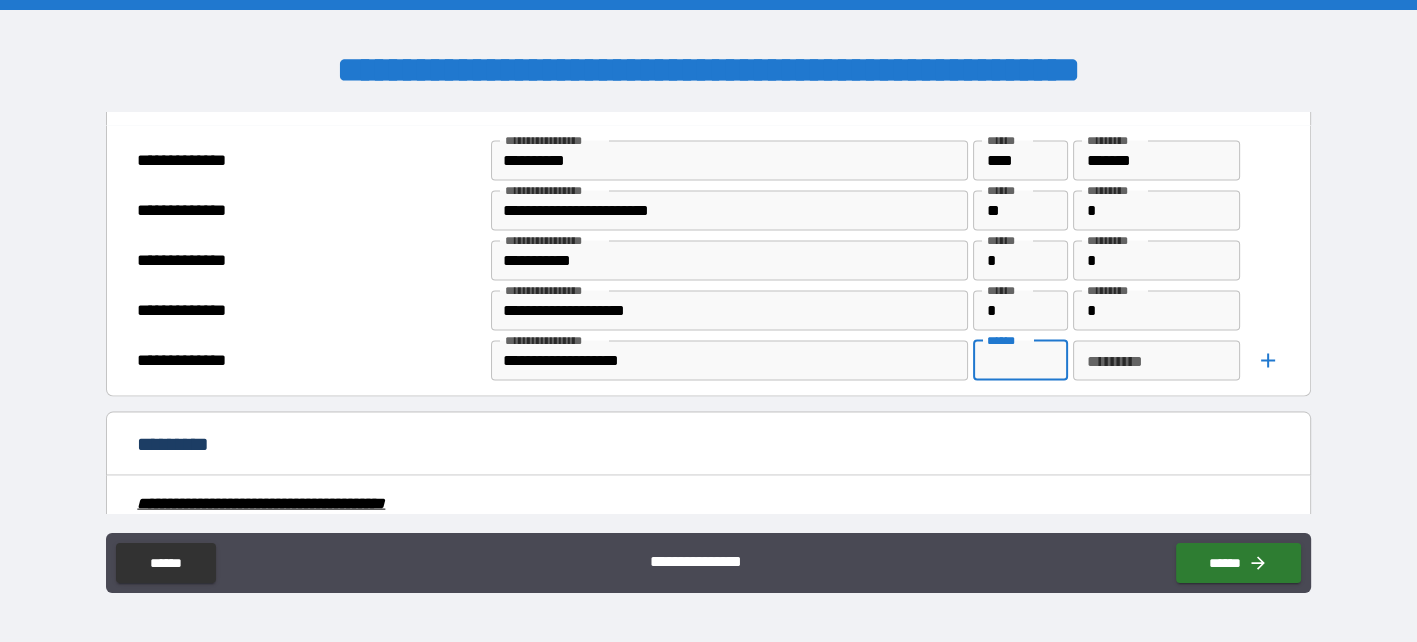 scroll, scrollTop: 4279, scrollLeft: 0, axis: vertical 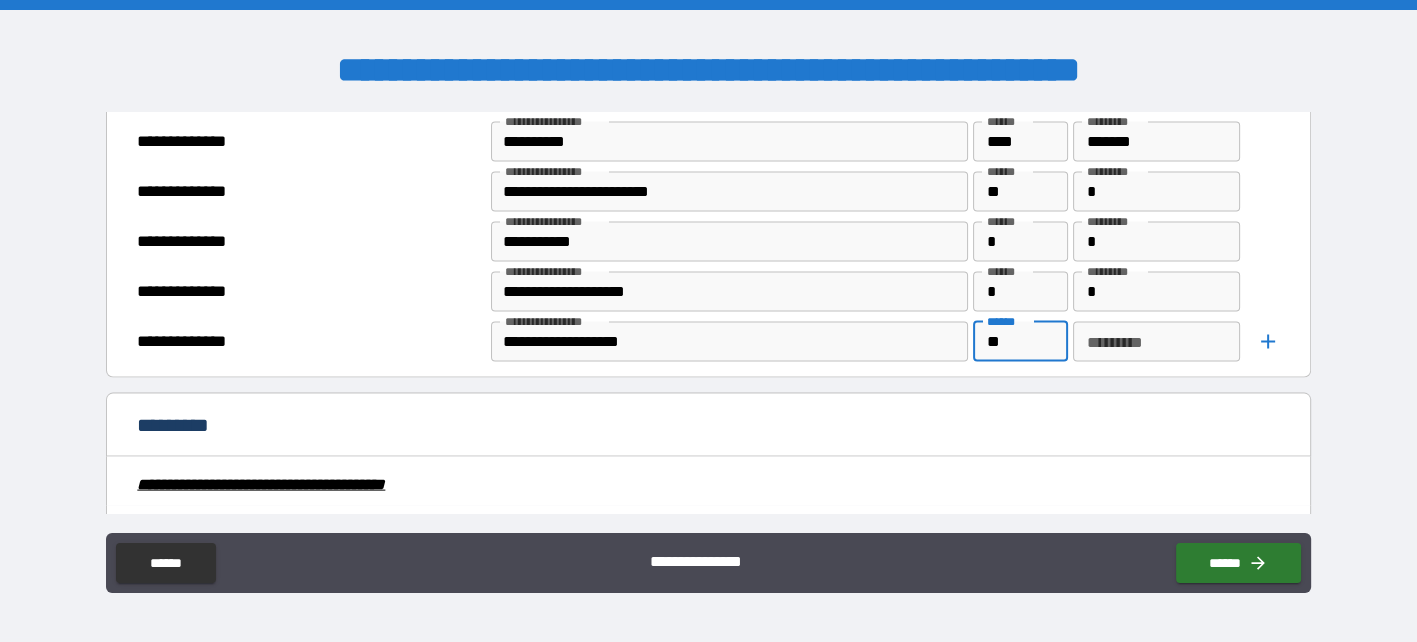 type on "**" 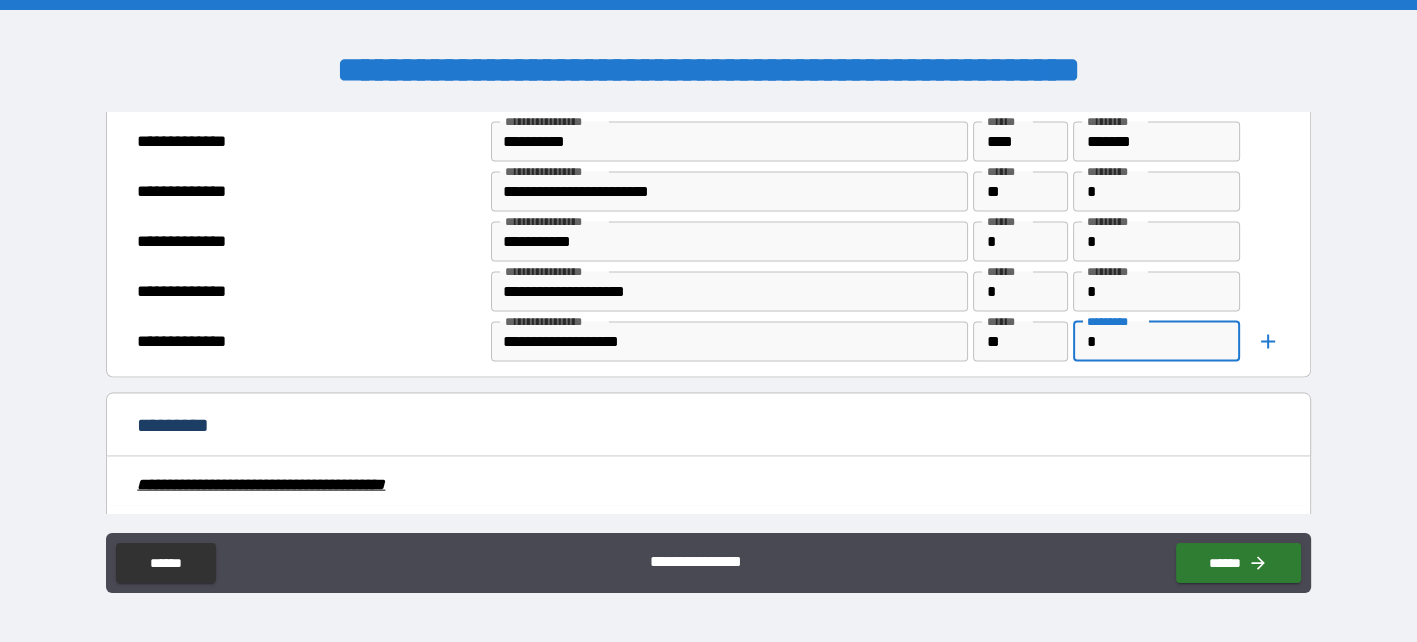 type on "*" 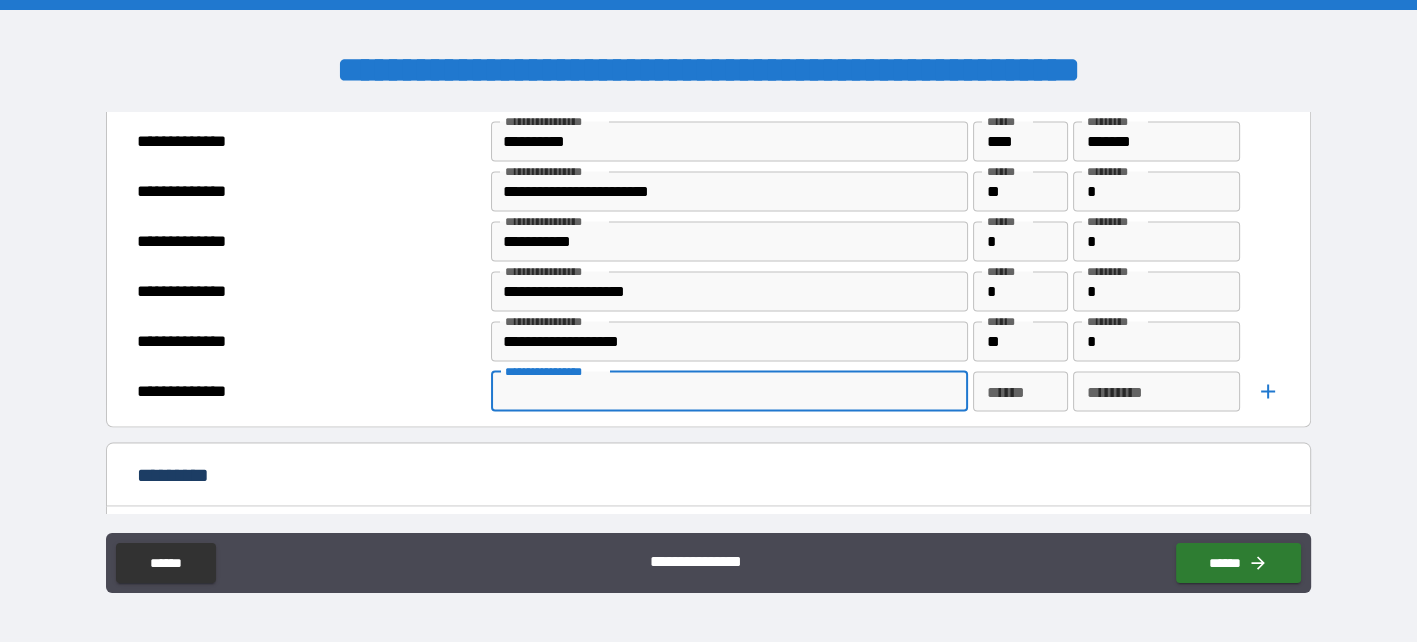 click on "**********" at bounding box center [729, 392] 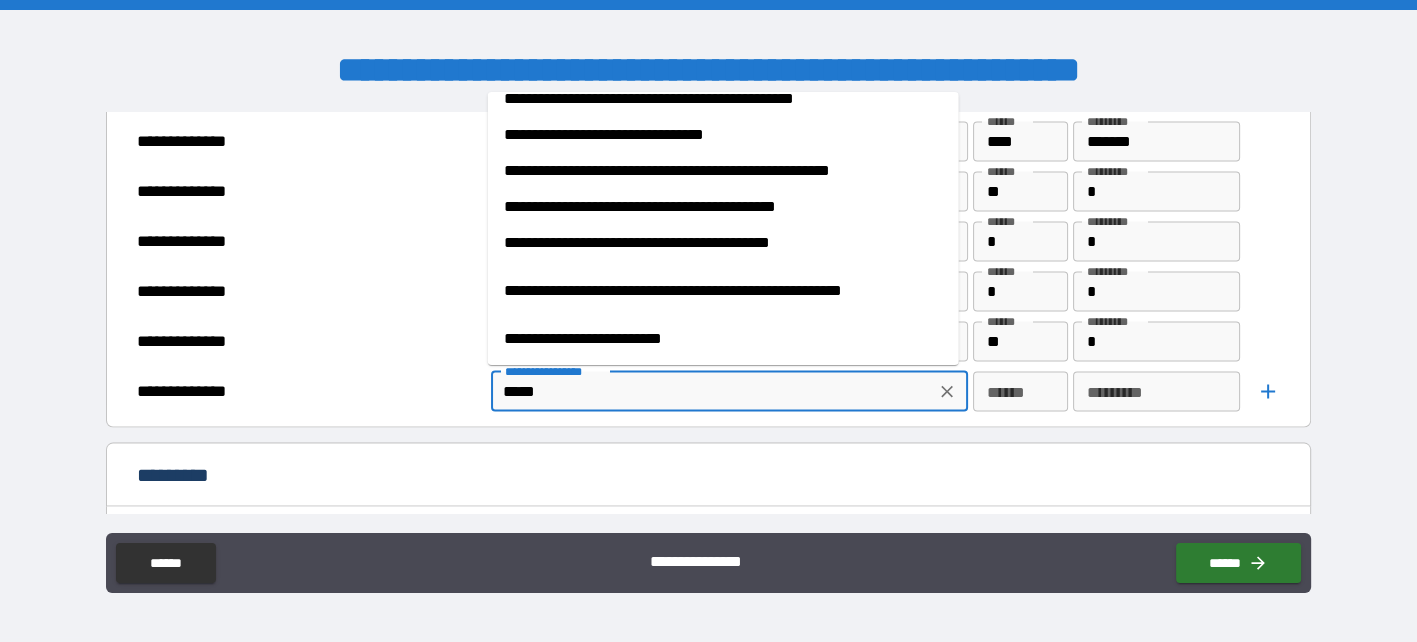 scroll, scrollTop: 0, scrollLeft: 0, axis: both 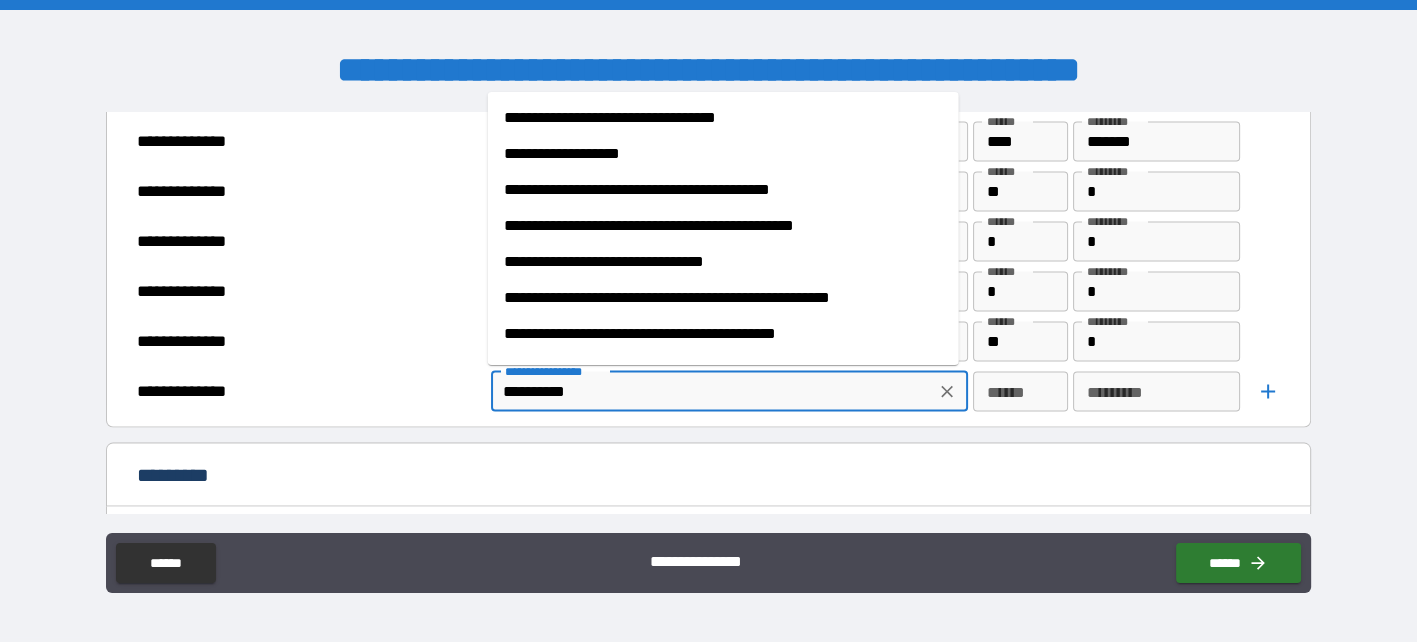 type on "**********" 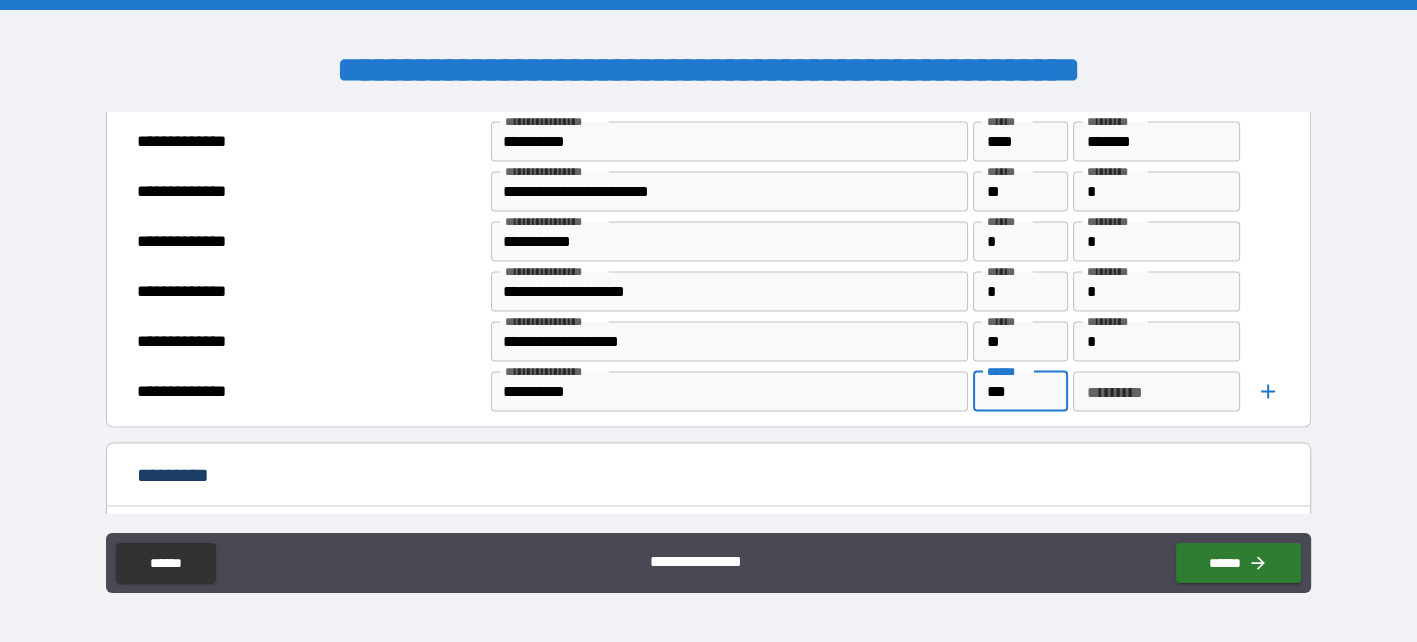 type on "***" 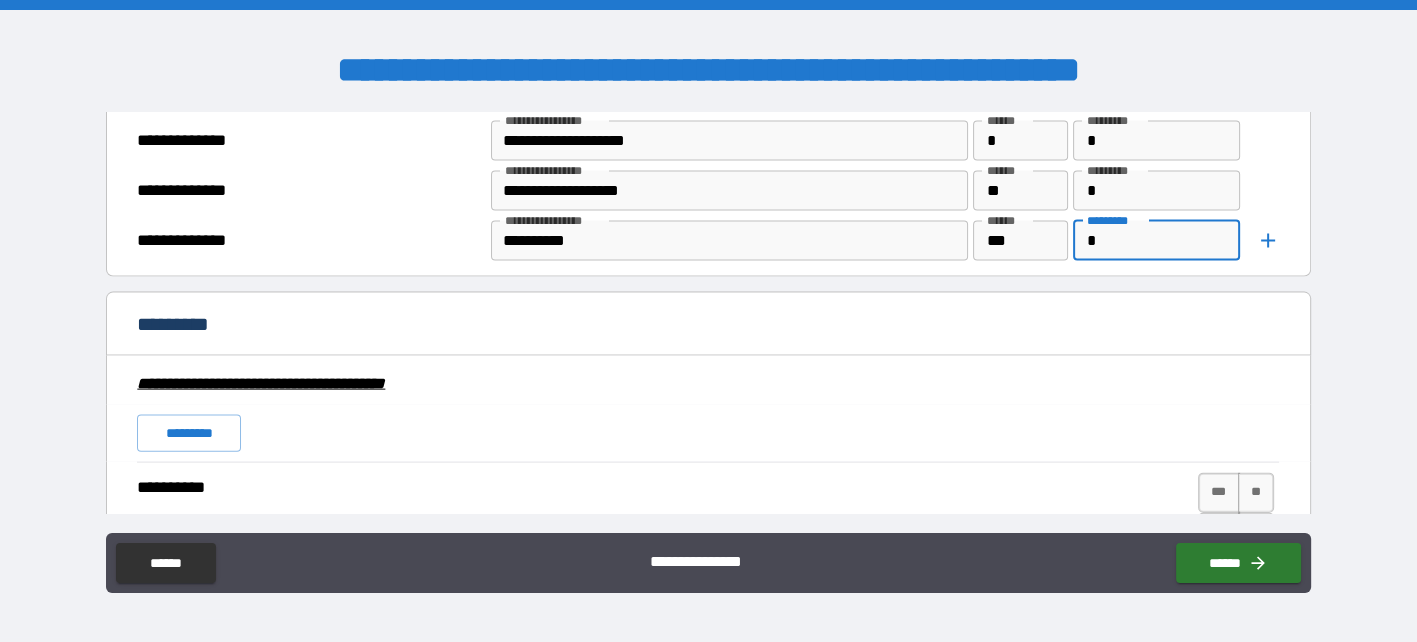 scroll, scrollTop: 4479, scrollLeft: 0, axis: vertical 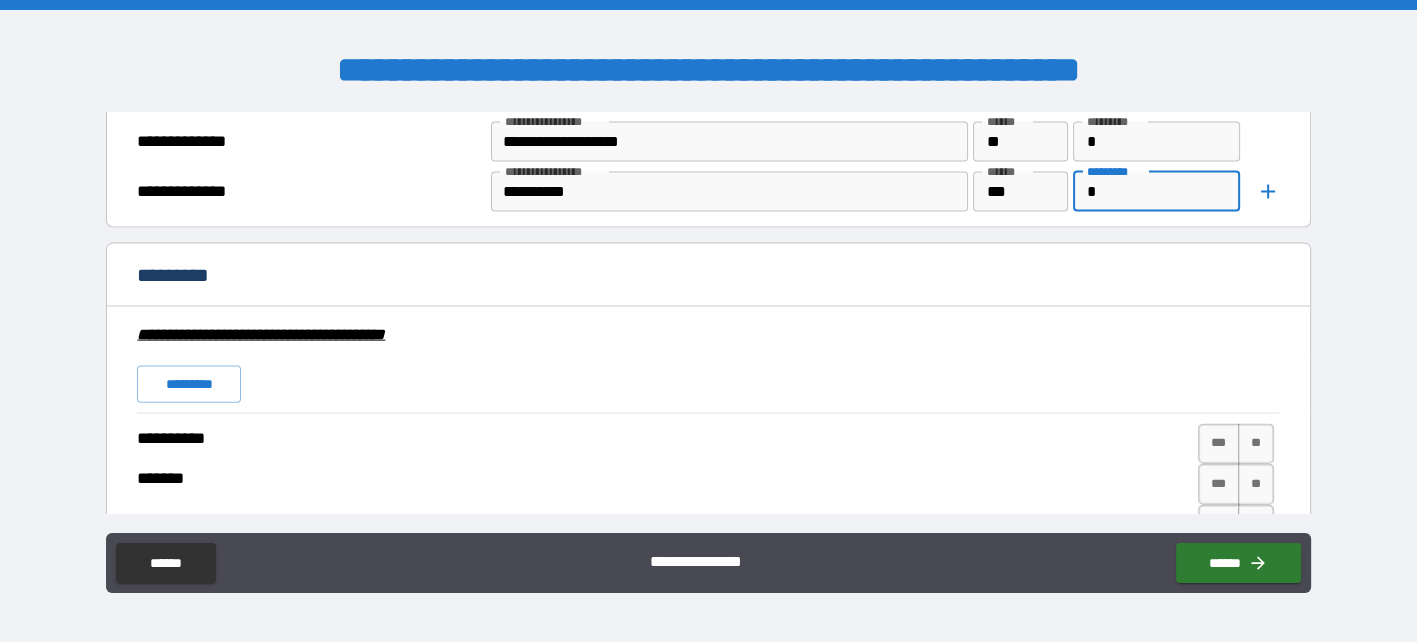 type on "*" 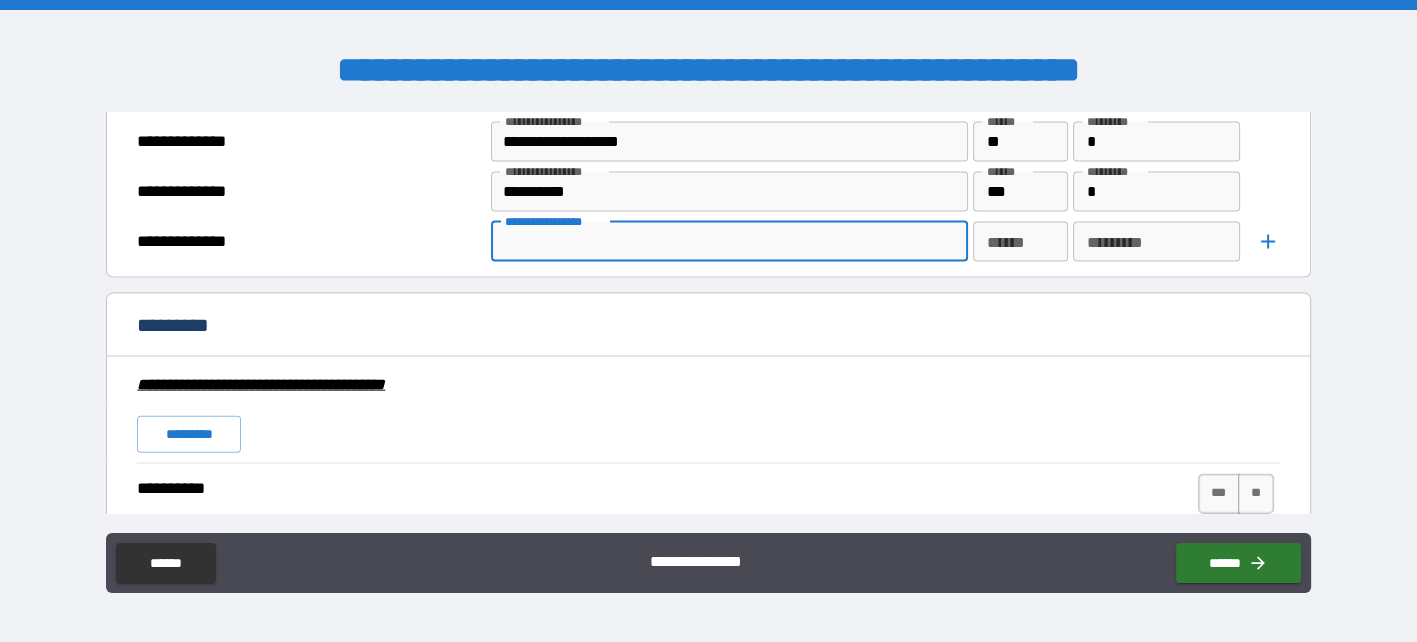 click on "**********" at bounding box center (727, 242) 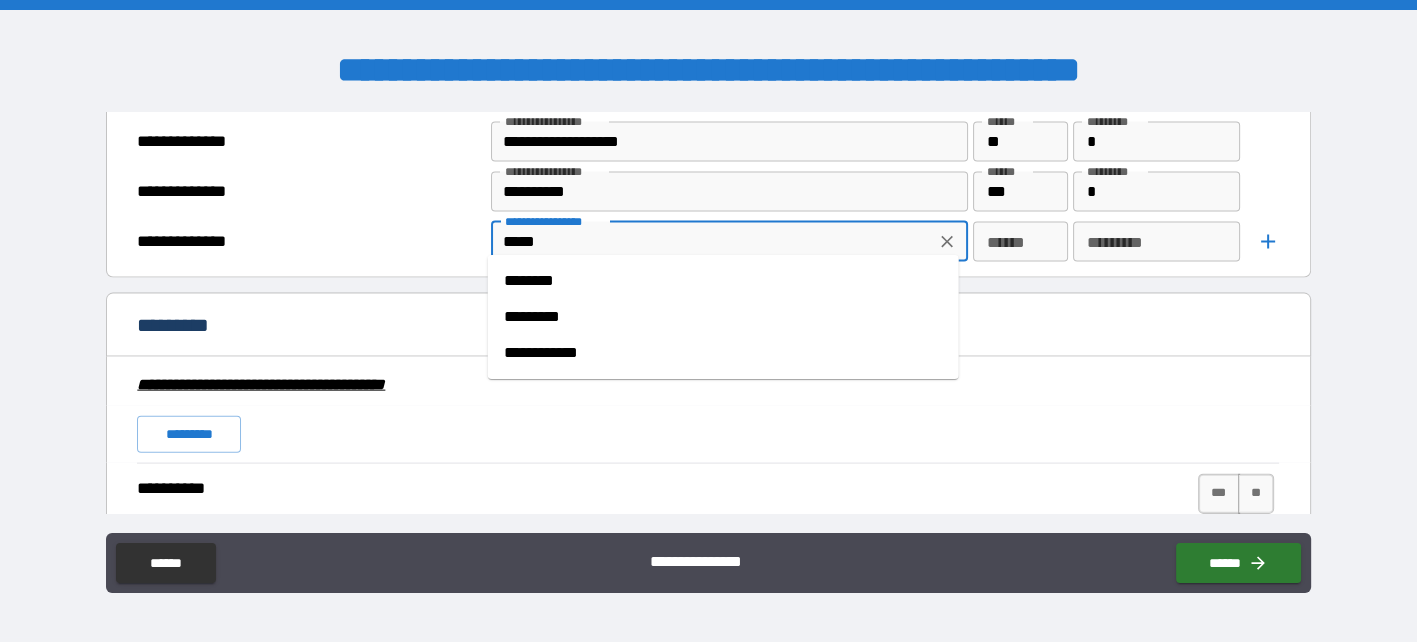 click on "********" at bounding box center (723, 281) 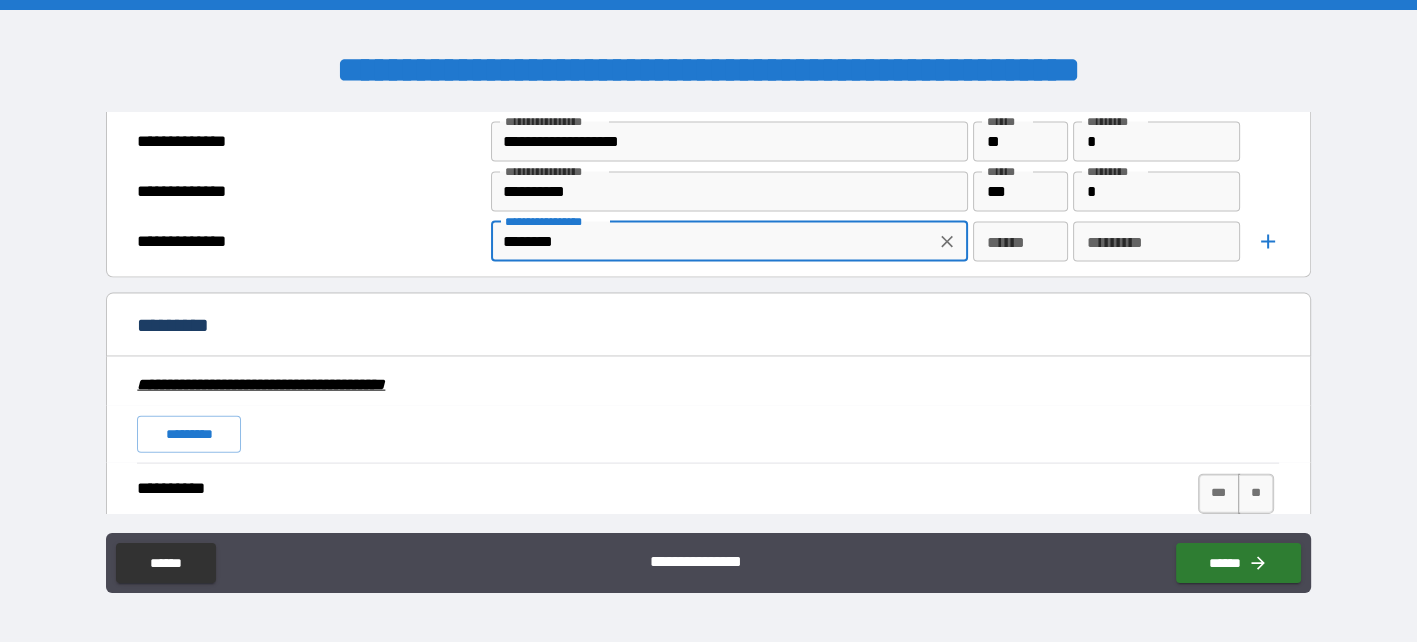 type on "********" 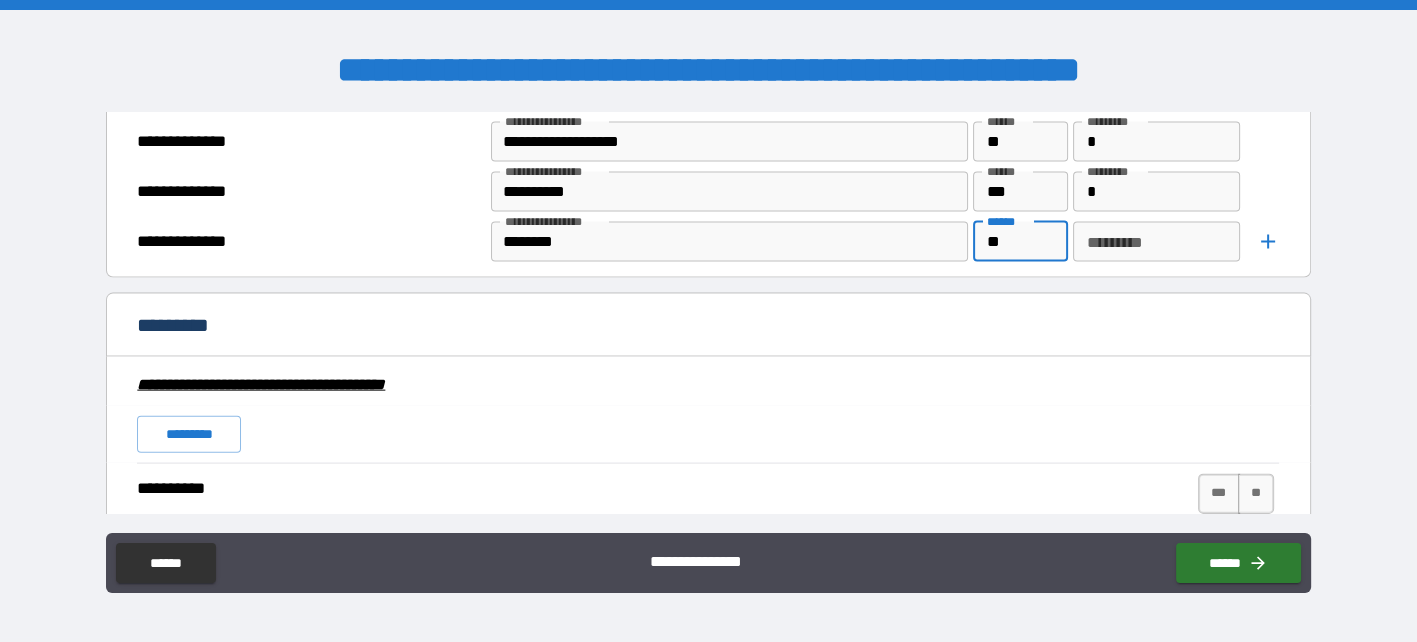 type on "**" 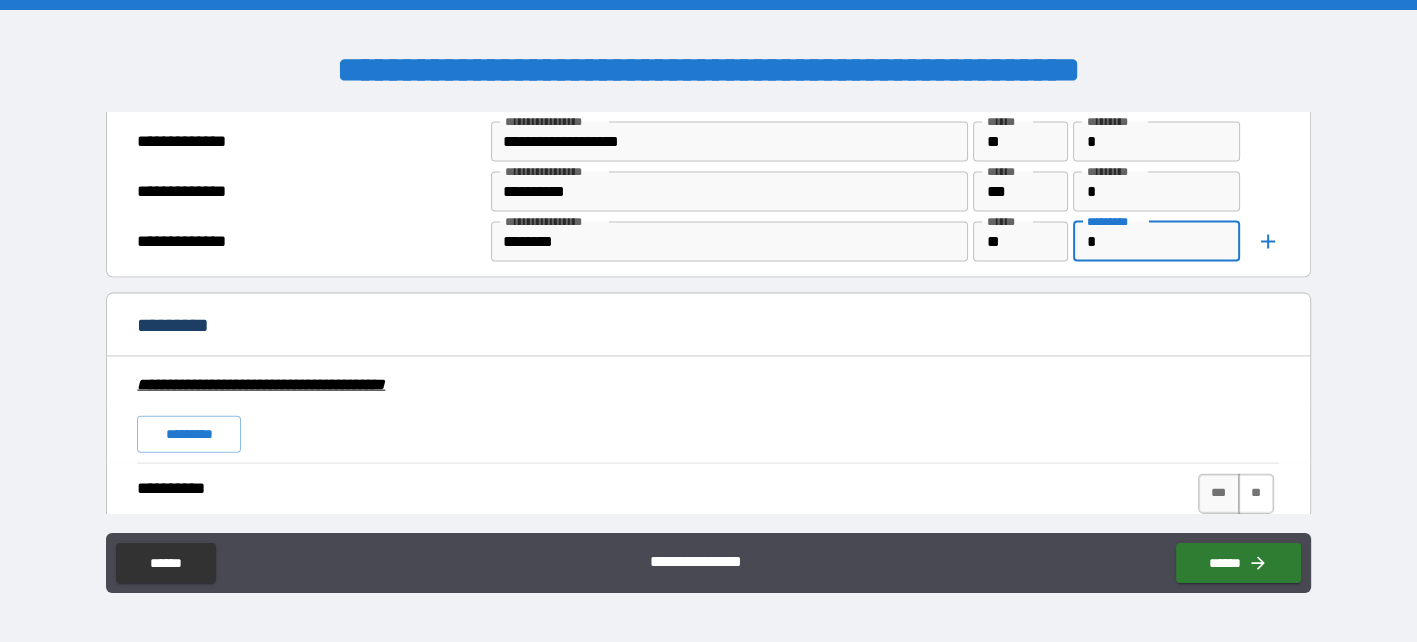 type on "*" 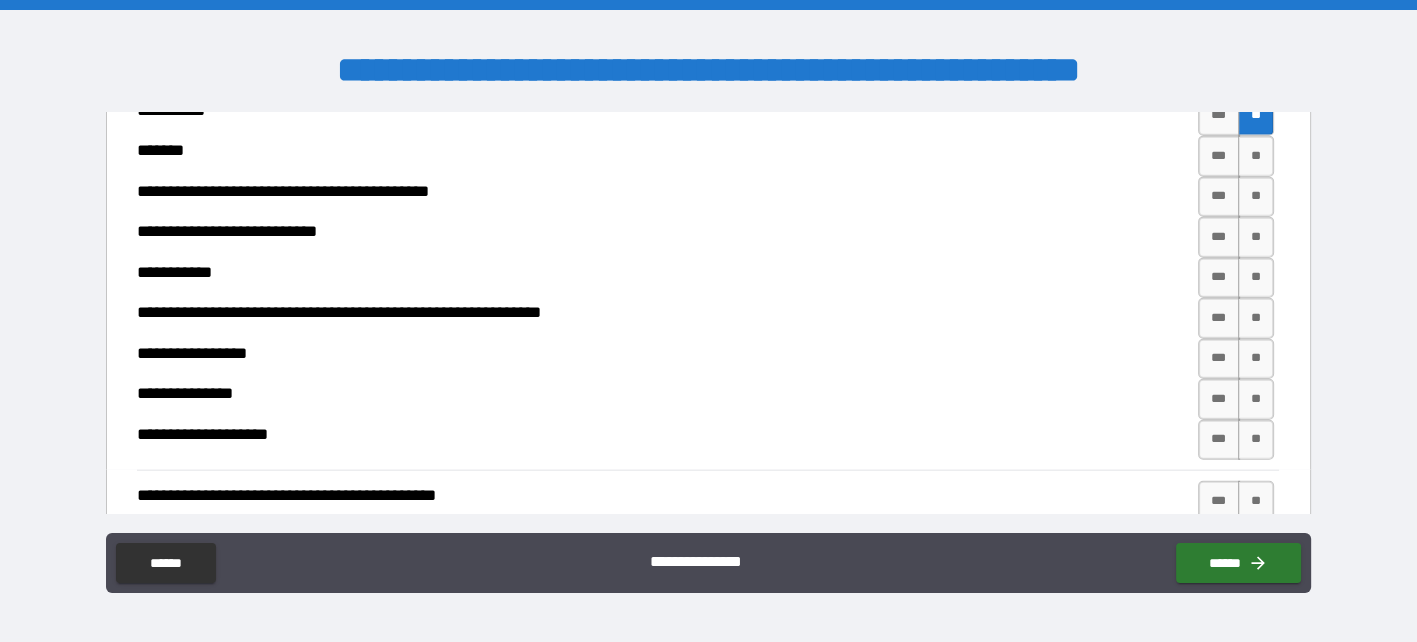 scroll, scrollTop: 4739, scrollLeft: 0, axis: vertical 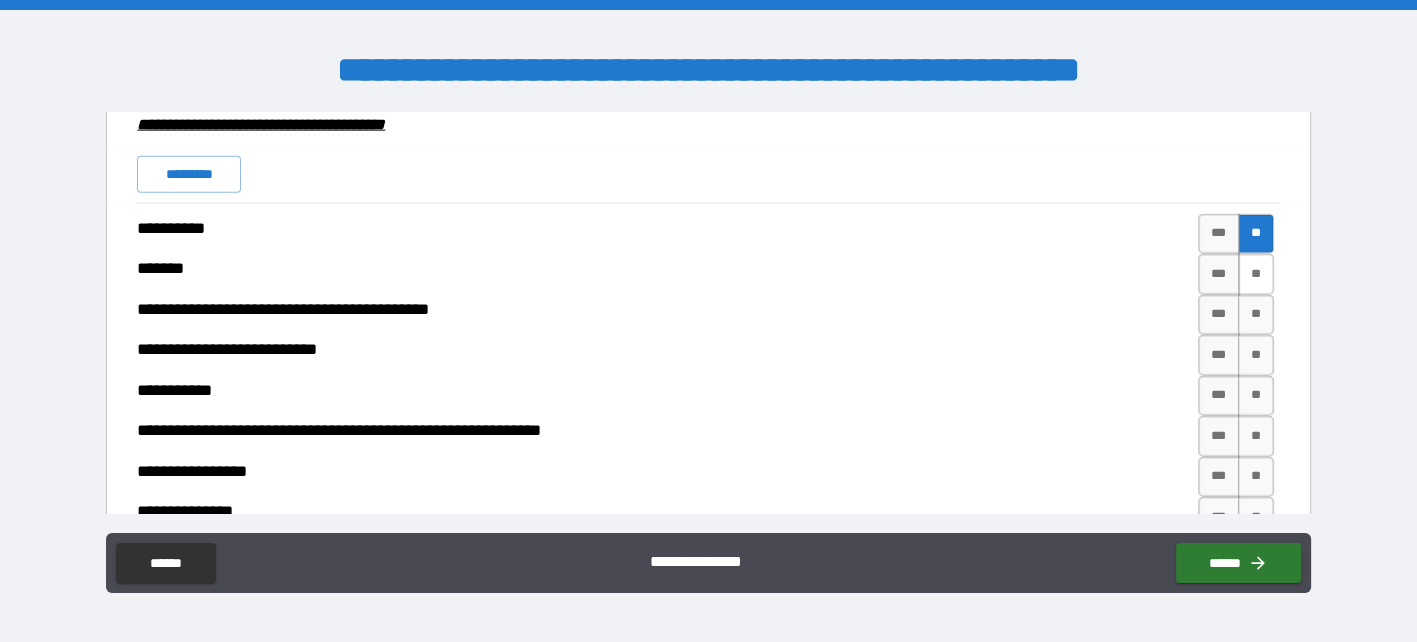 click on "**" at bounding box center (1256, 274) 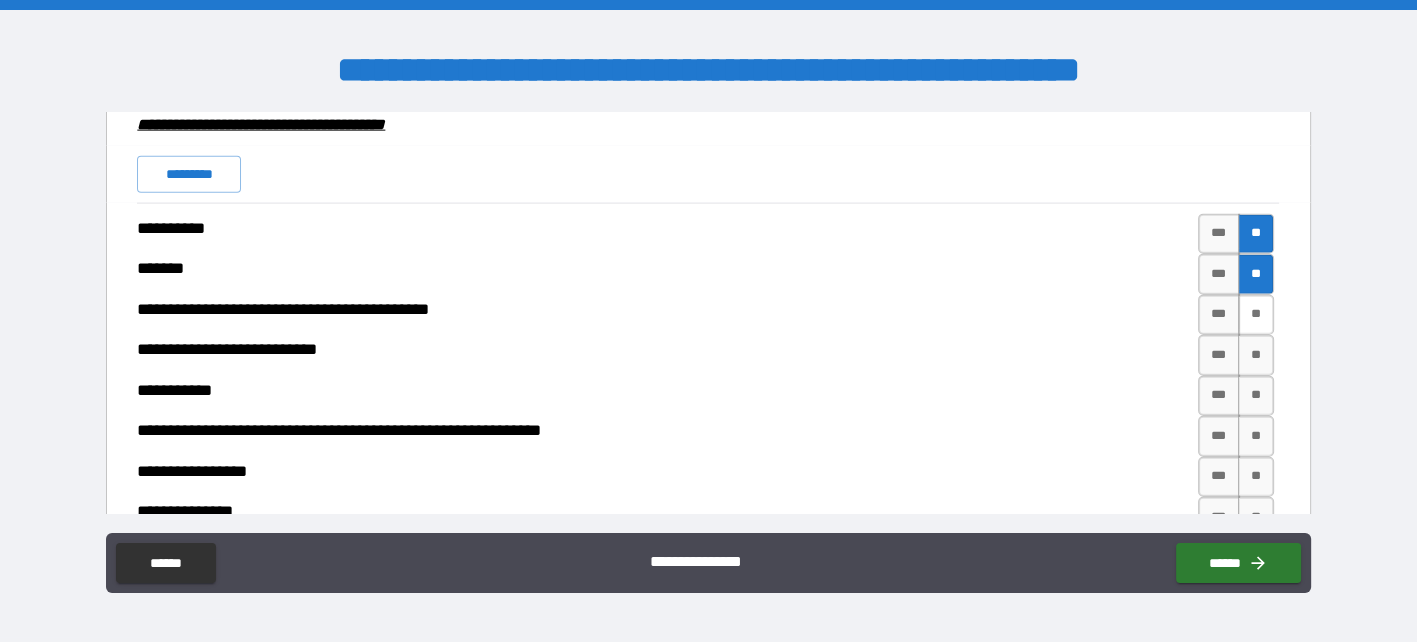 click on "**" at bounding box center [1256, 315] 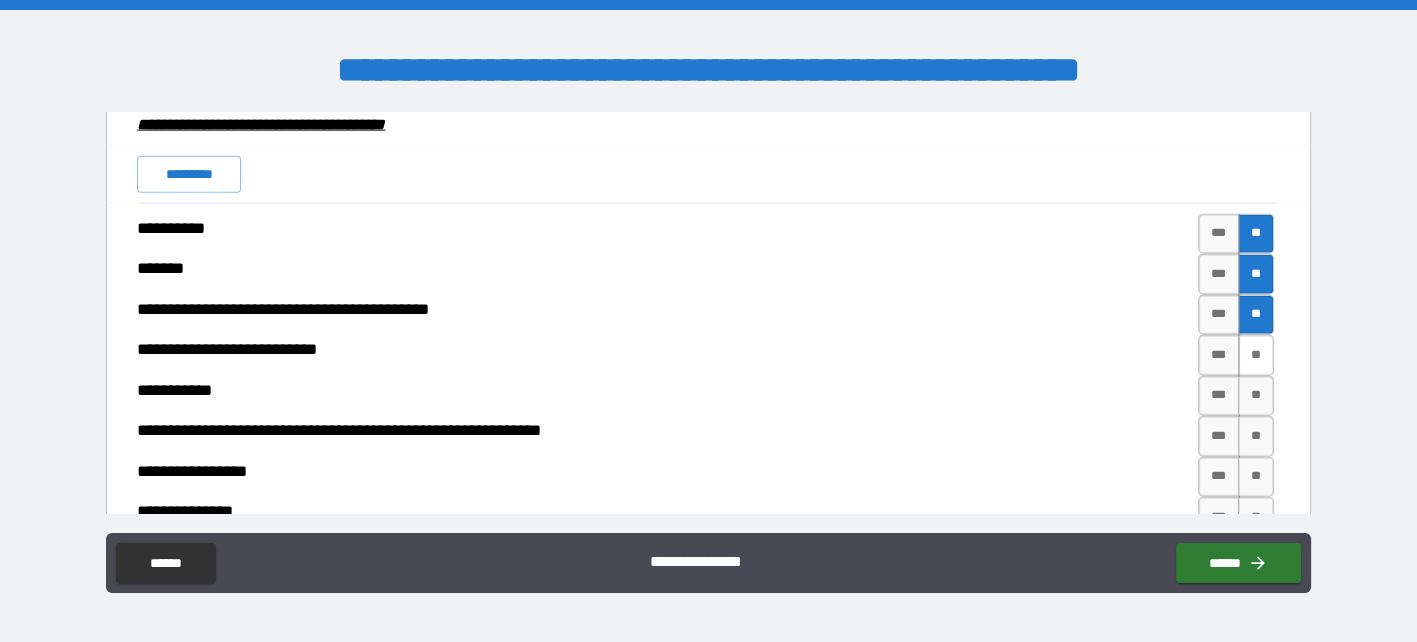 click on "**" at bounding box center (1256, 355) 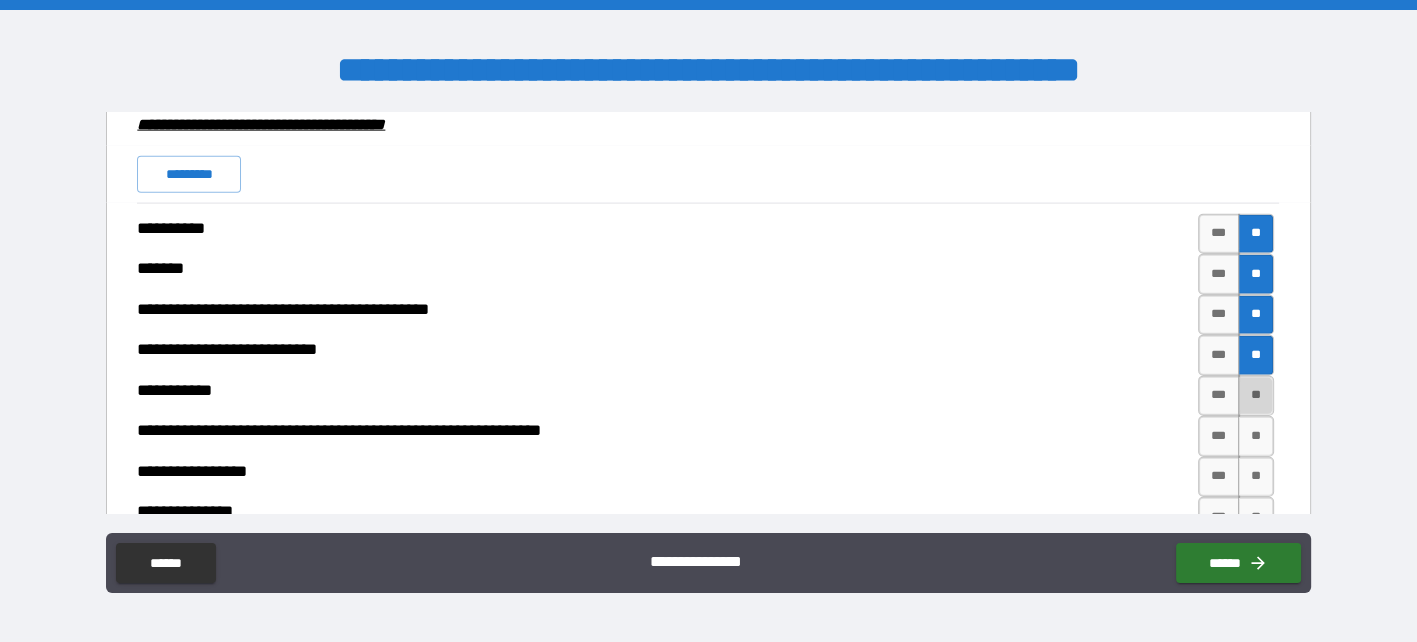 click on "**" at bounding box center (1256, 396) 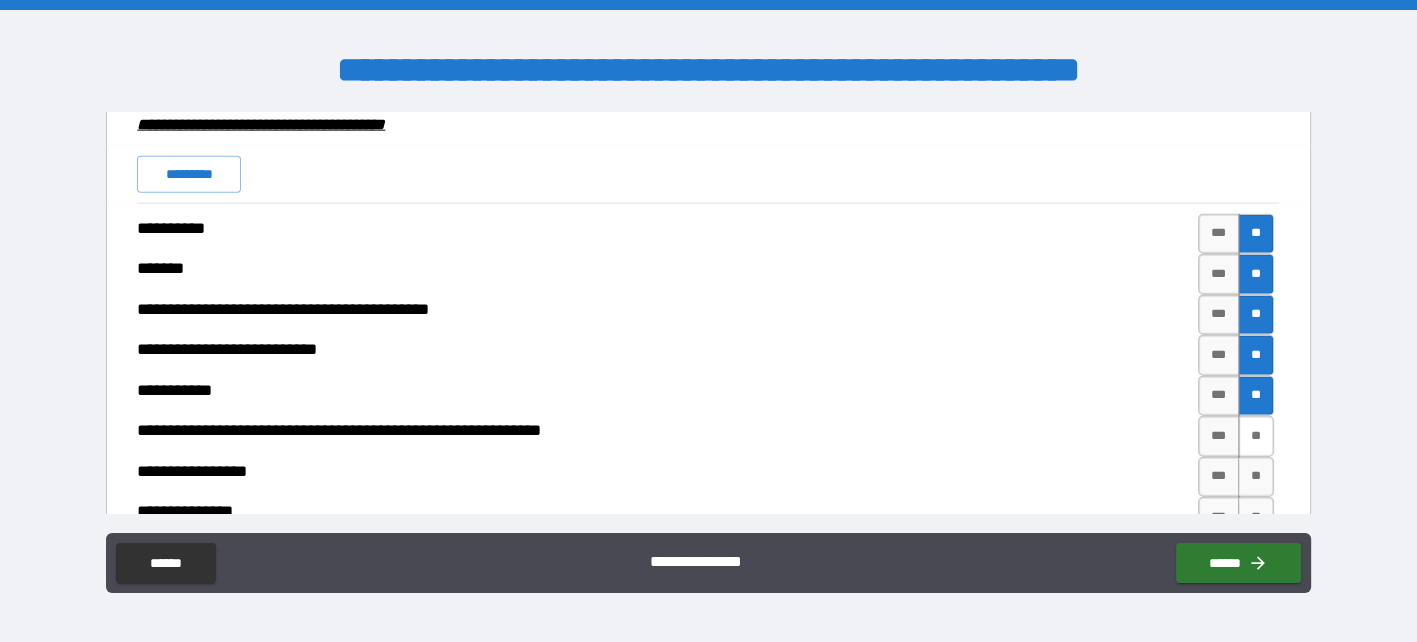 click on "**" at bounding box center [1256, 436] 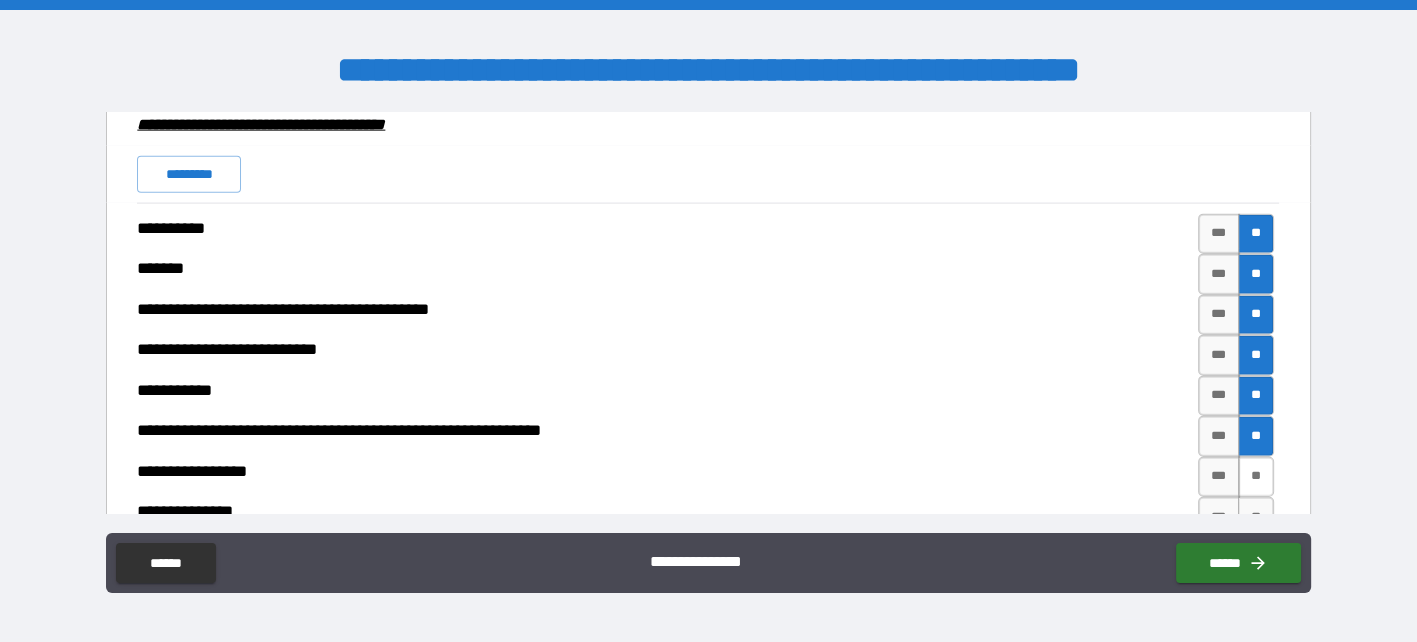 click on "**" at bounding box center [1256, 477] 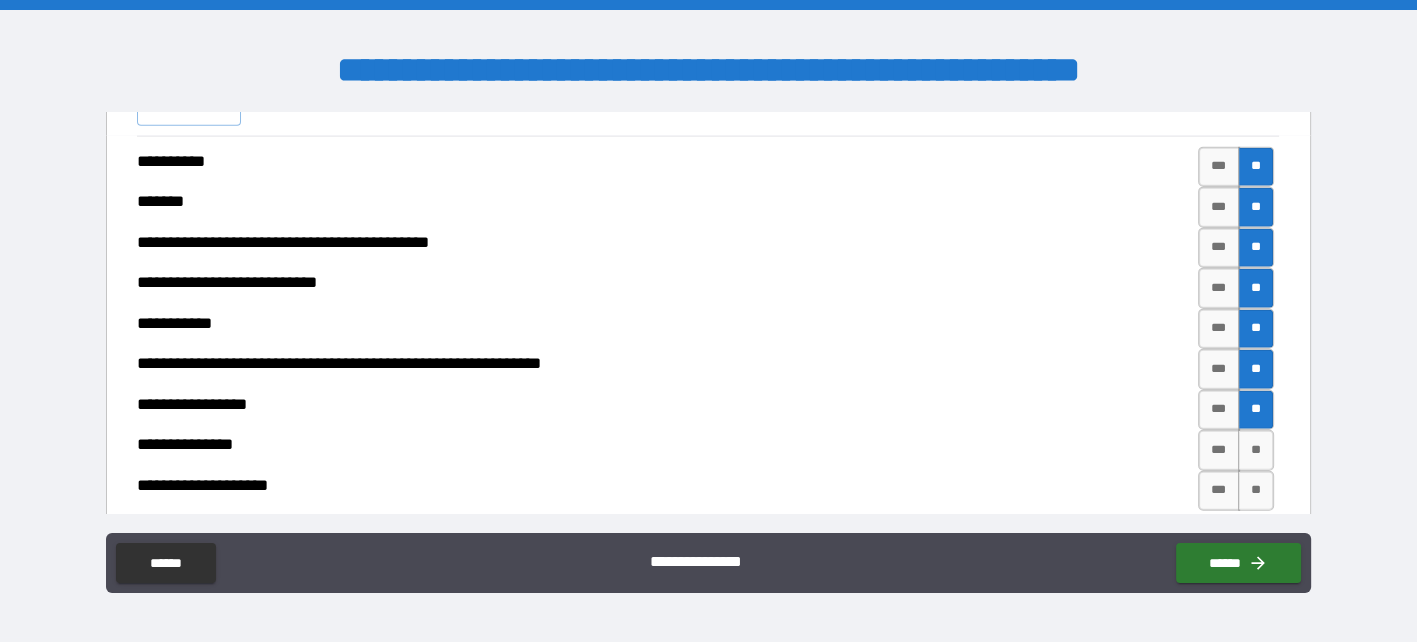 scroll, scrollTop: 4839, scrollLeft: 0, axis: vertical 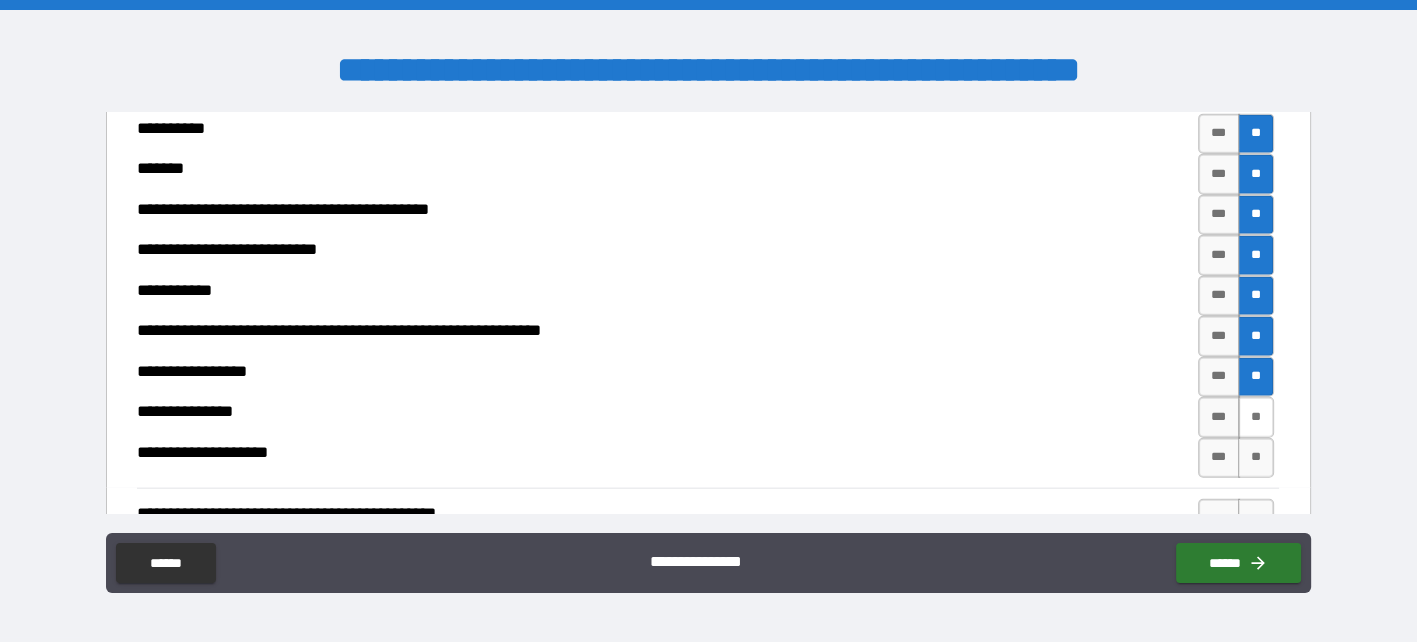 drag, startPoint x: 1244, startPoint y: 409, endPoint x: 1238, endPoint y: 419, distance: 11.661903 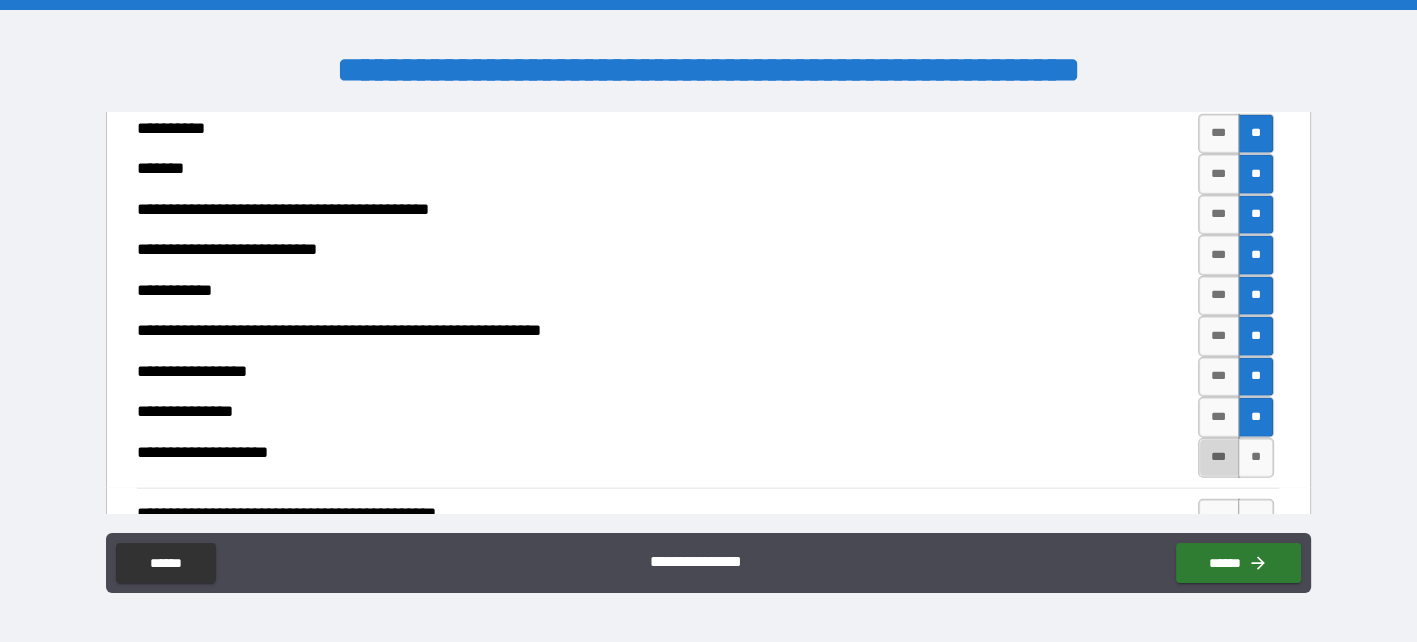 click on "***" at bounding box center (1219, 458) 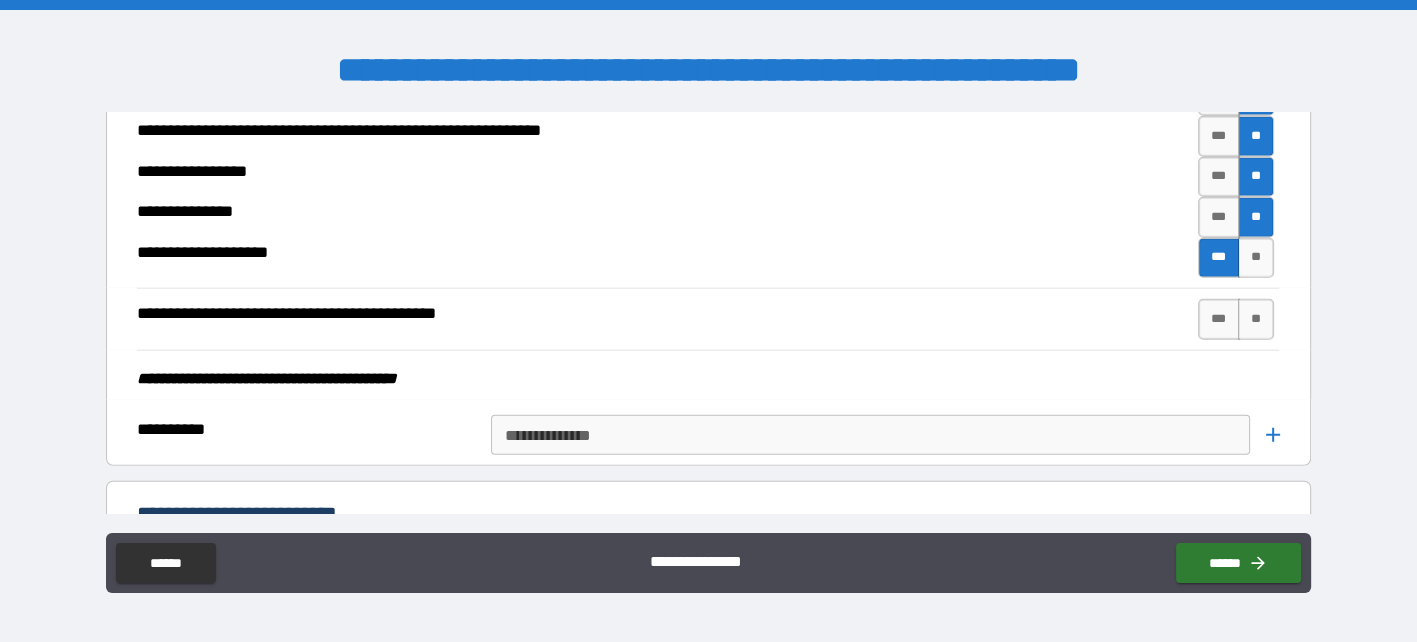 scroll, scrollTop: 5139, scrollLeft: 0, axis: vertical 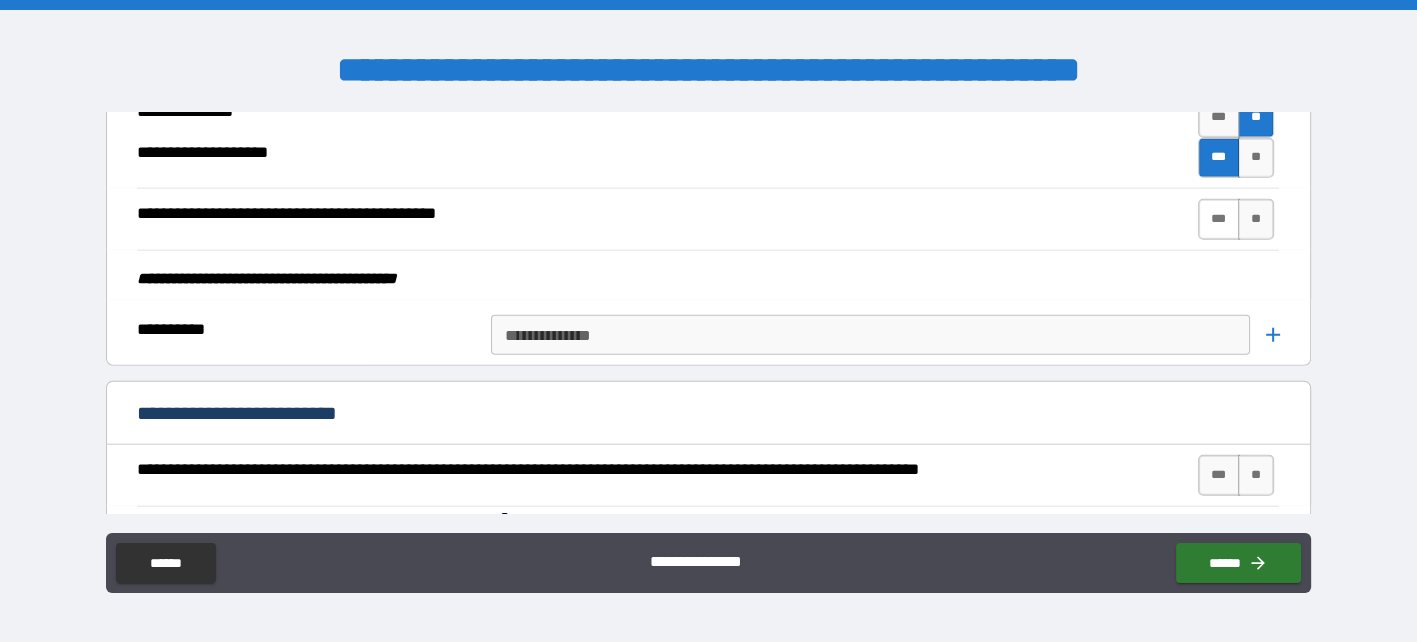click on "***" at bounding box center (1219, 219) 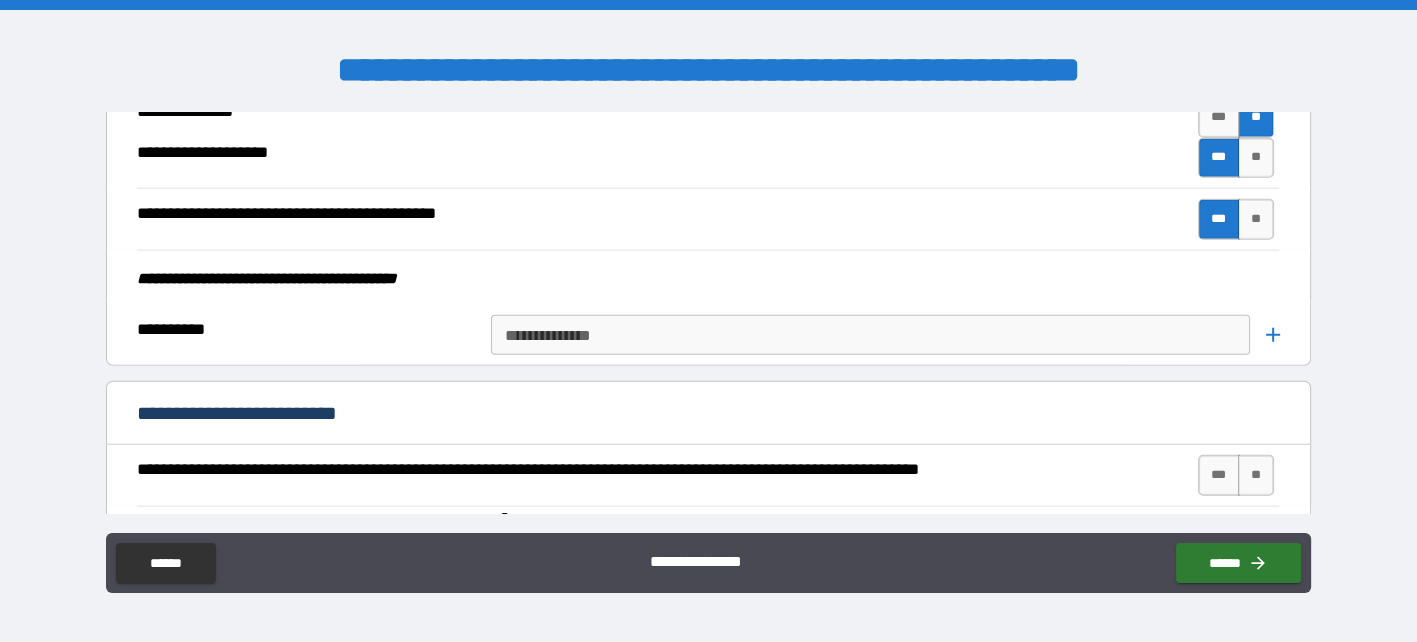 click on "**********" at bounding box center [870, 335] 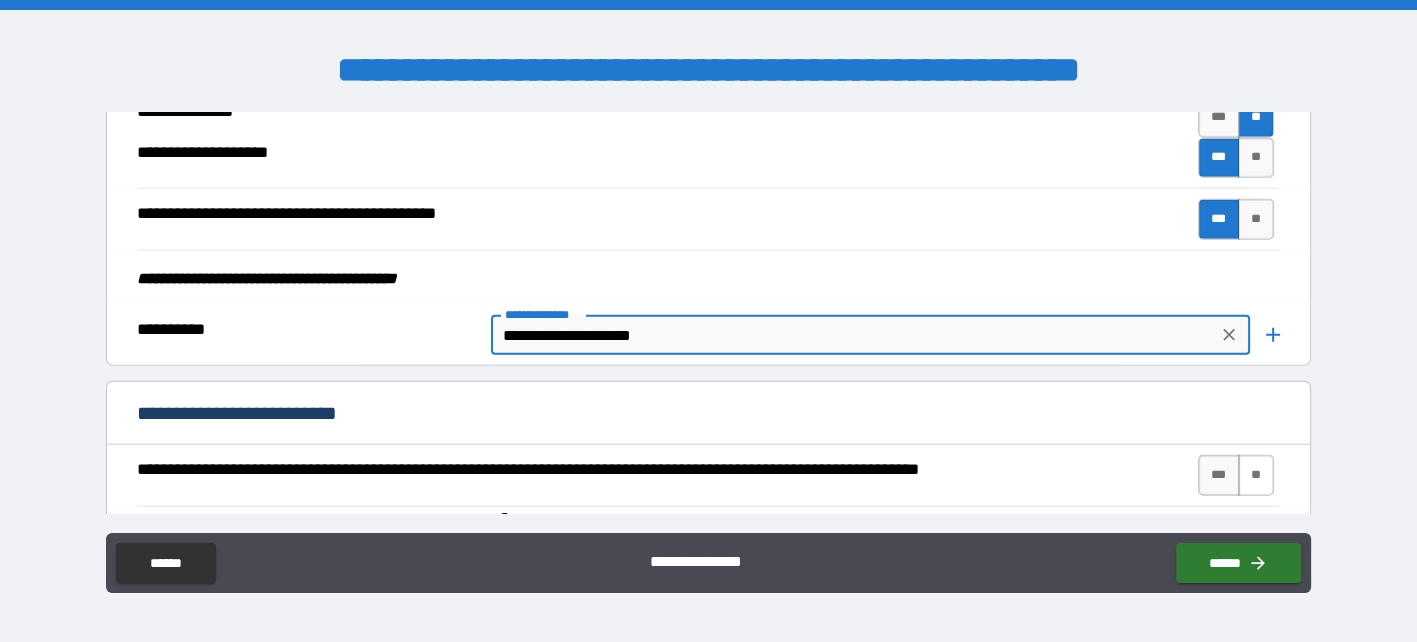 type on "**********" 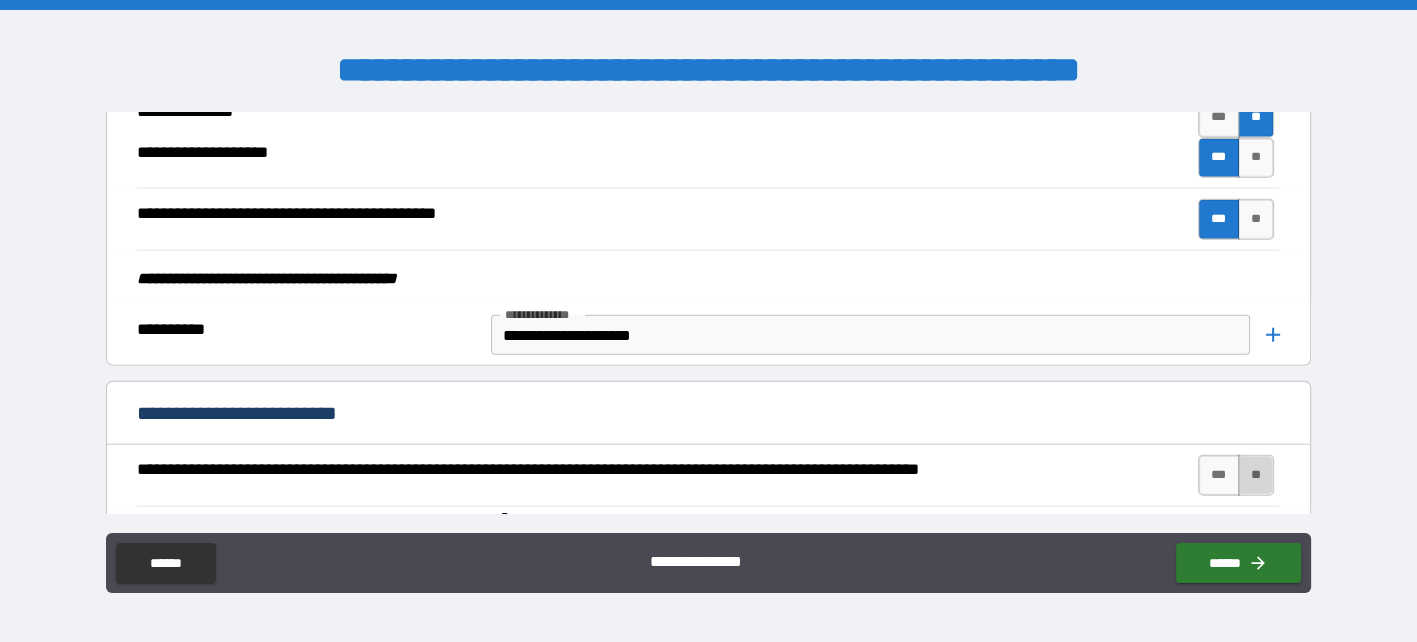 click on "**" at bounding box center (1256, 475) 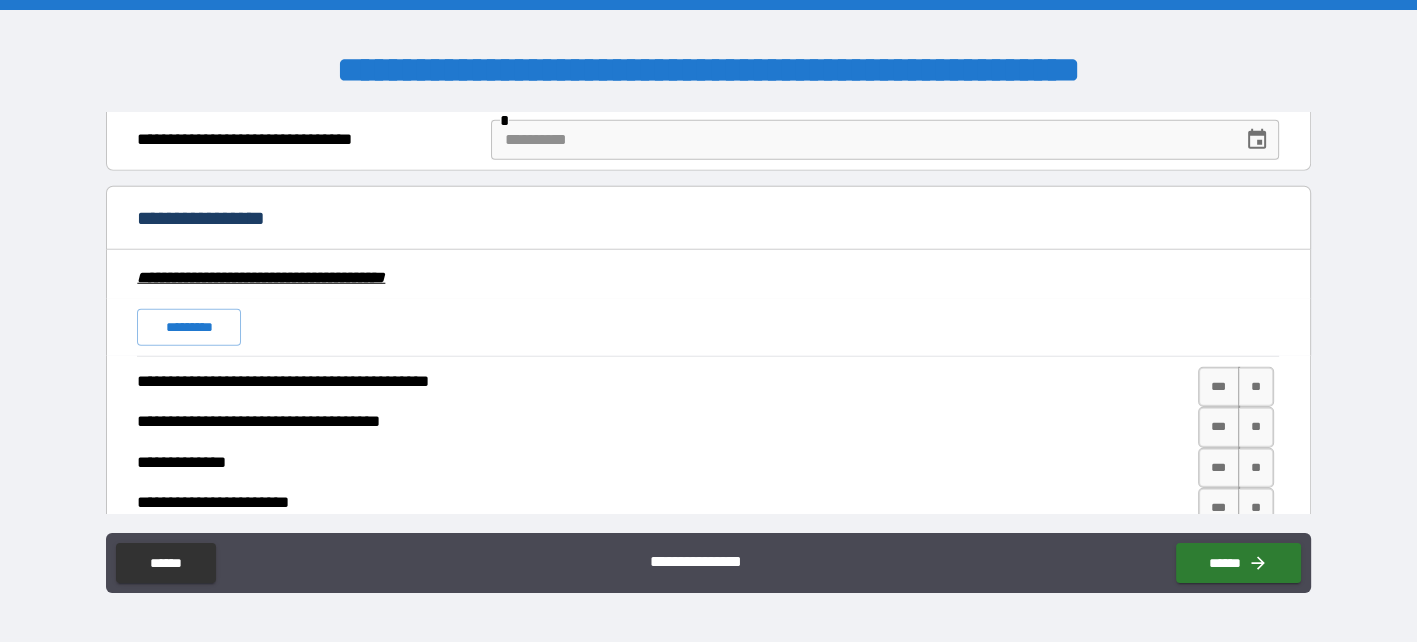 scroll, scrollTop: 5539, scrollLeft: 0, axis: vertical 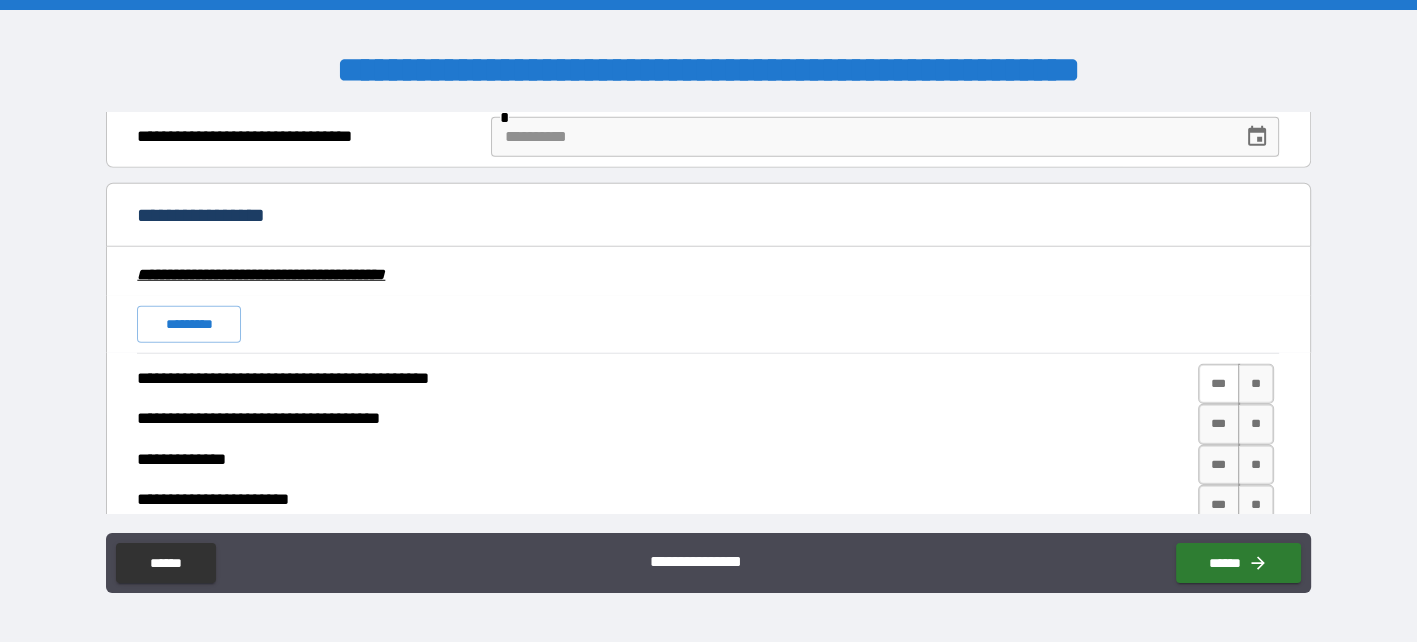 click on "***" at bounding box center [1219, 384] 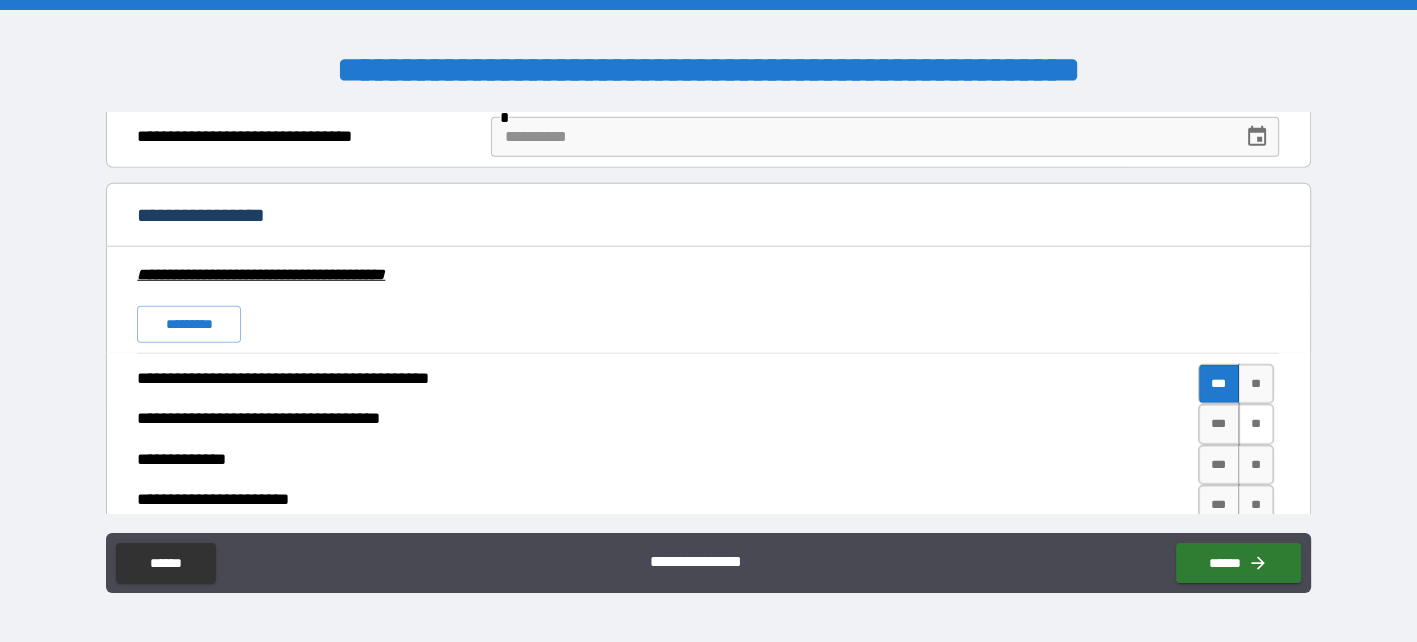 click on "**" at bounding box center (1256, 424) 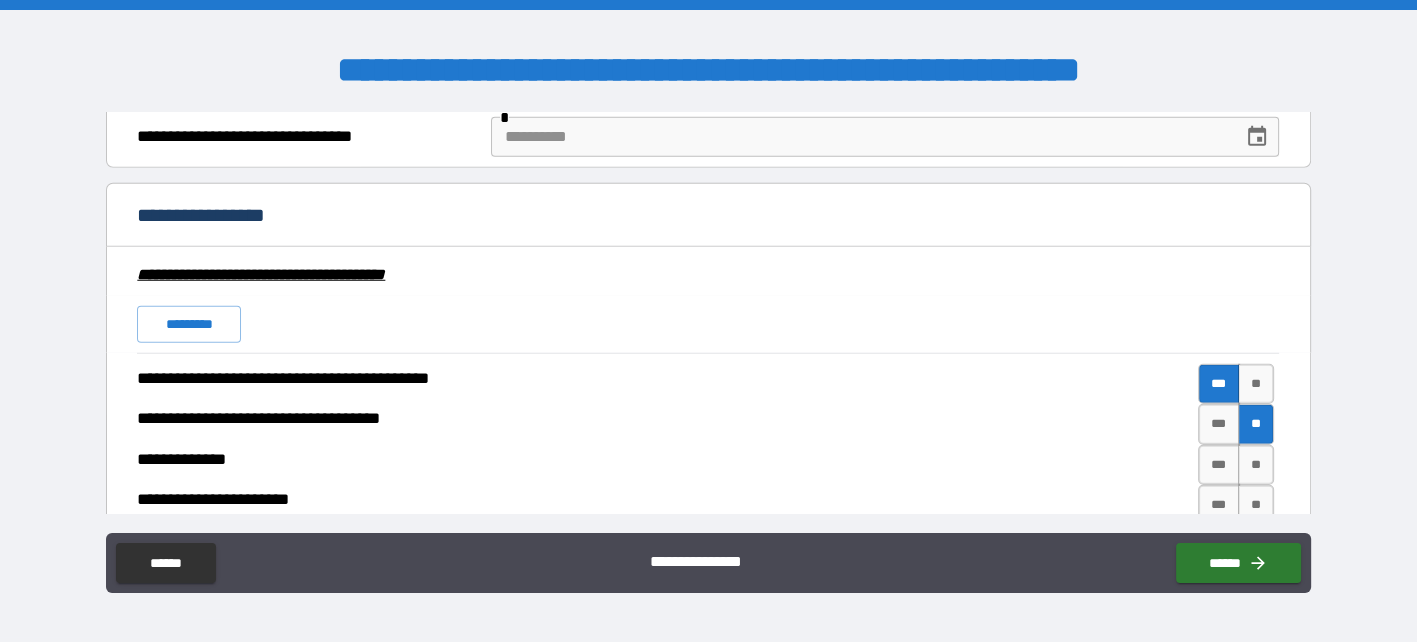 scroll, scrollTop: 5639, scrollLeft: 0, axis: vertical 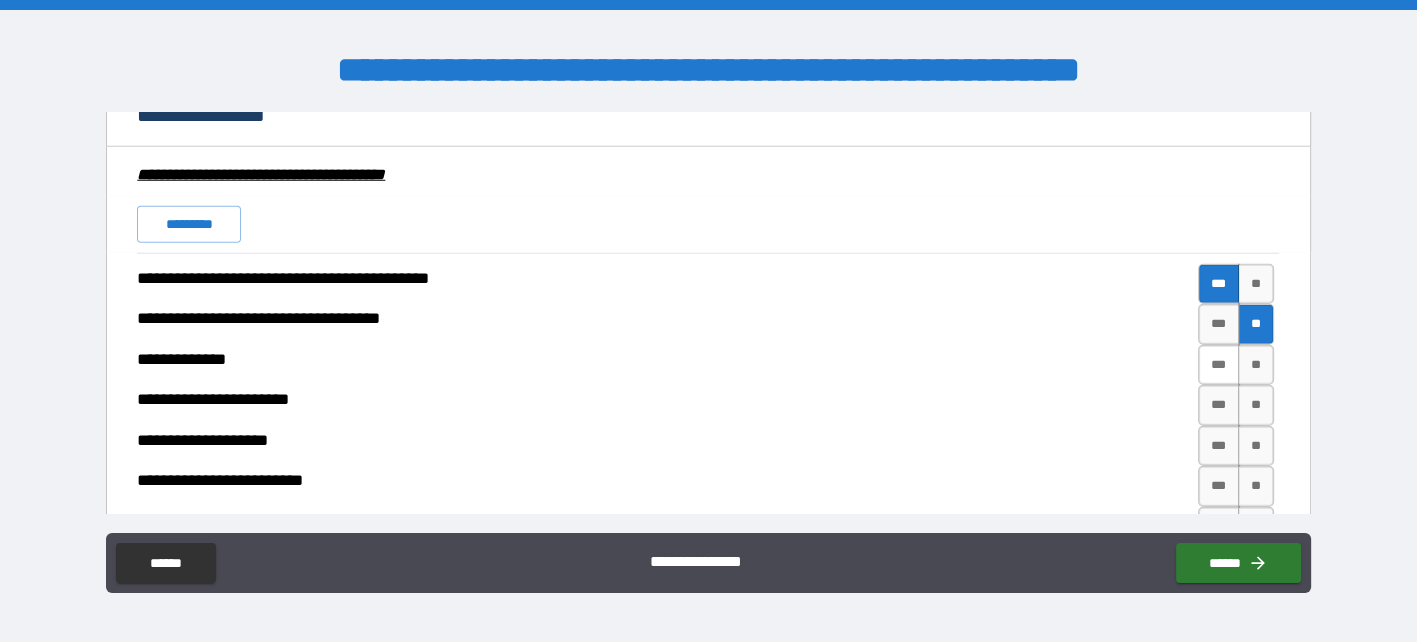 click on "***" at bounding box center (1219, 365) 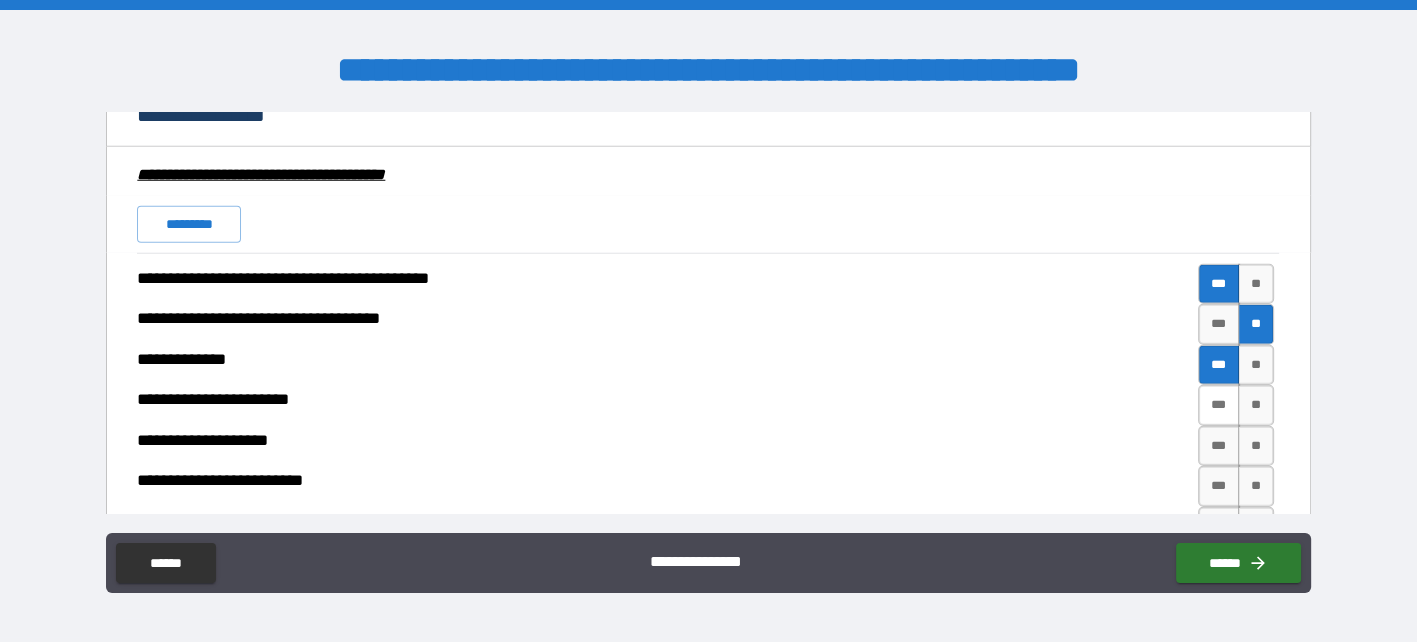 click on "***" at bounding box center (1219, 405) 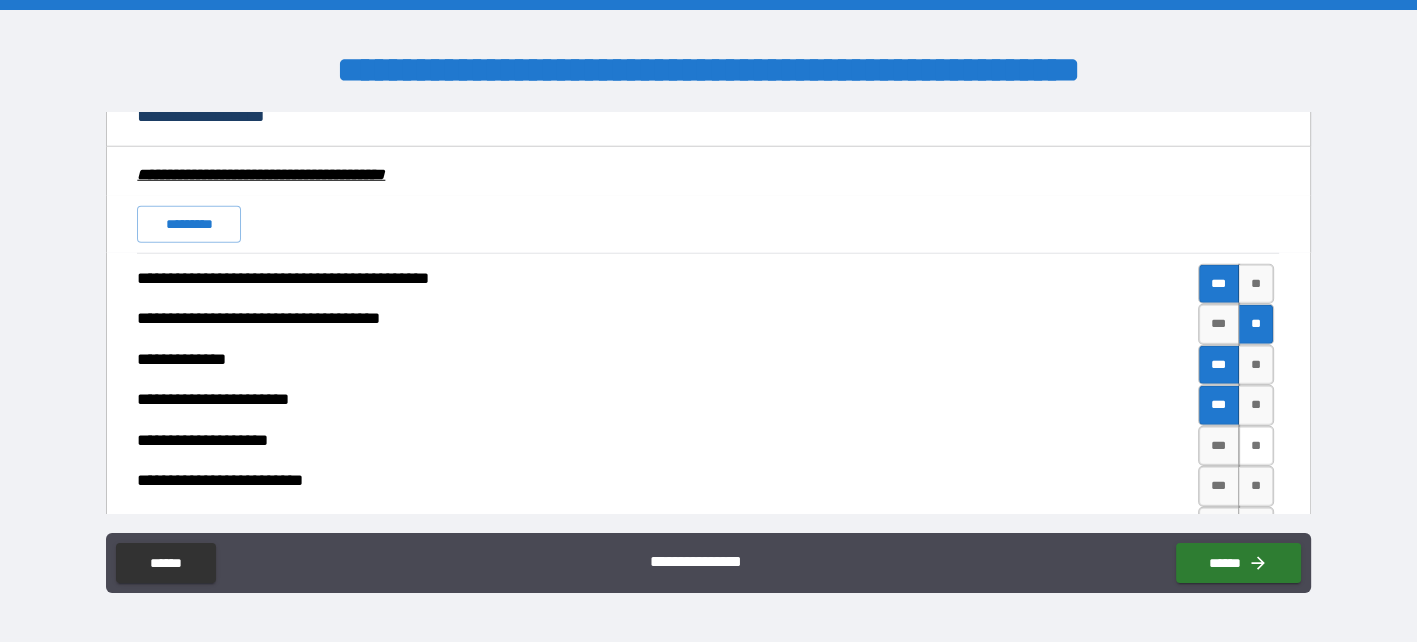 click on "**" at bounding box center [1256, 446] 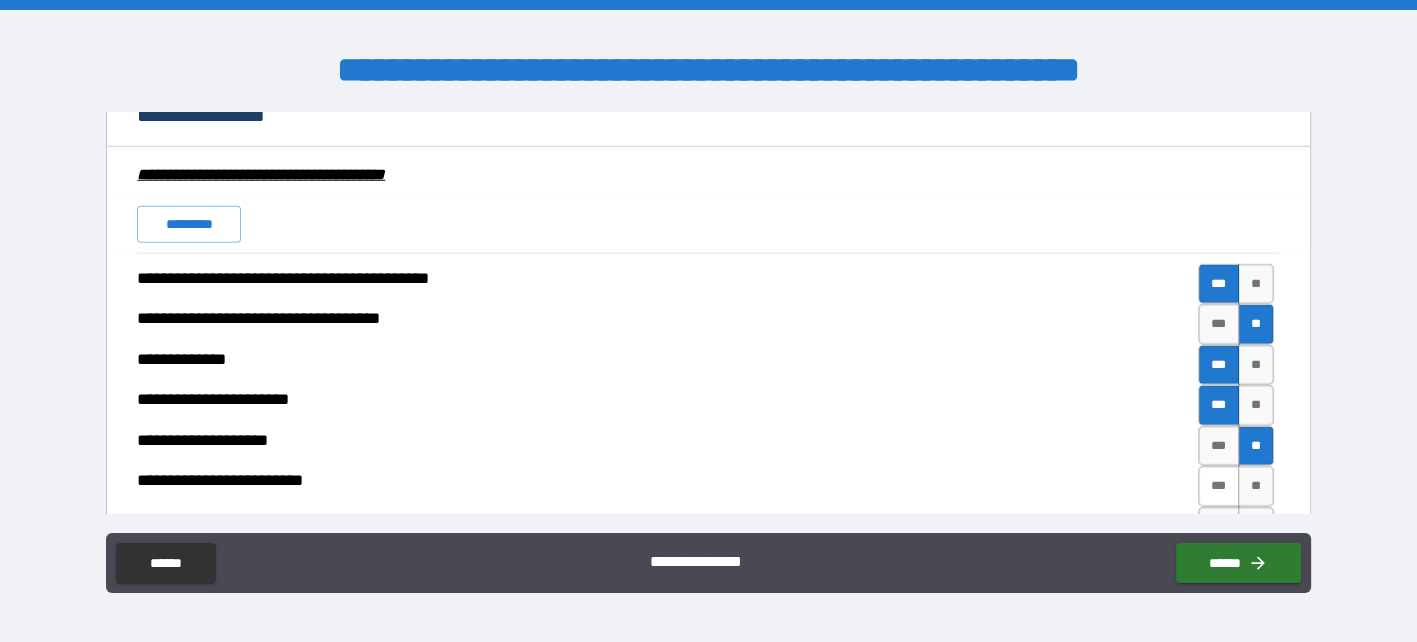 click on "***" at bounding box center (1219, 486) 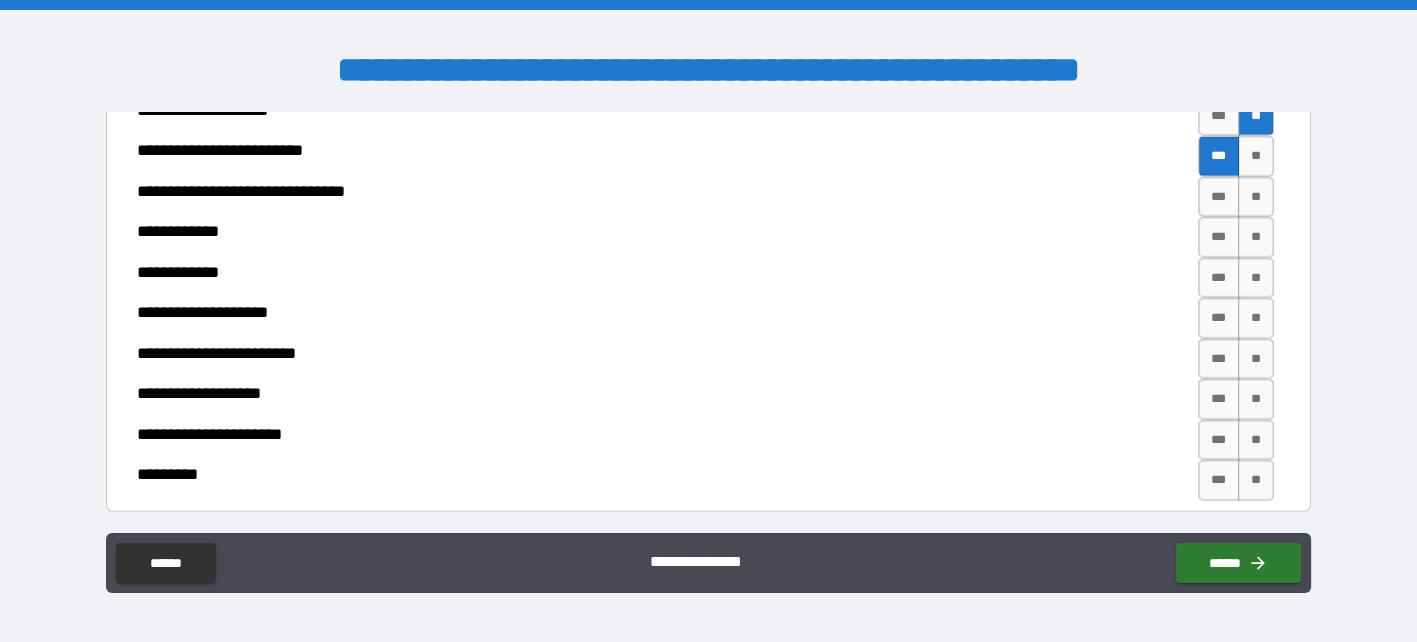 scroll, scrollTop: 5930, scrollLeft: 0, axis: vertical 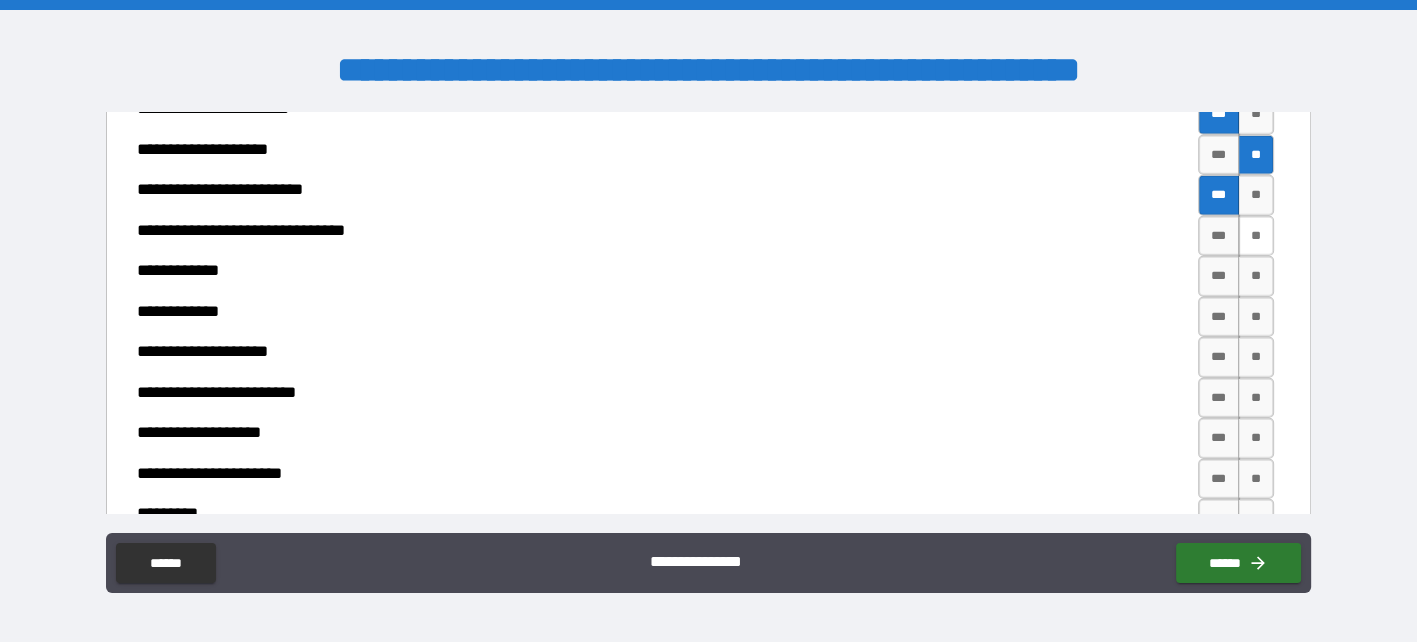 click on "**" at bounding box center (1256, 236) 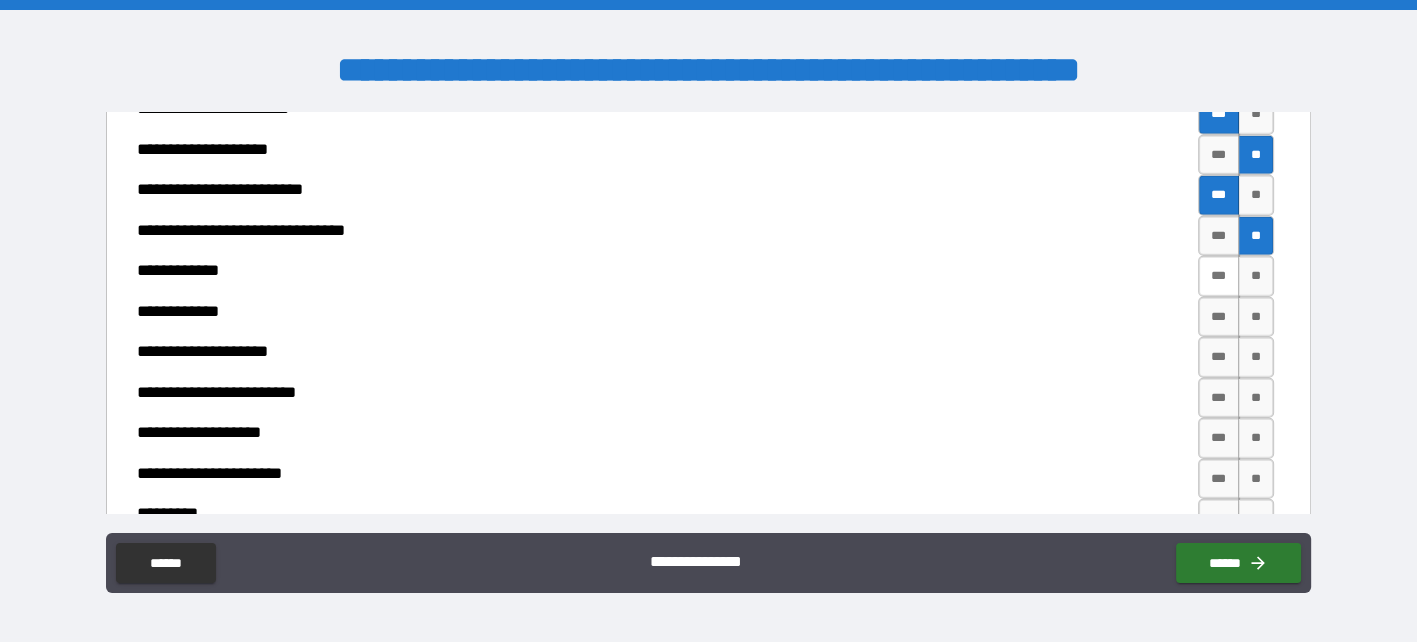 click on "***" at bounding box center (1219, 276) 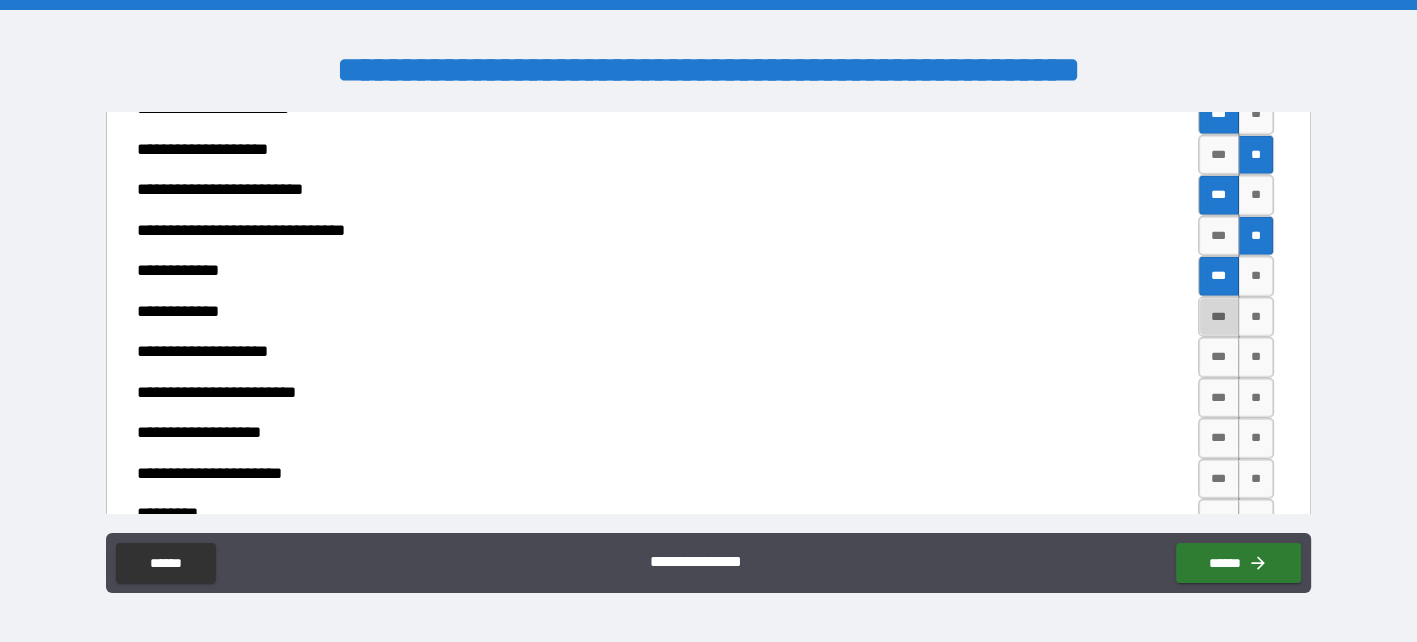 click on "***" at bounding box center [1219, 317] 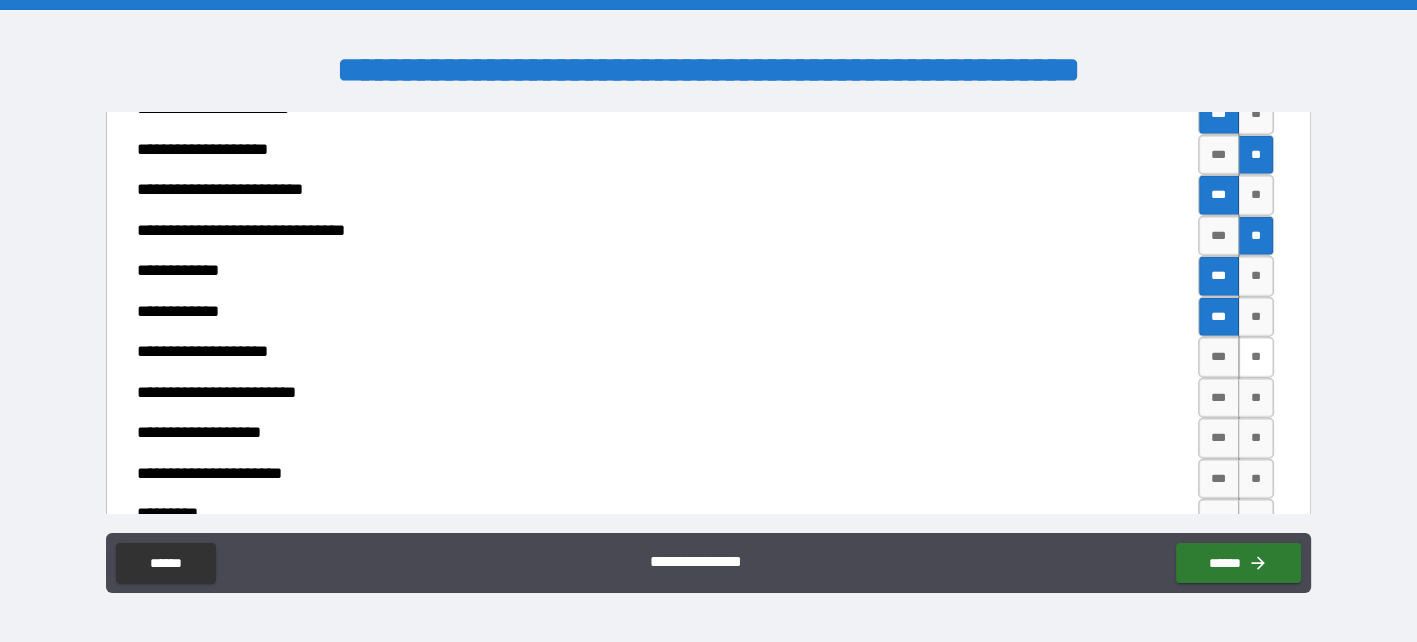 click on "**" at bounding box center (1256, 357) 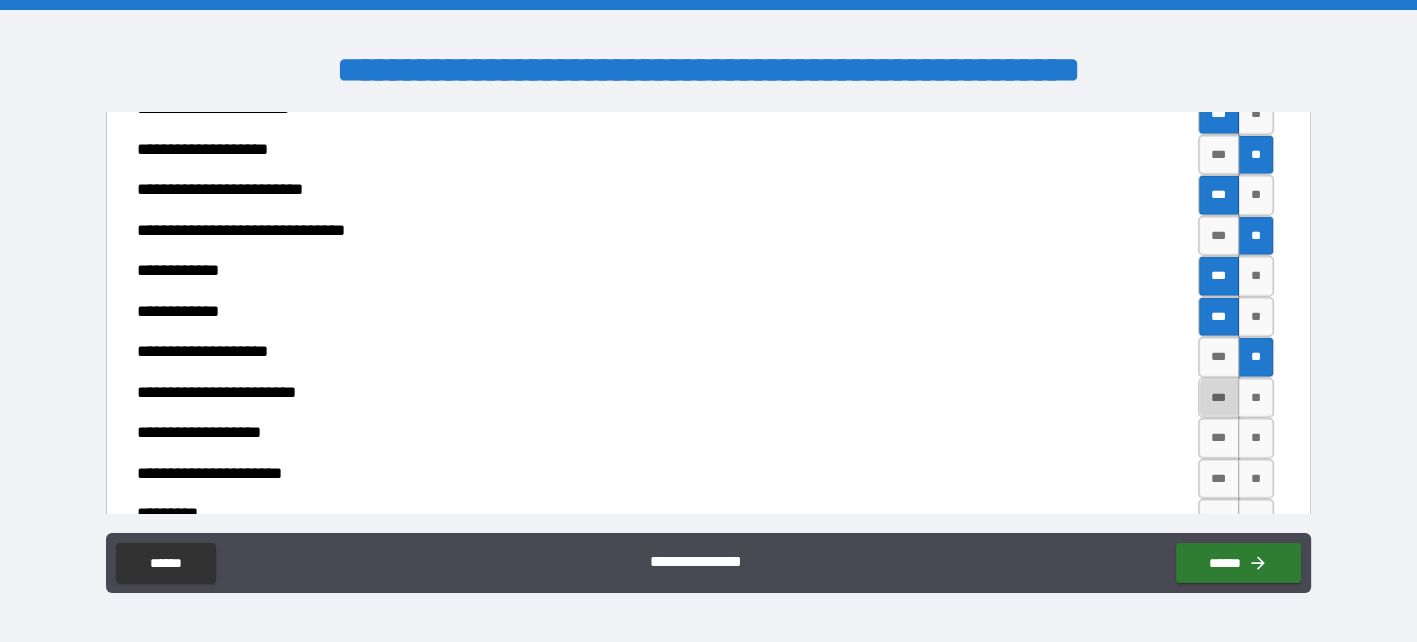 click on "***" at bounding box center [1219, 398] 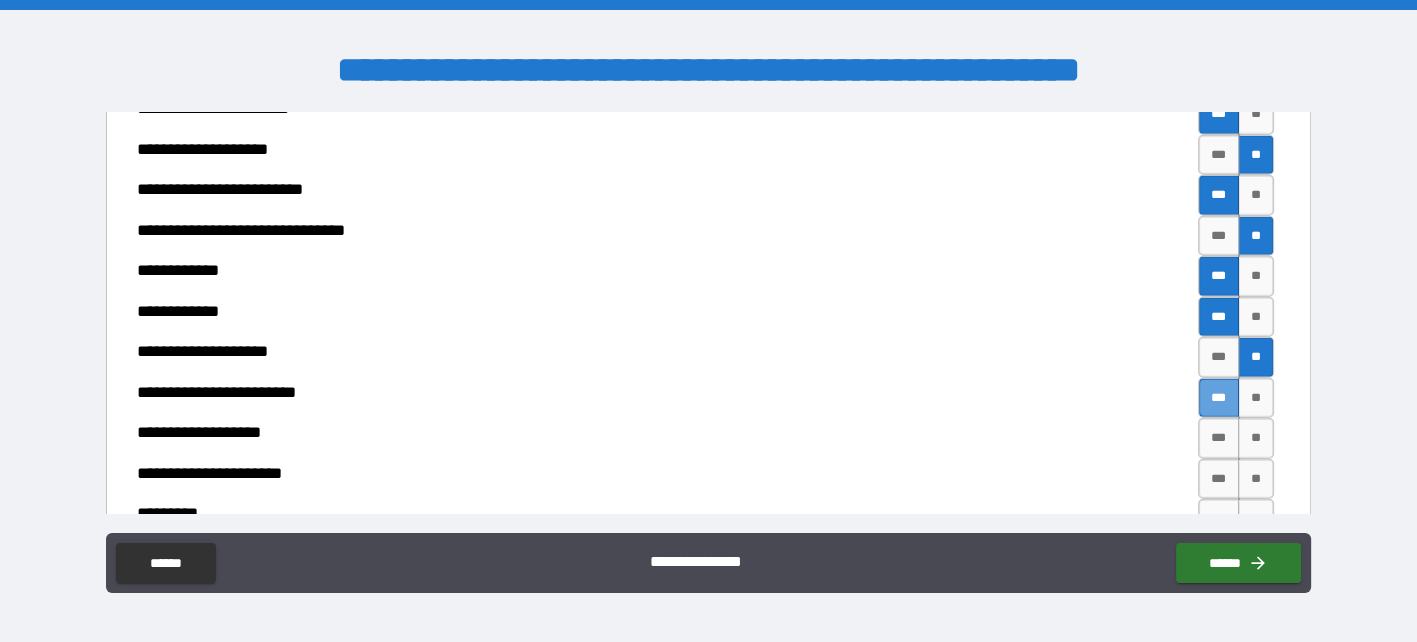 click on "***" at bounding box center [1219, 398] 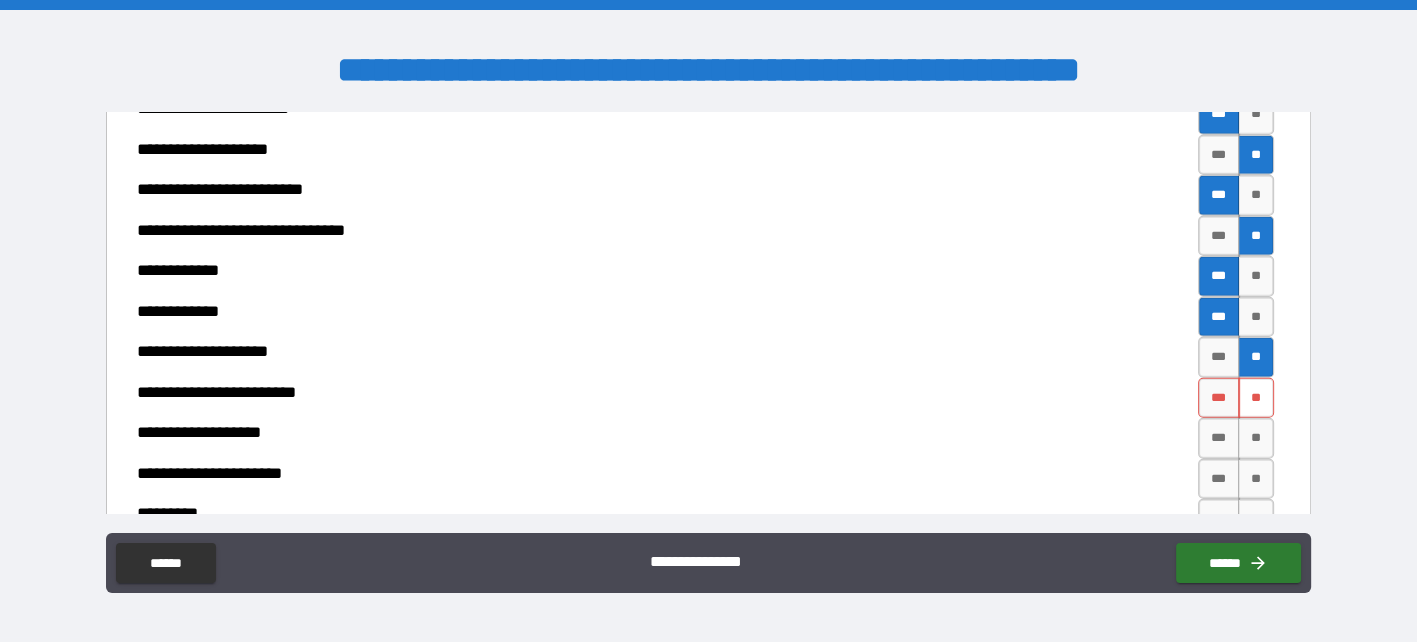 click on "**" at bounding box center (1256, 398) 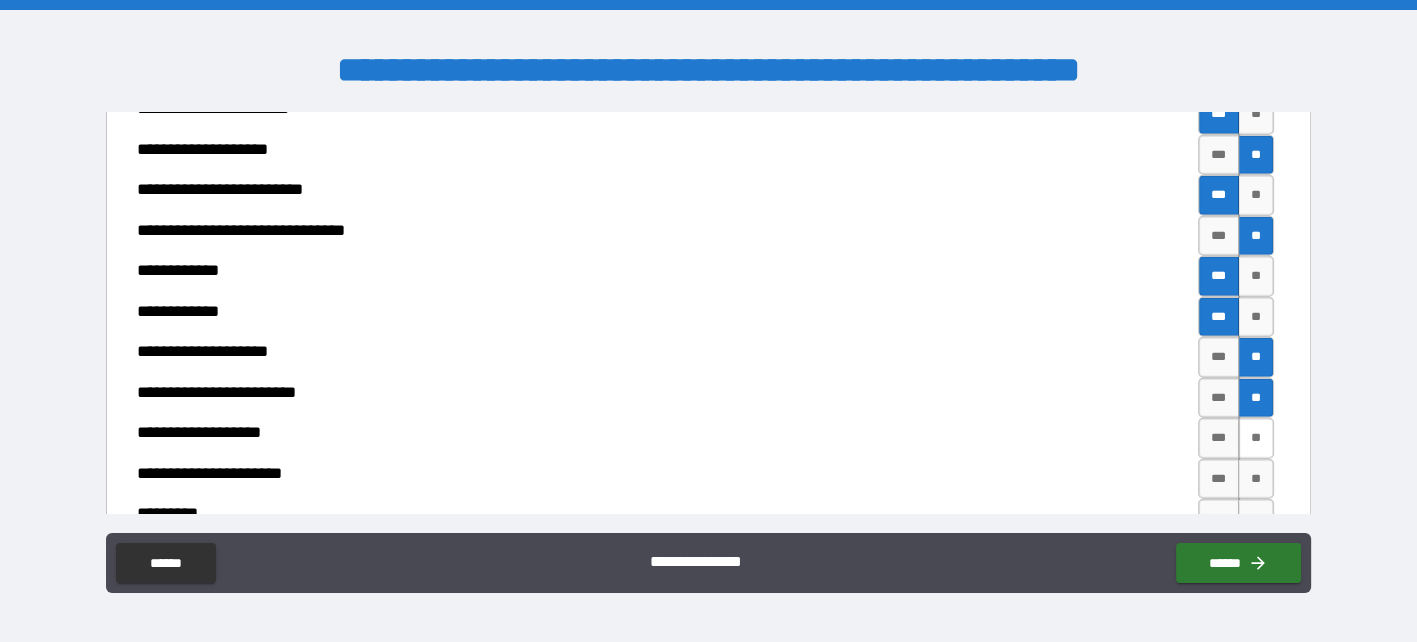 click on "**" at bounding box center [1256, 438] 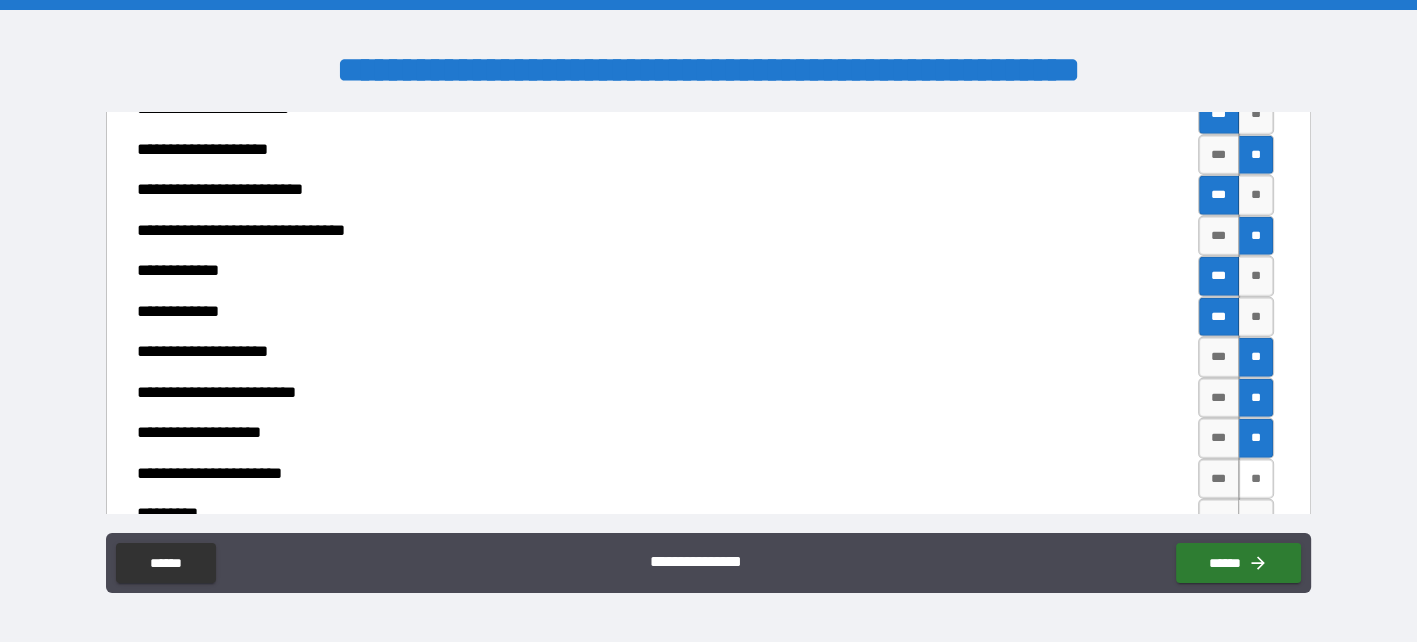 click on "**" at bounding box center [1256, 479] 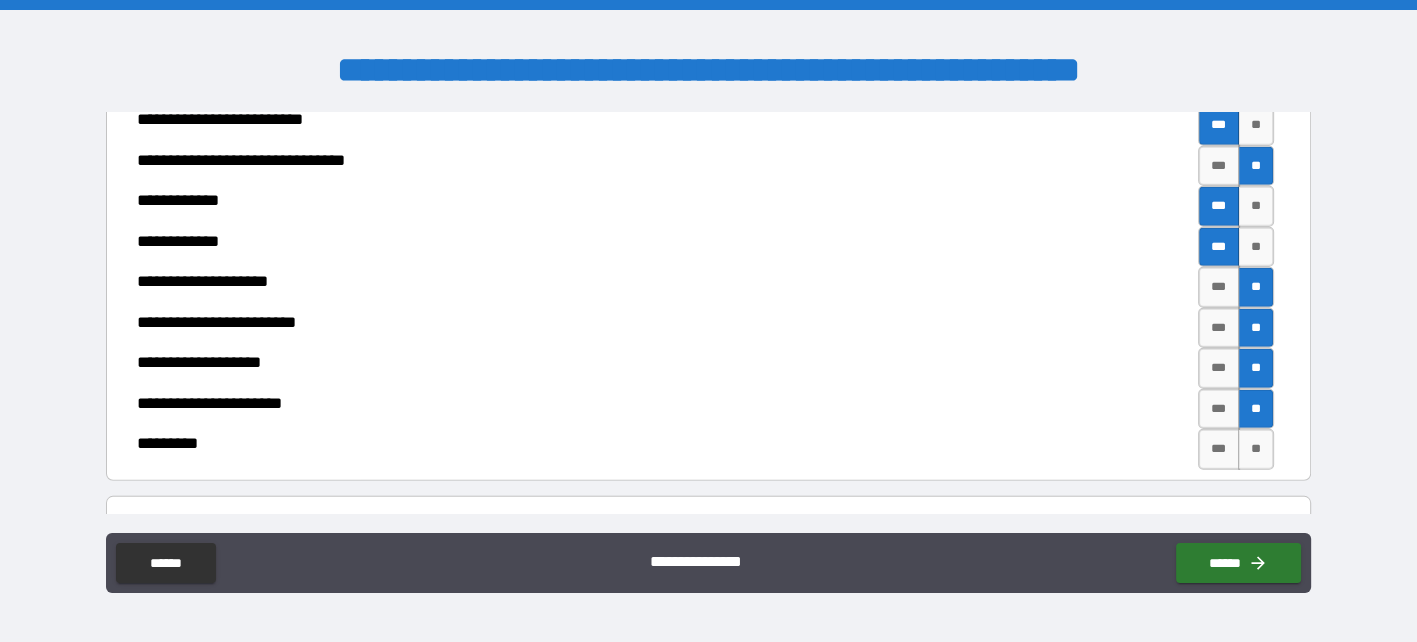 scroll, scrollTop: 6030, scrollLeft: 0, axis: vertical 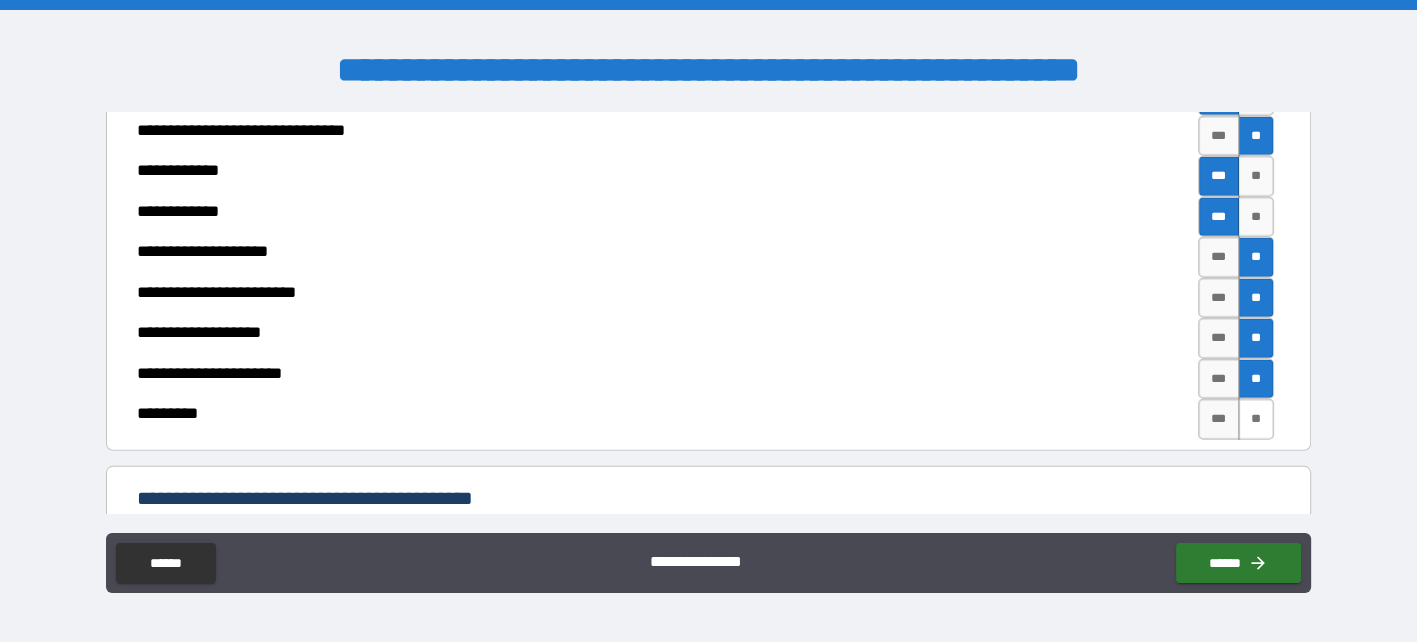 click on "**" at bounding box center (1256, 419) 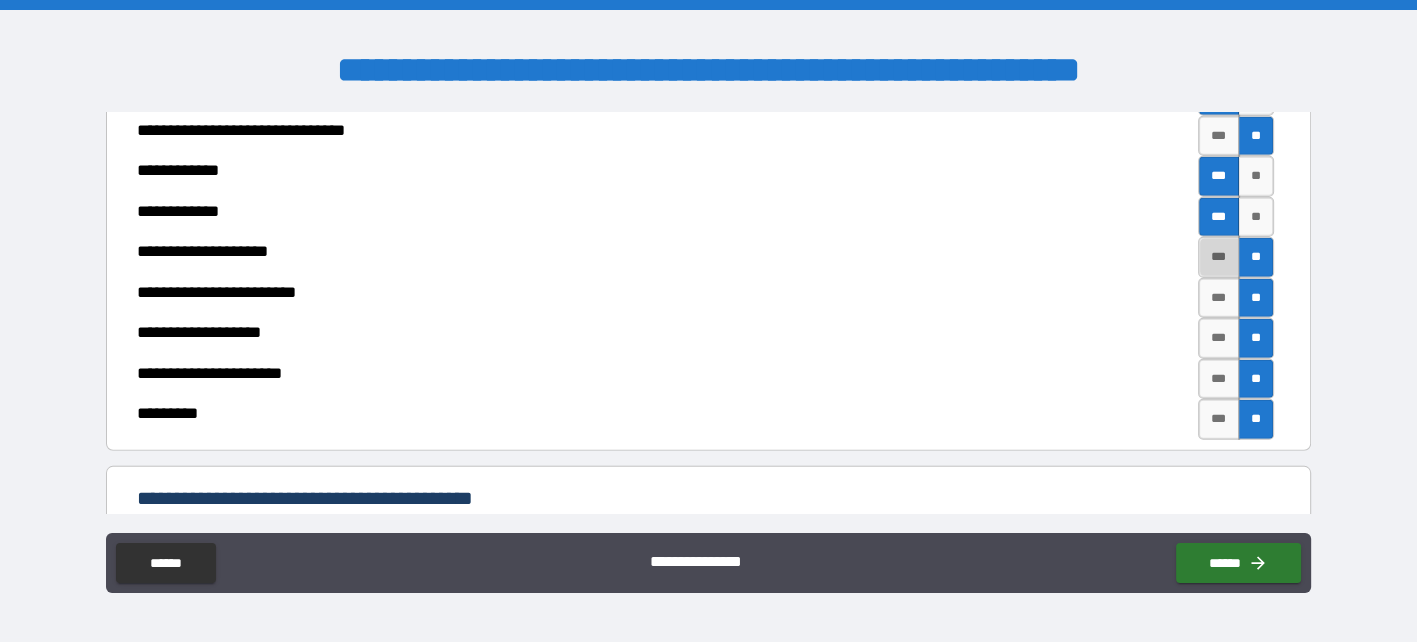 click on "***" at bounding box center [1219, 257] 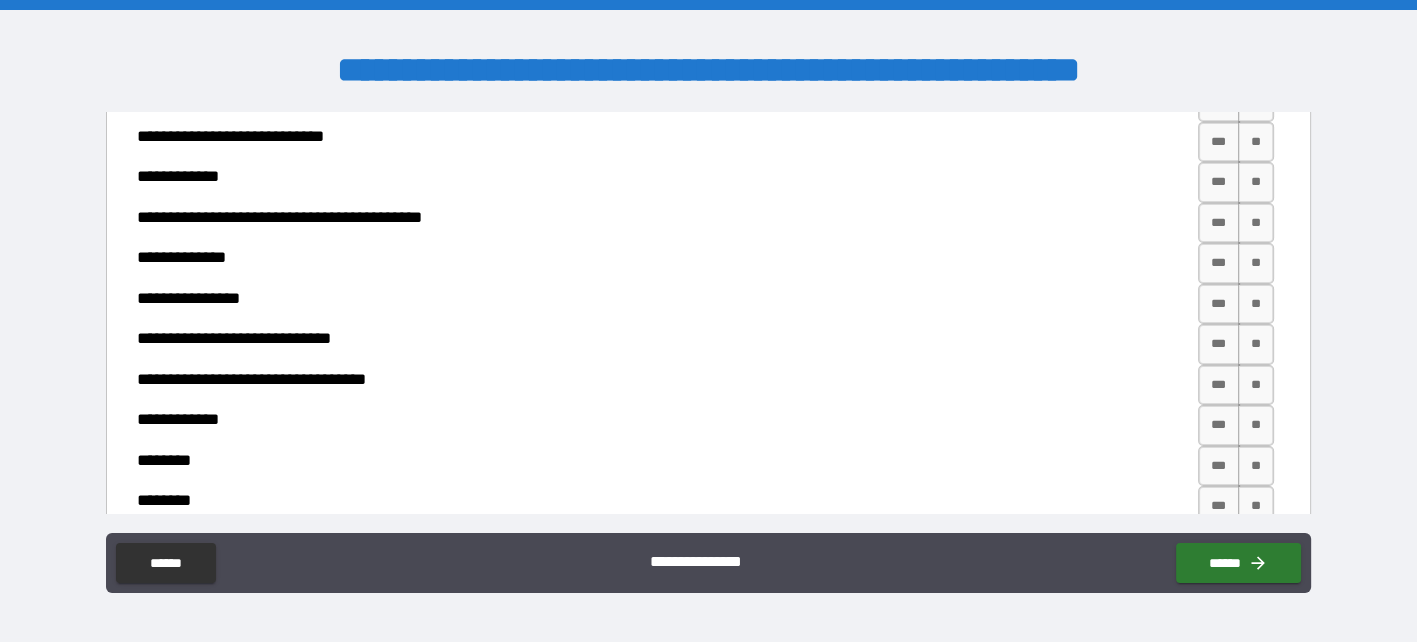 scroll, scrollTop: 6930, scrollLeft: 0, axis: vertical 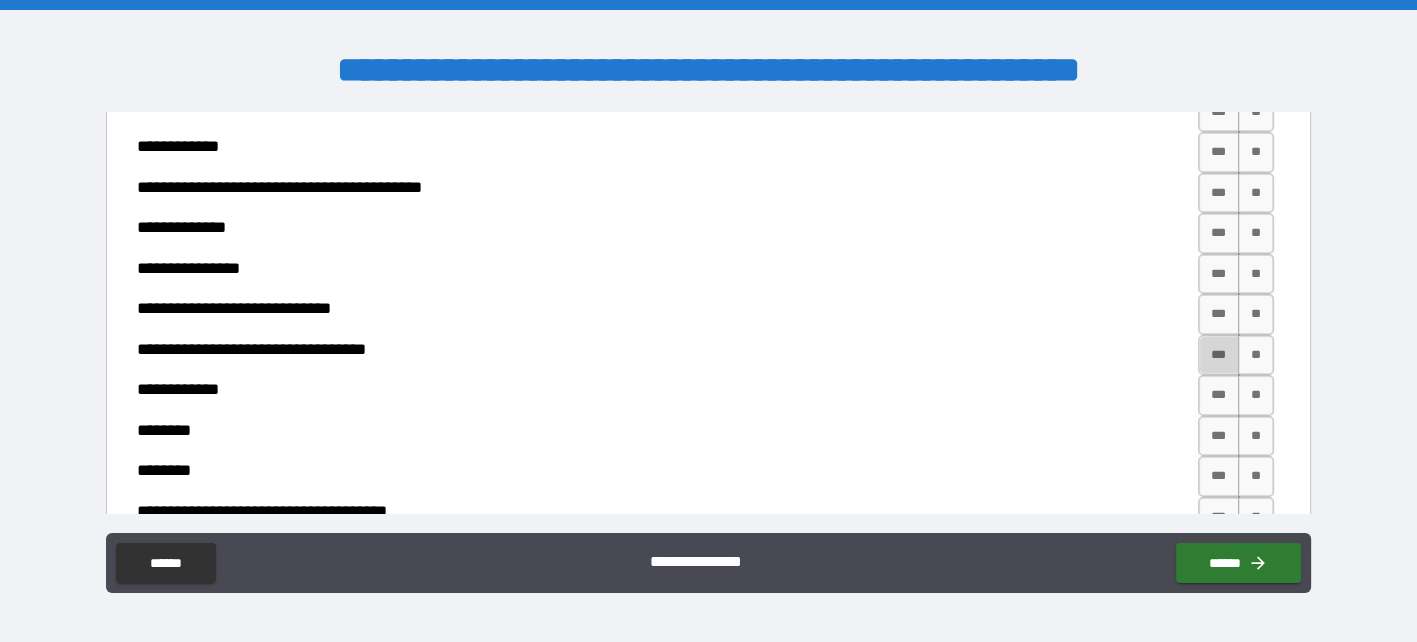 click on "***" at bounding box center [1219, 355] 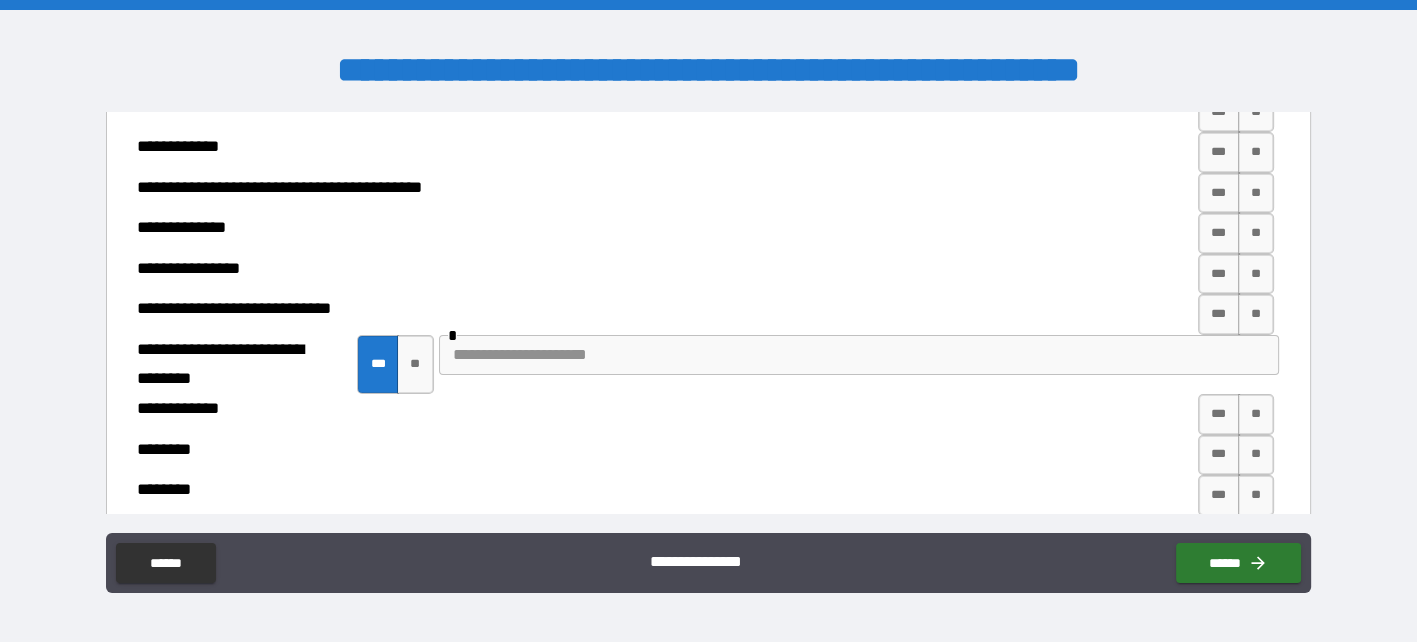 click at bounding box center (859, 355) 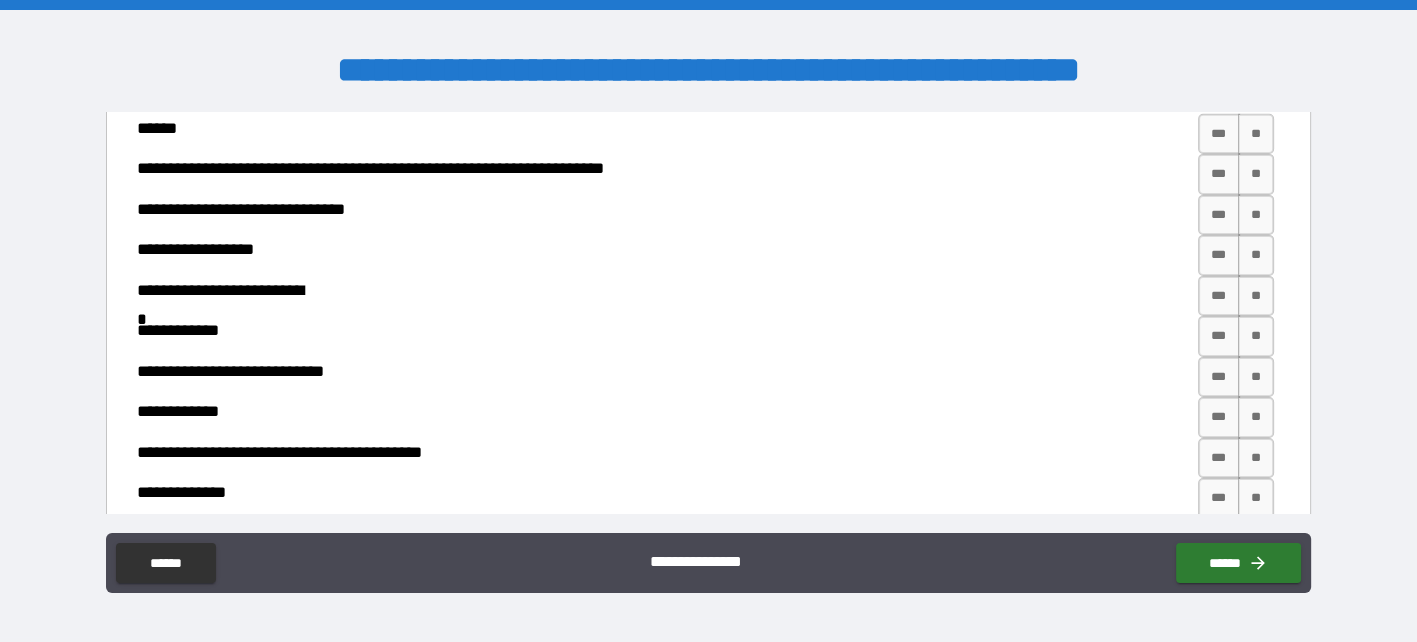 scroll, scrollTop: 6630, scrollLeft: 0, axis: vertical 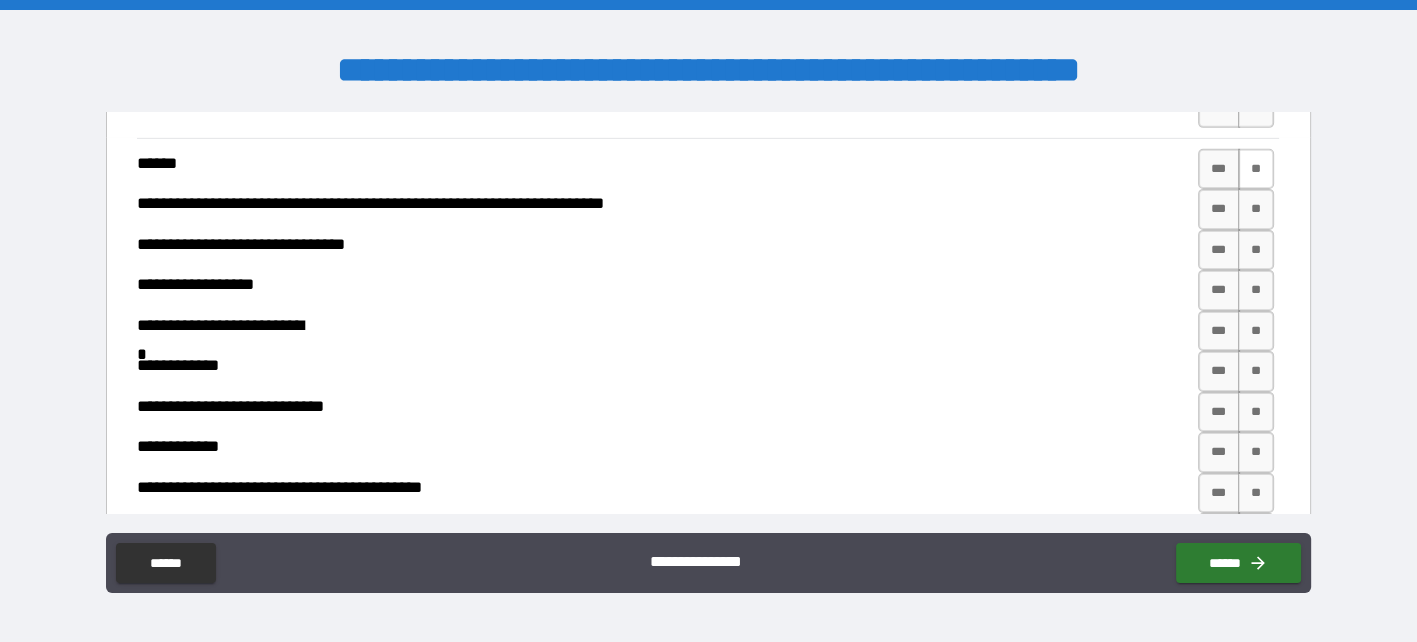 type on "****" 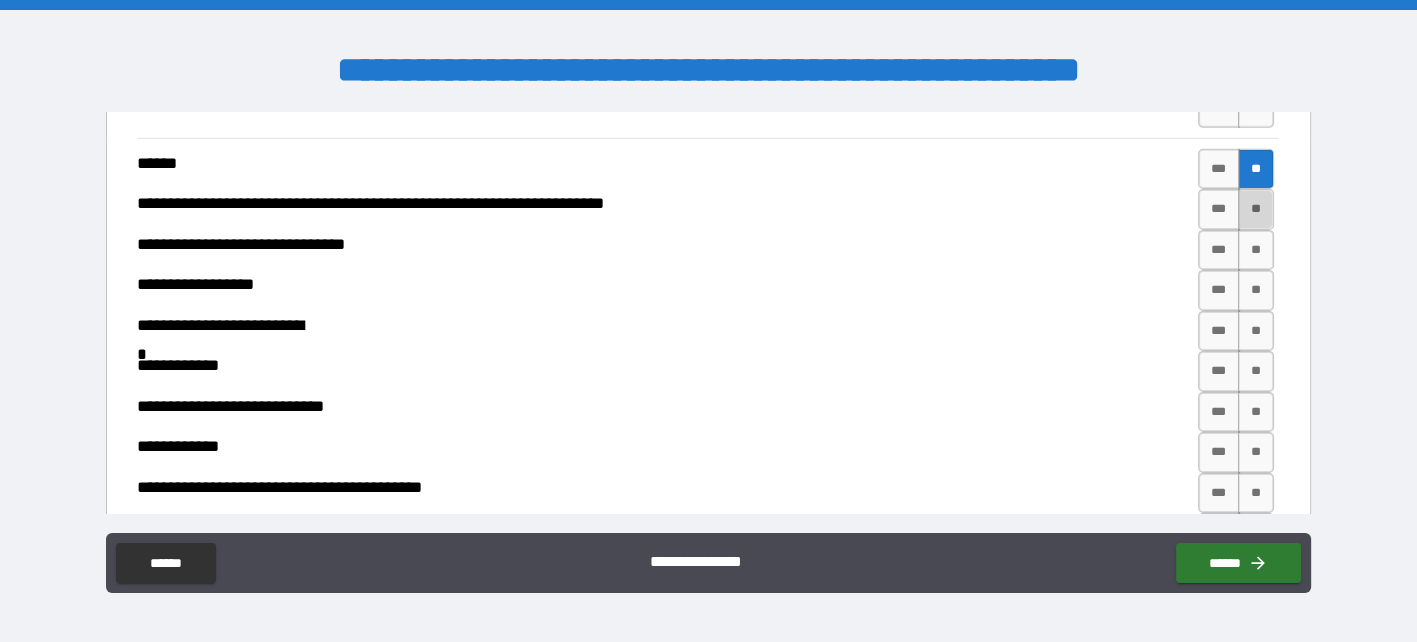 click on "**" at bounding box center (1256, 209) 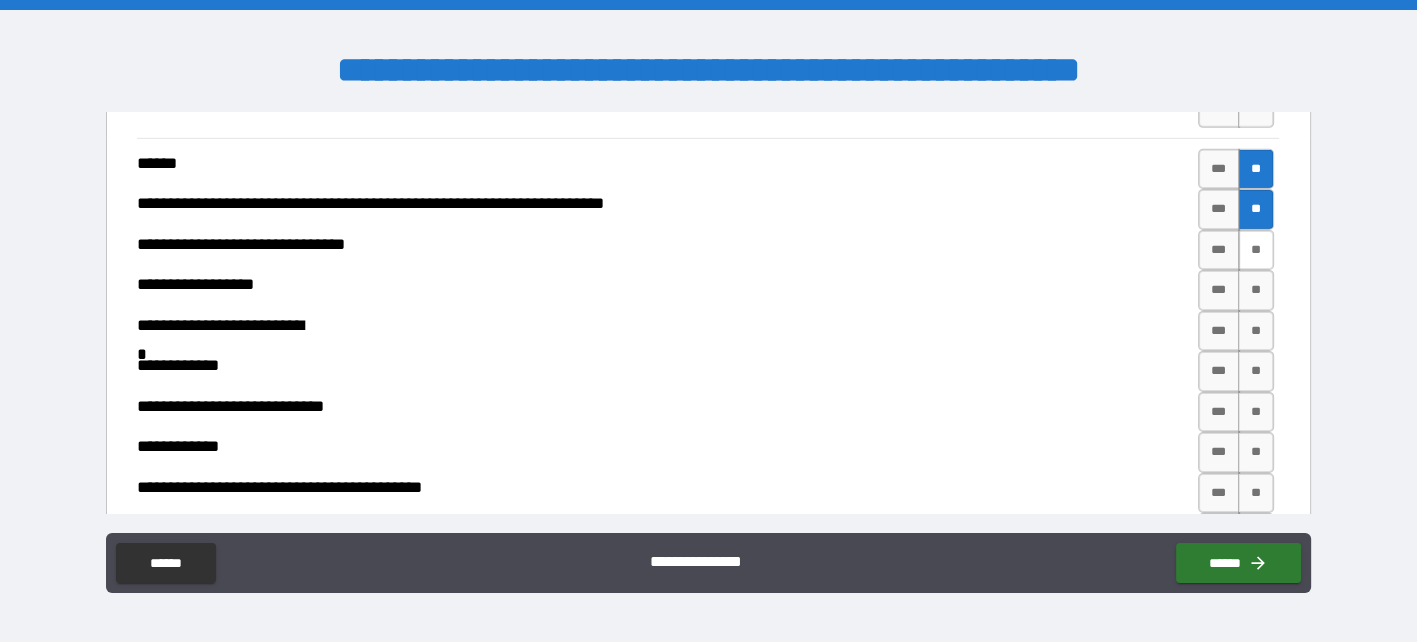 click on "**" at bounding box center [1256, 250] 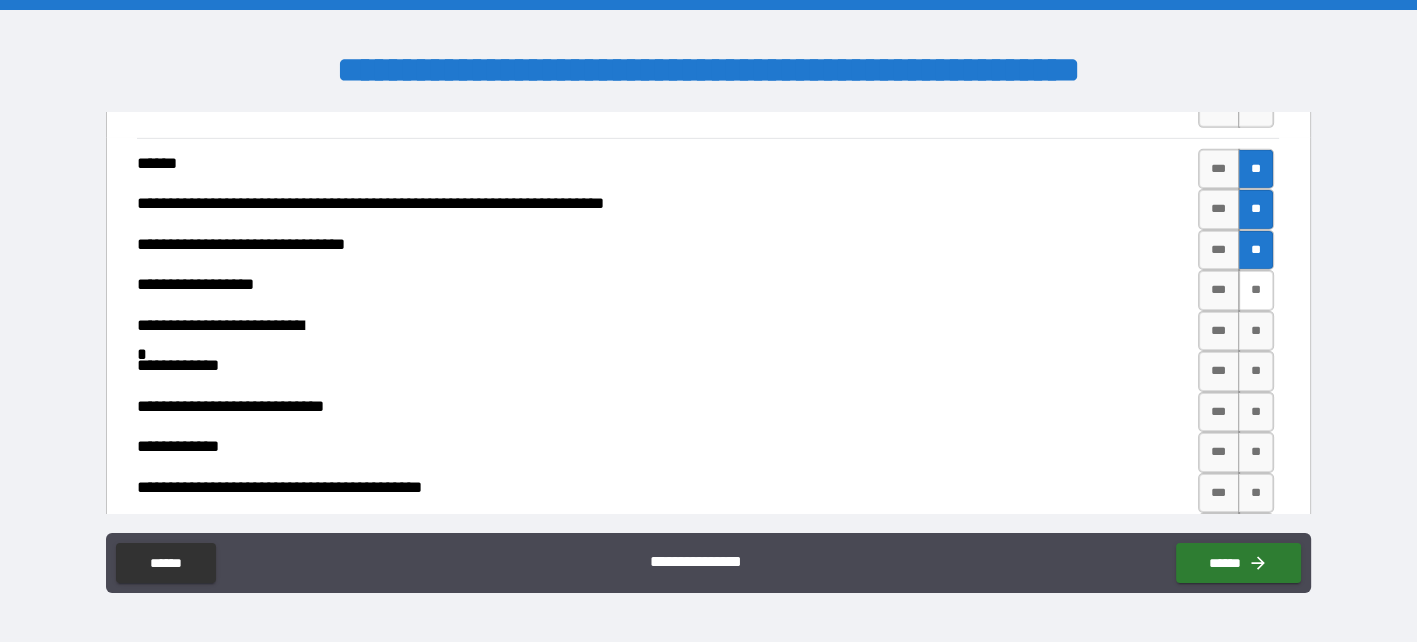 click on "**" at bounding box center [1256, 290] 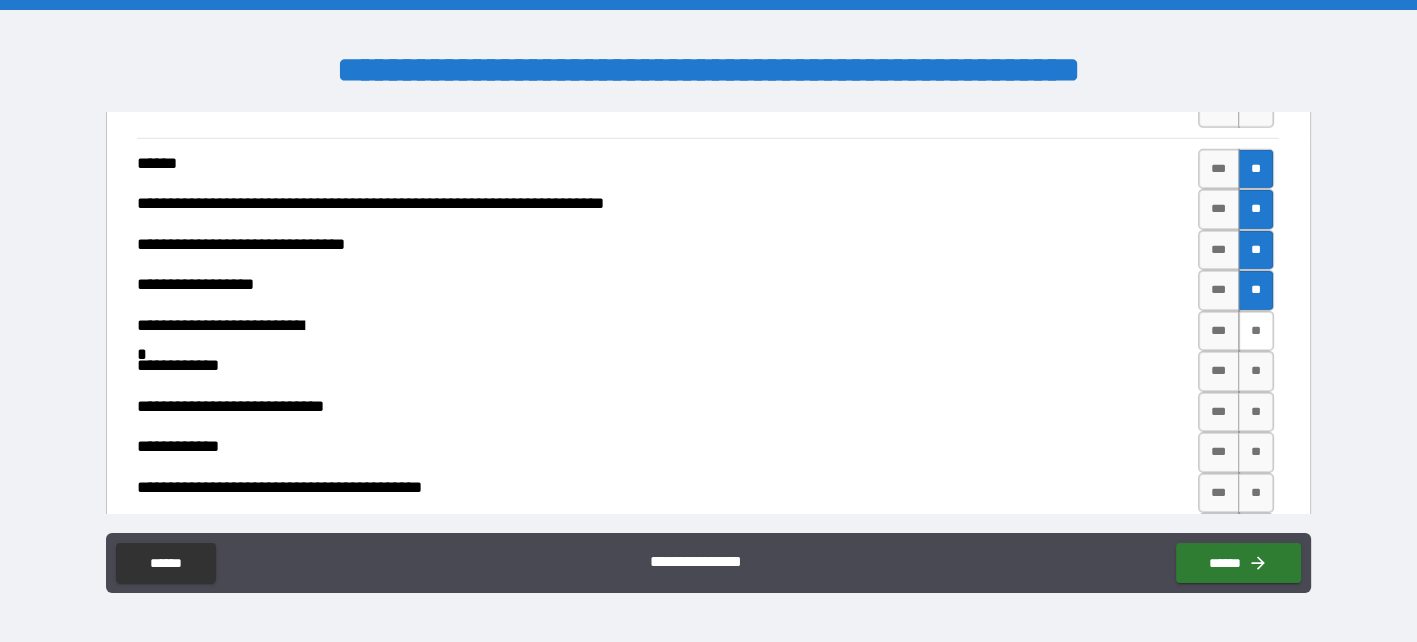 click on "**" at bounding box center (1256, 331) 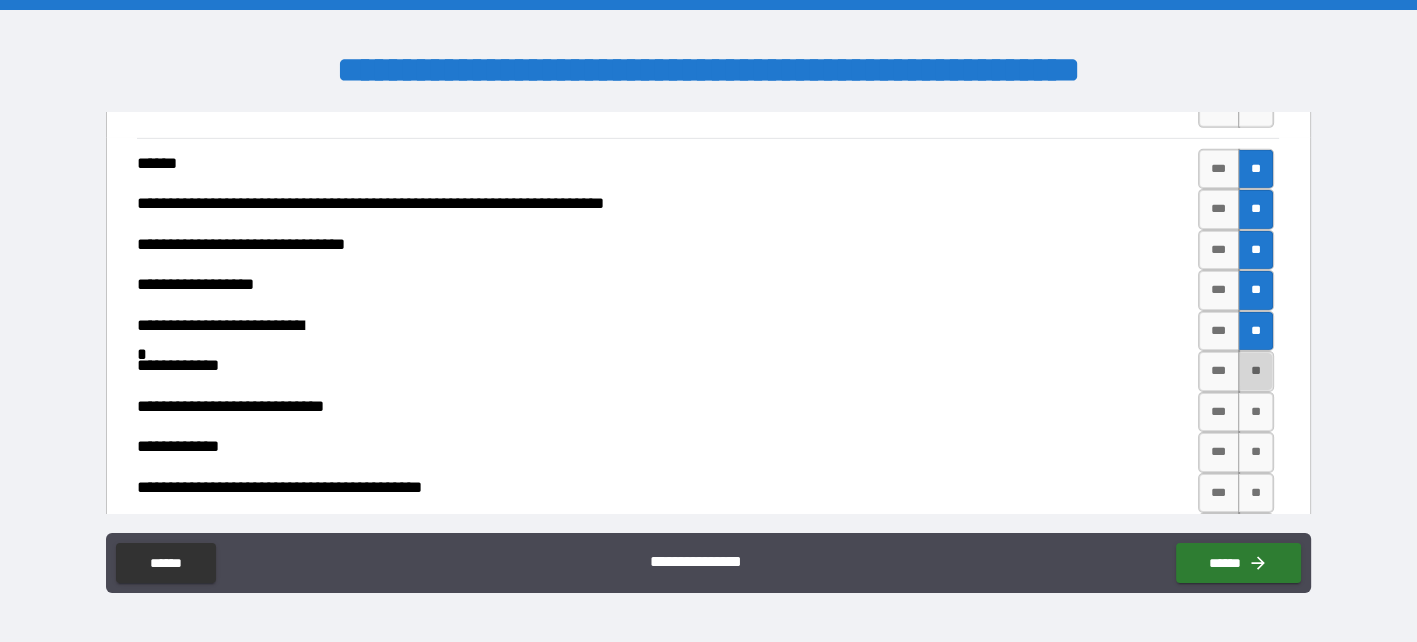 click on "**" at bounding box center [1256, 371] 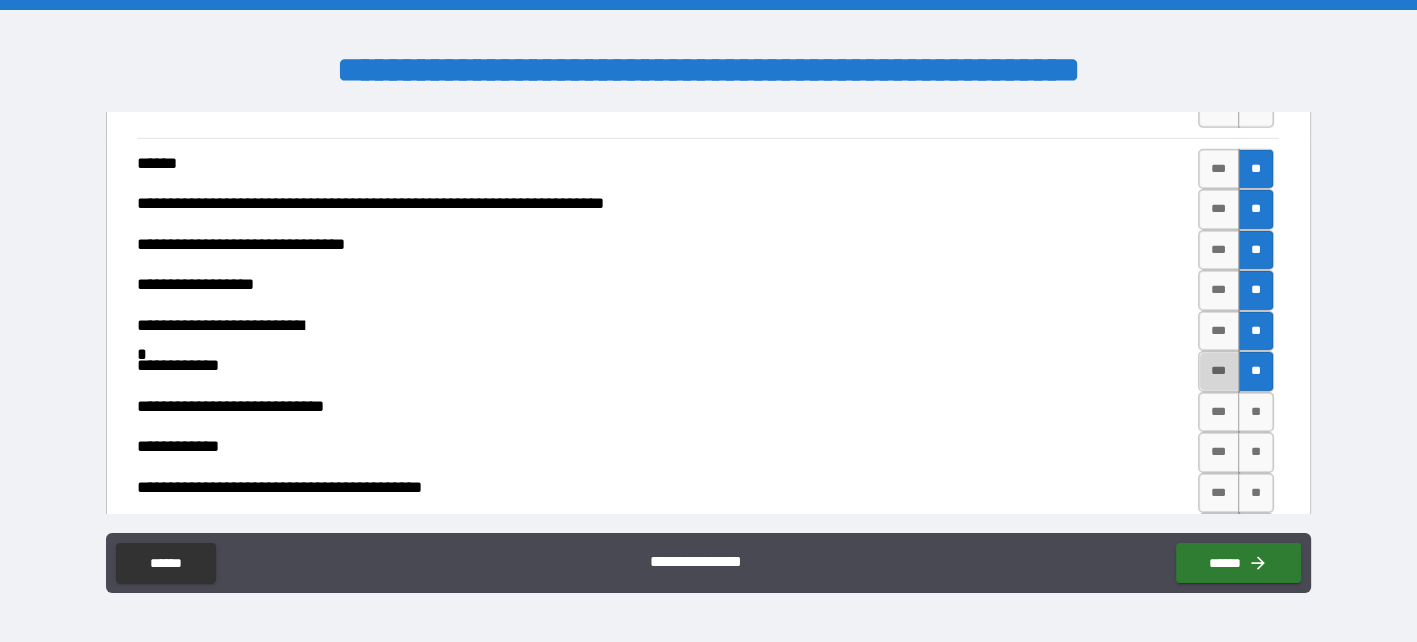 click on "***" at bounding box center [1219, 371] 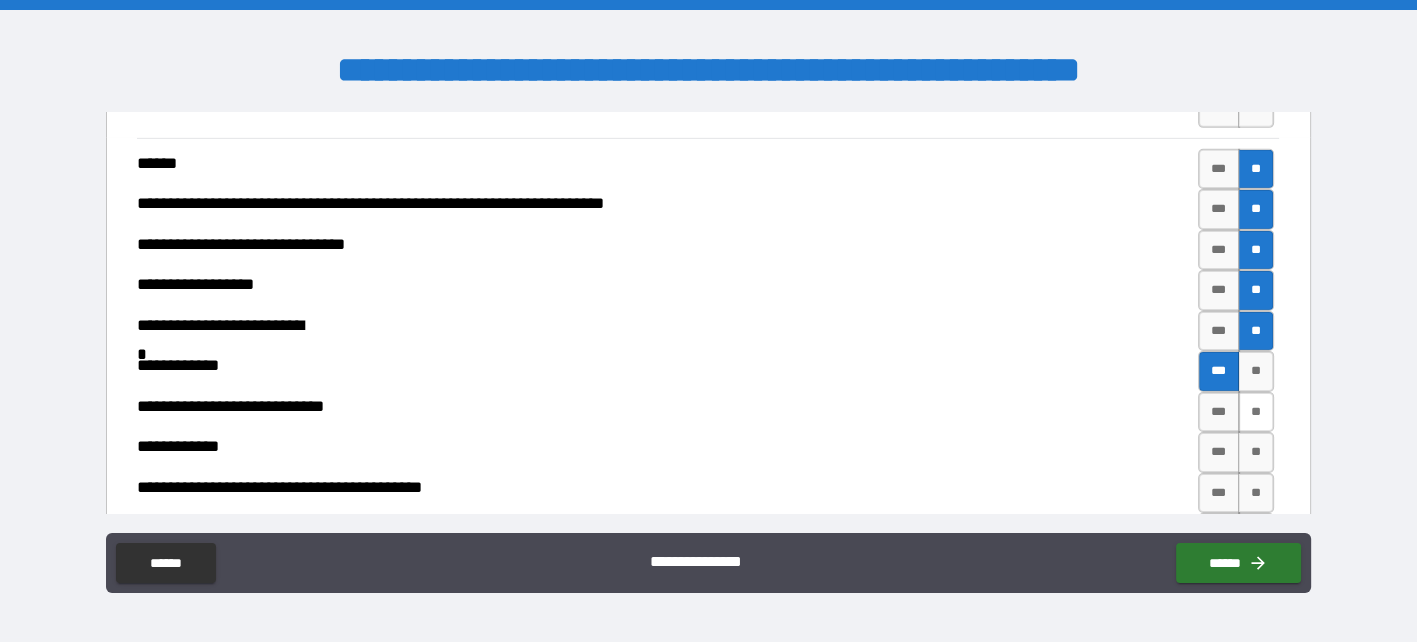 click on "**" at bounding box center (1256, 412) 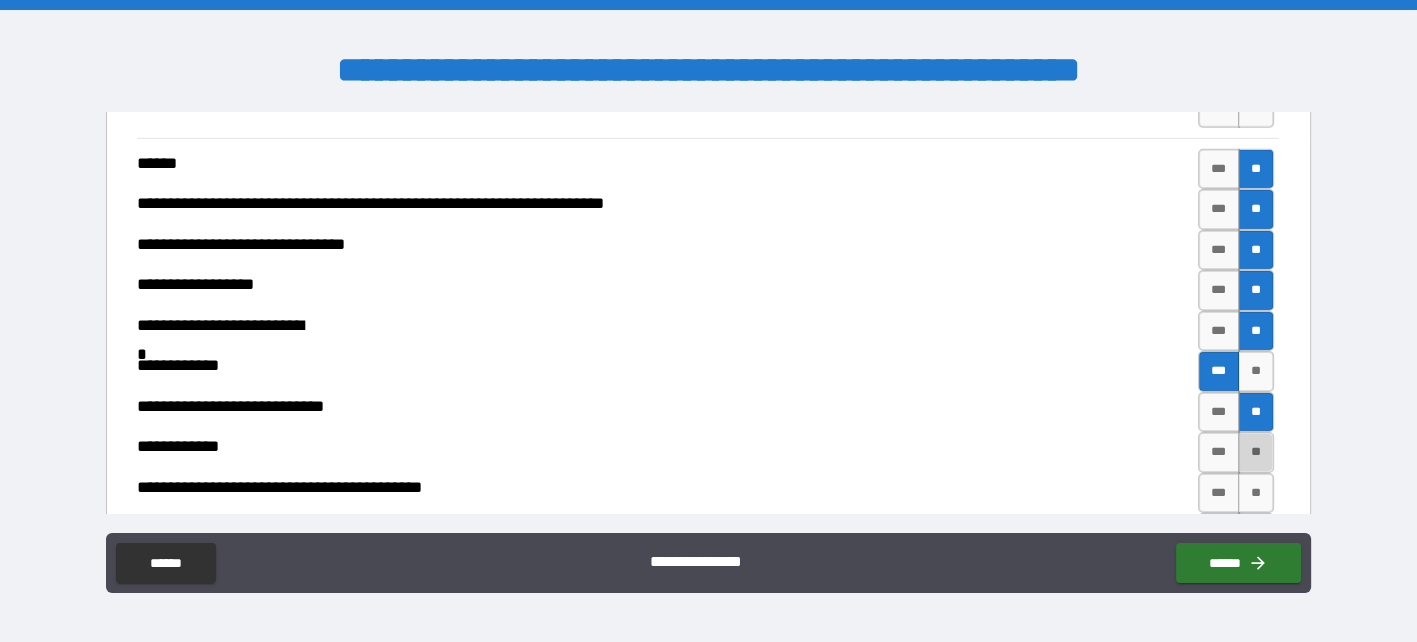 click on "**" at bounding box center (1256, 452) 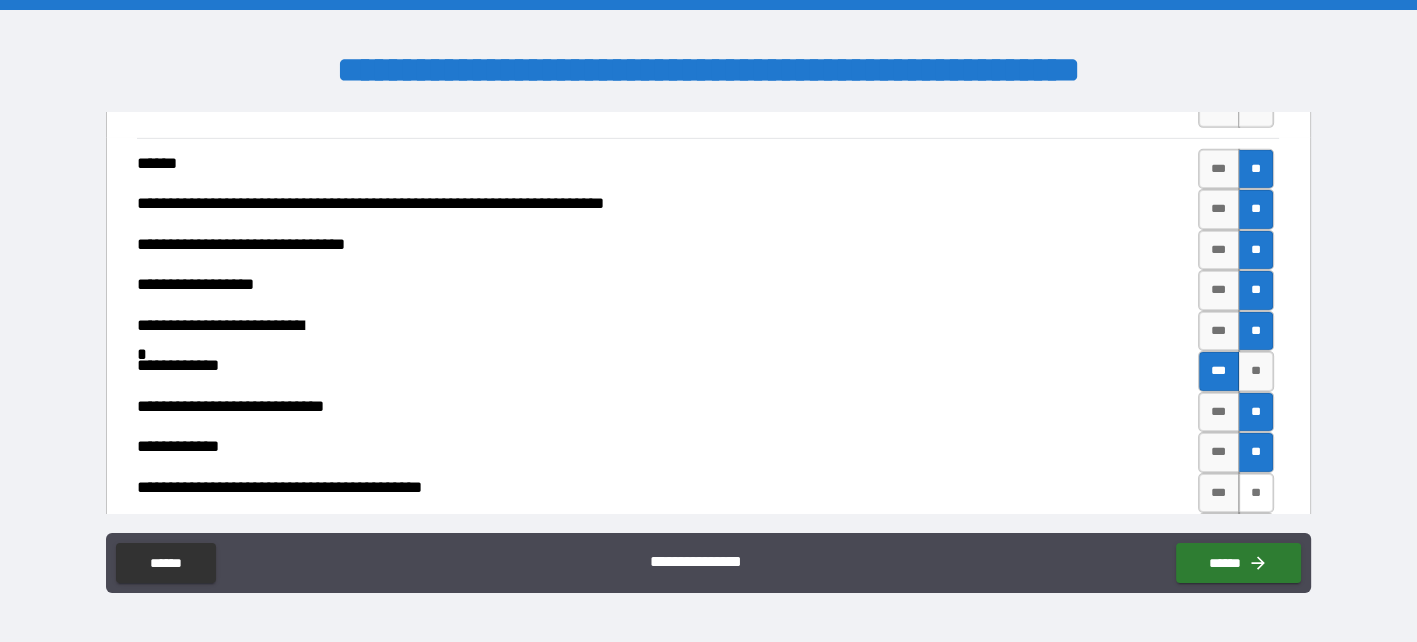 click on "**" at bounding box center [1256, 493] 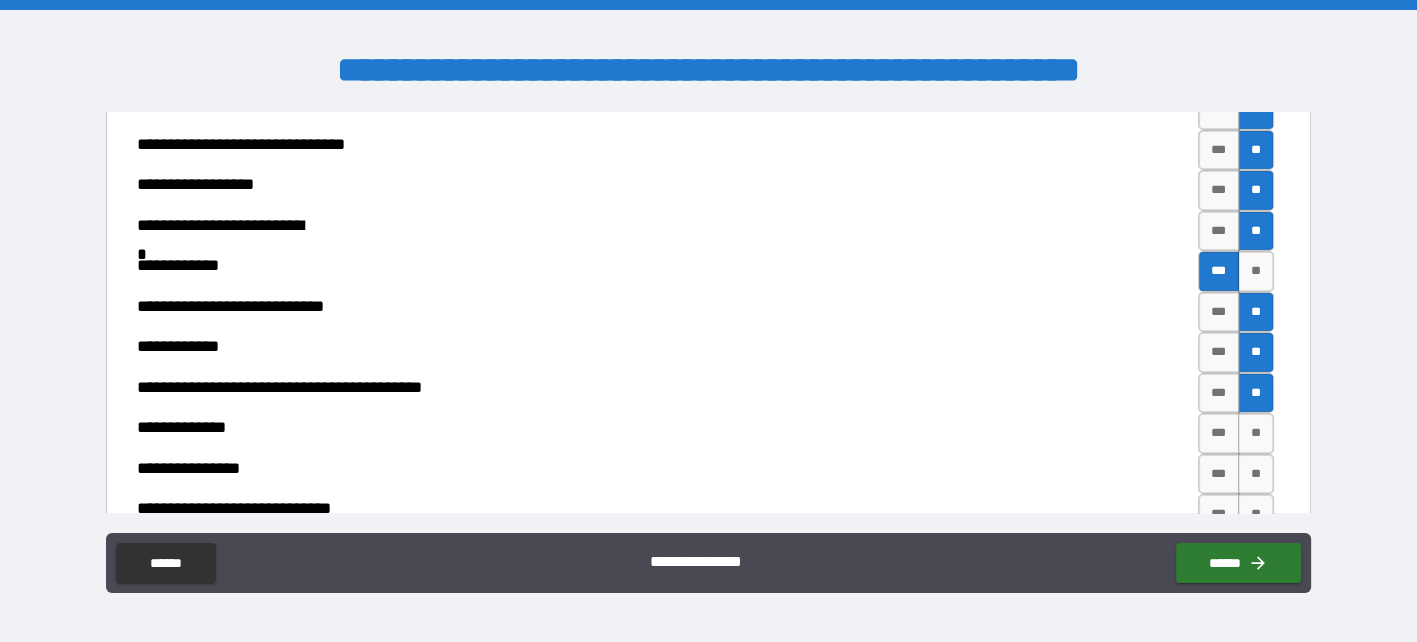 scroll, scrollTop: 6830, scrollLeft: 0, axis: vertical 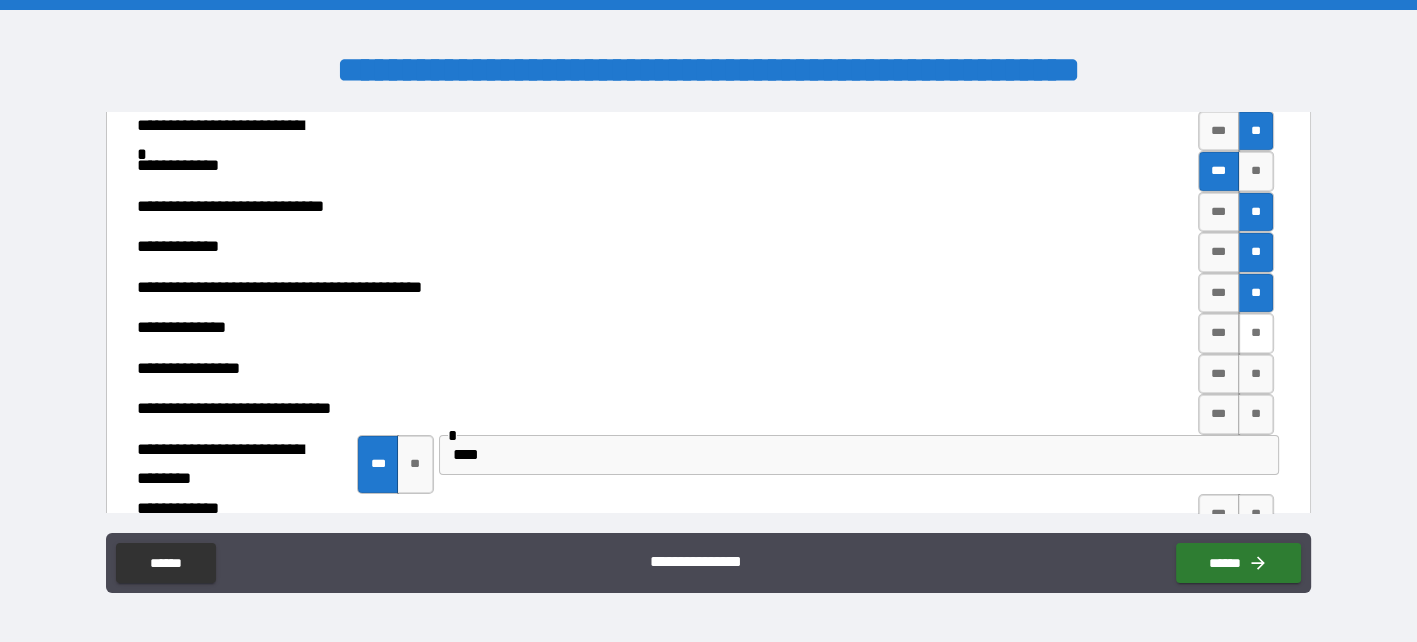click on "**" at bounding box center (1256, 333) 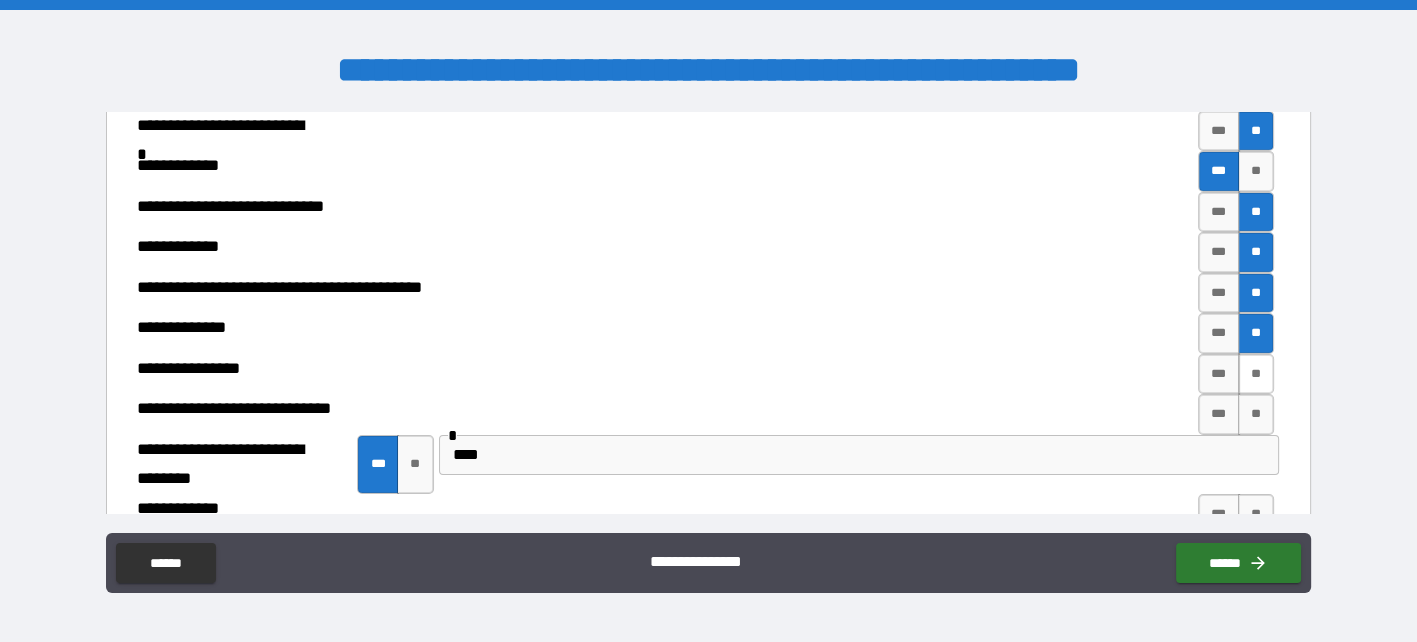 click on "**" at bounding box center (1256, 374) 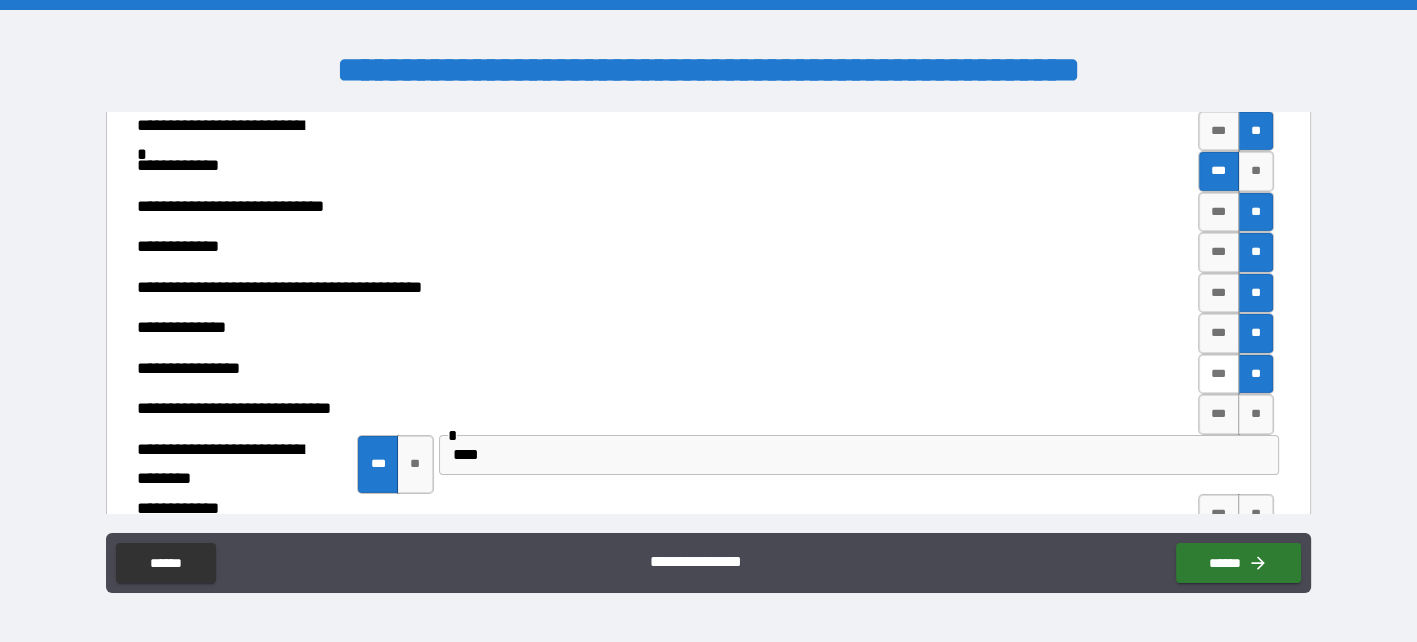 drag, startPoint x: 1244, startPoint y: 401, endPoint x: 1196, endPoint y: 381, distance: 52 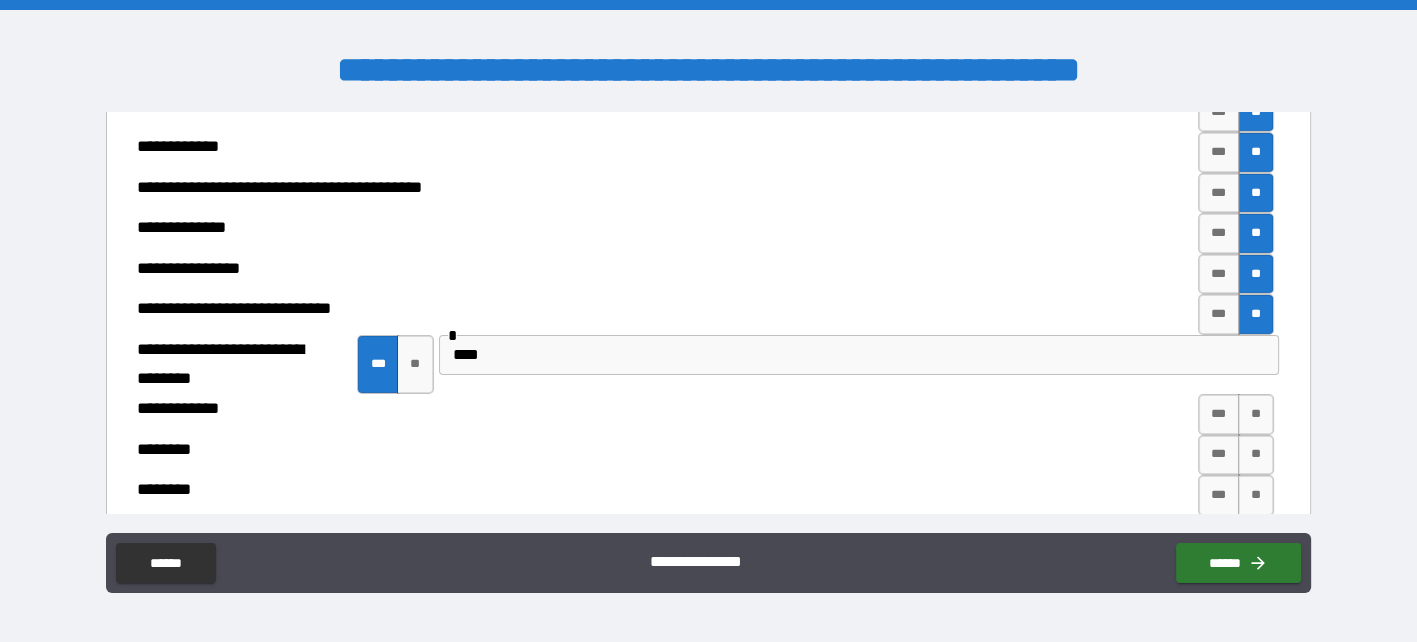 scroll, scrollTop: 7030, scrollLeft: 0, axis: vertical 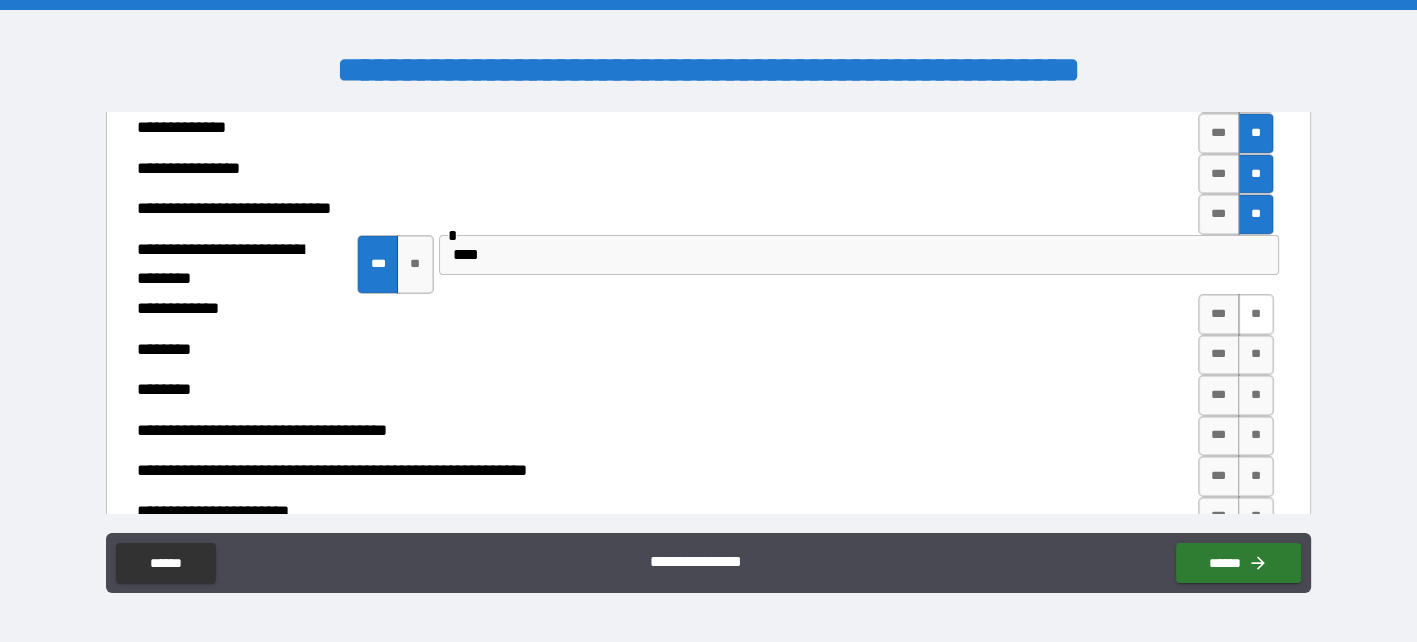 click on "**" at bounding box center (1256, 314) 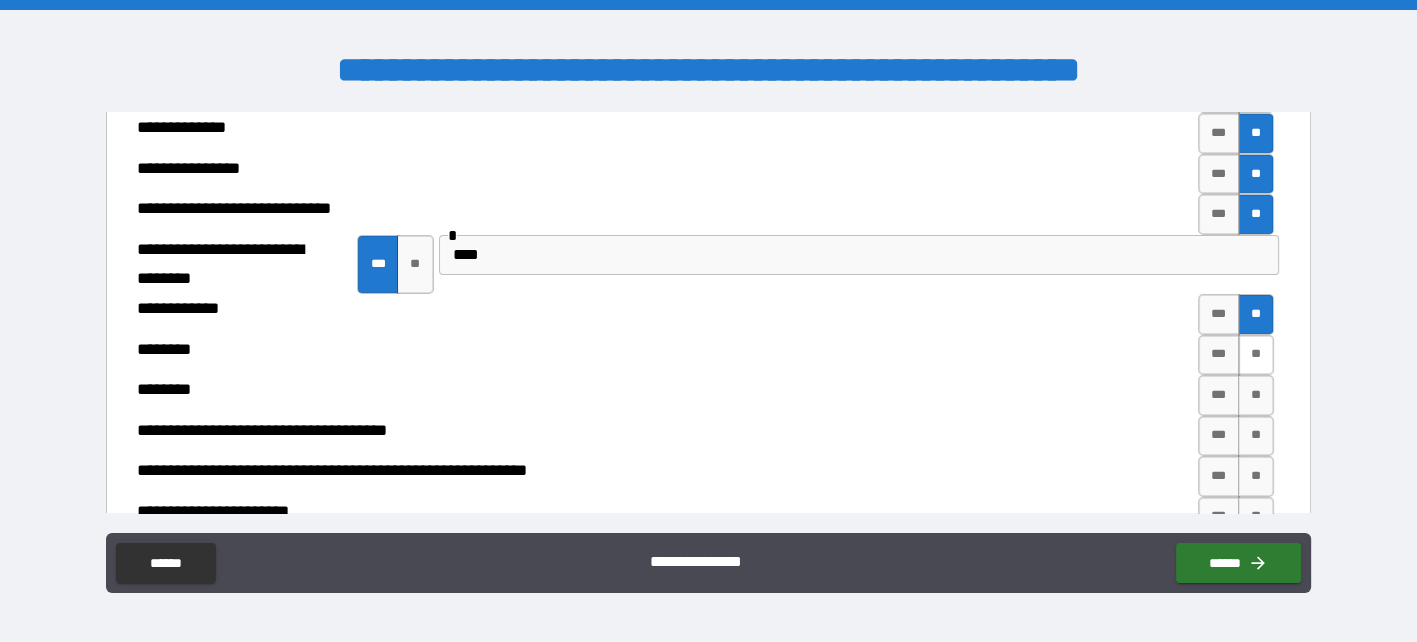 click on "**" at bounding box center [1256, 355] 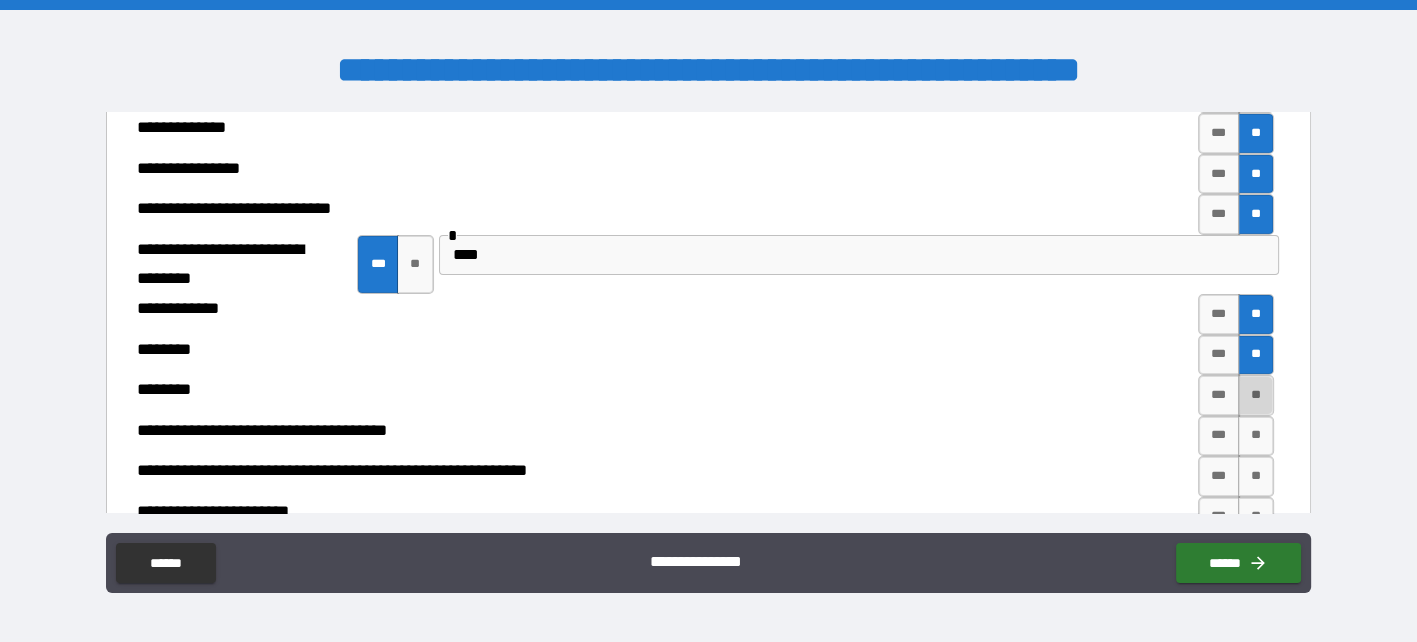 click on "**" at bounding box center (1256, 395) 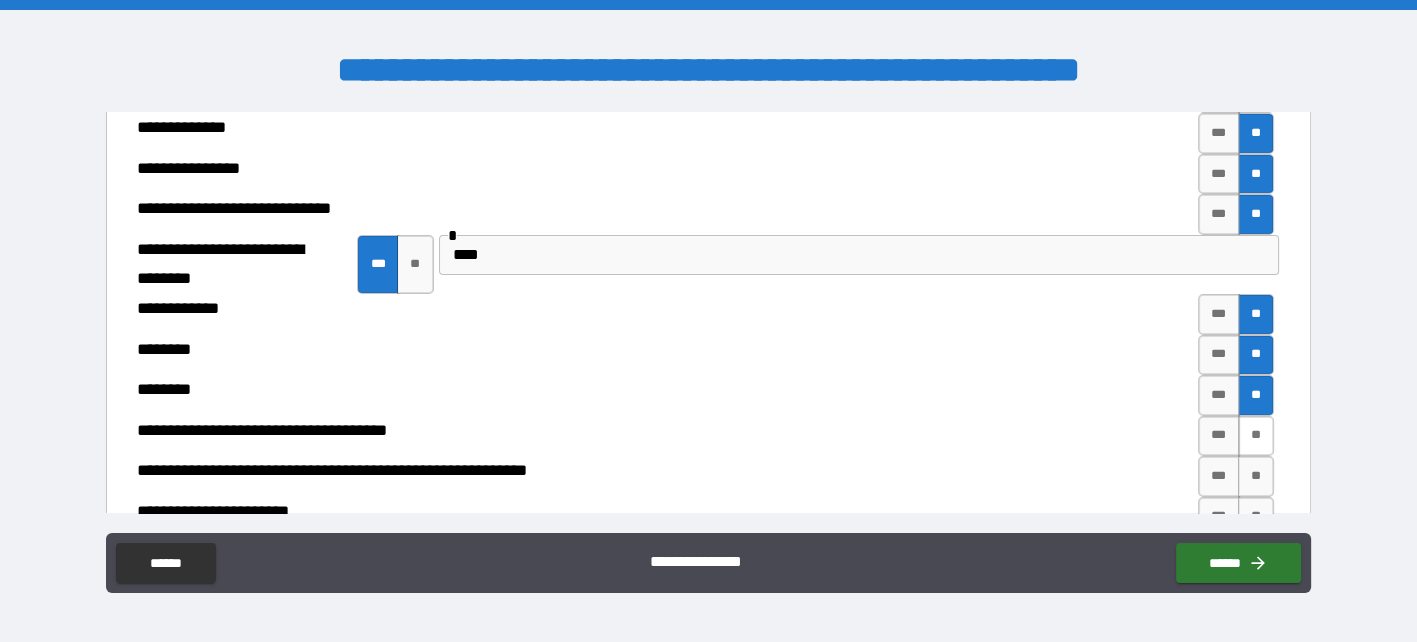 click on "**" at bounding box center (1256, 436) 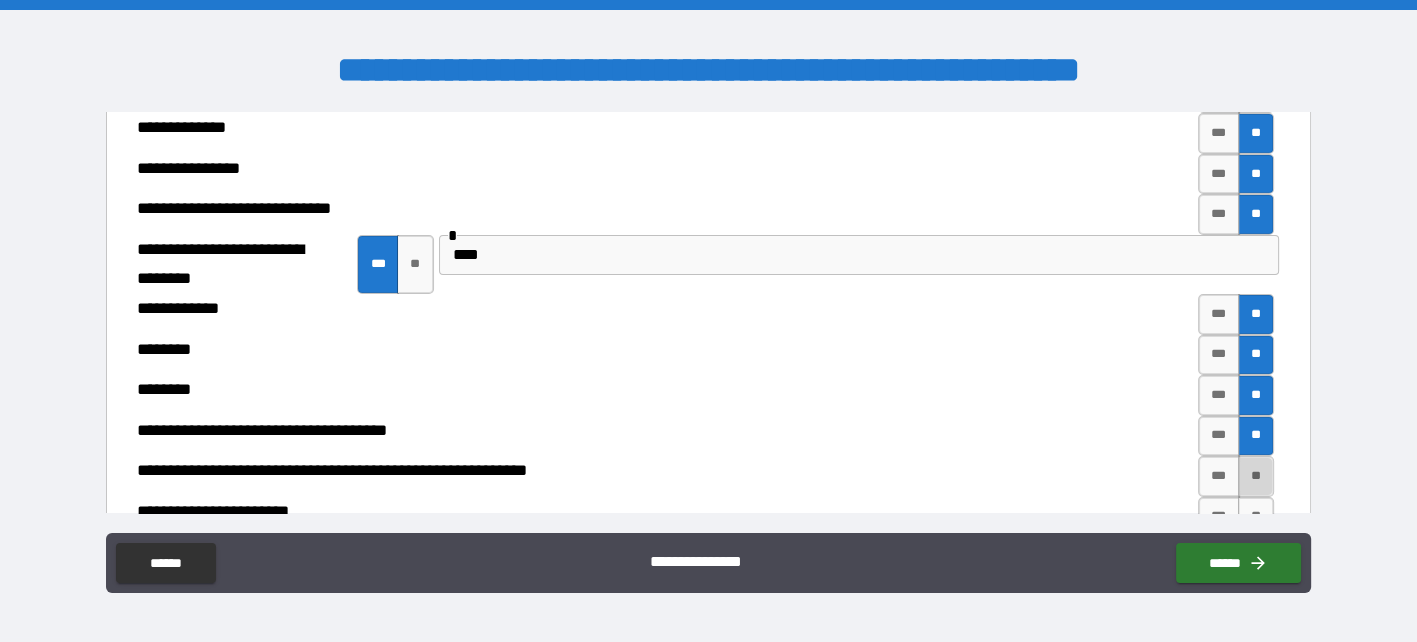 click on "**" at bounding box center (1256, 476) 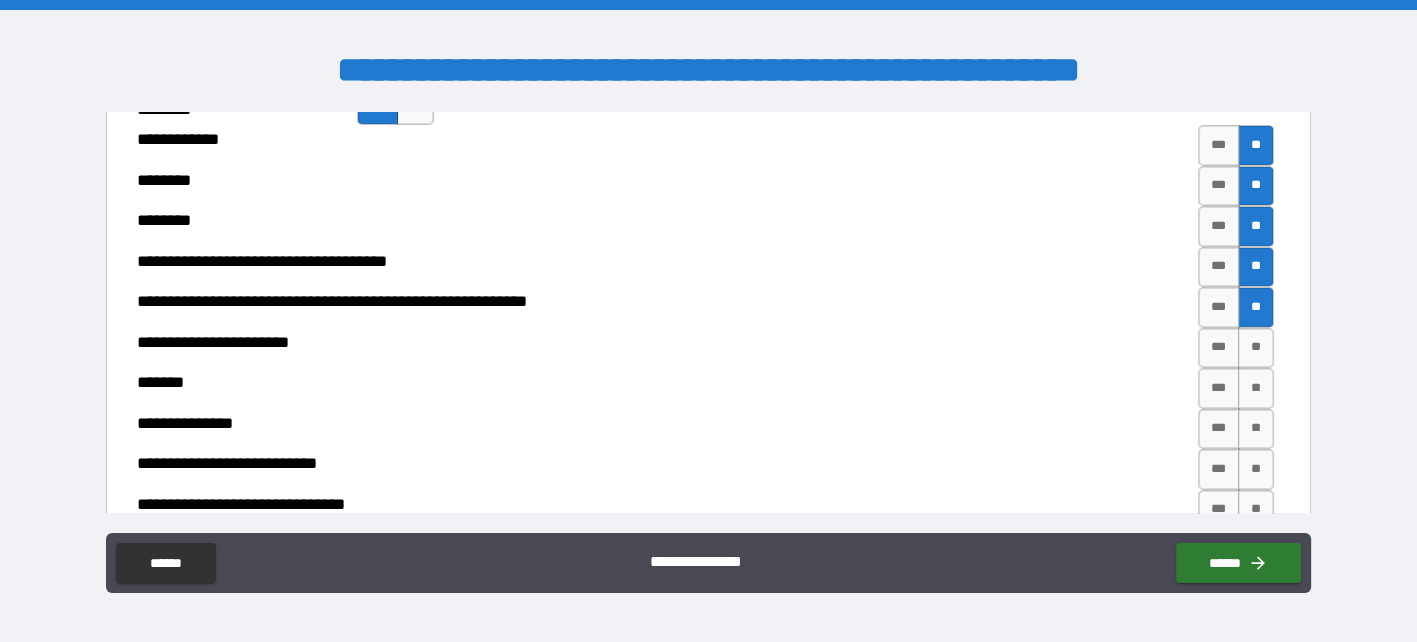 scroll, scrollTop: 7230, scrollLeft: 0, axis: vertical 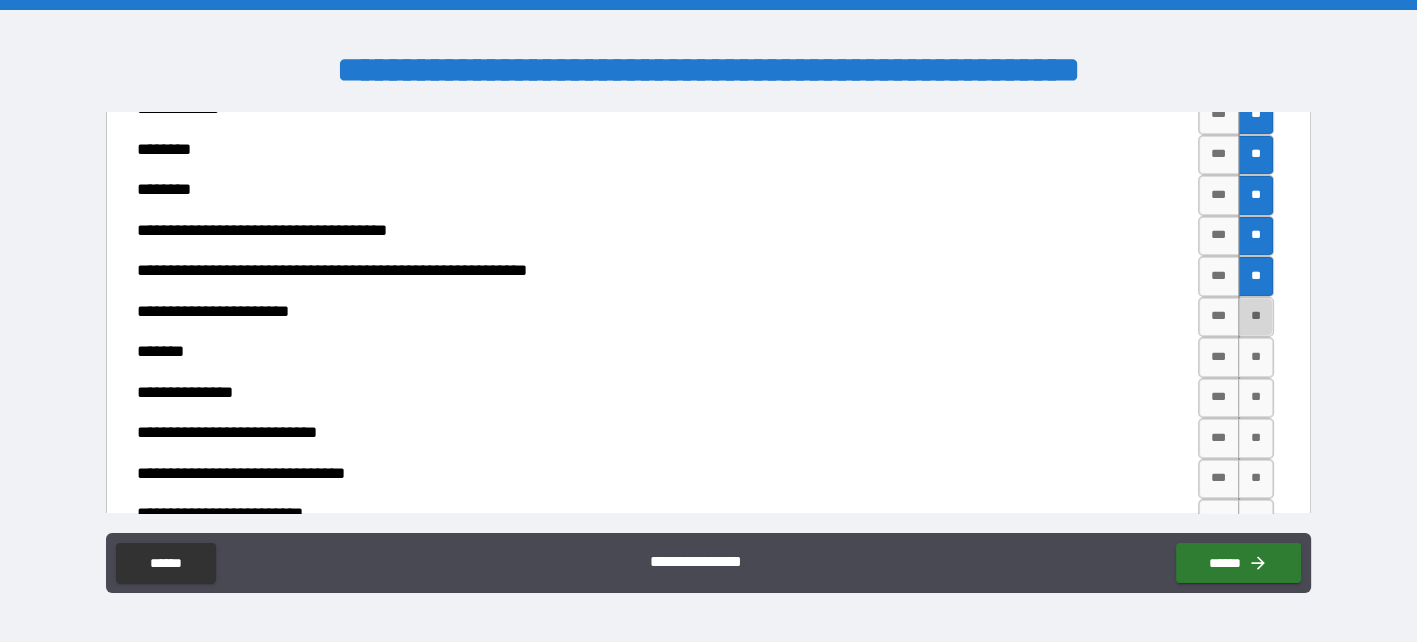 click on "**" at bounding box center [1256, 317] 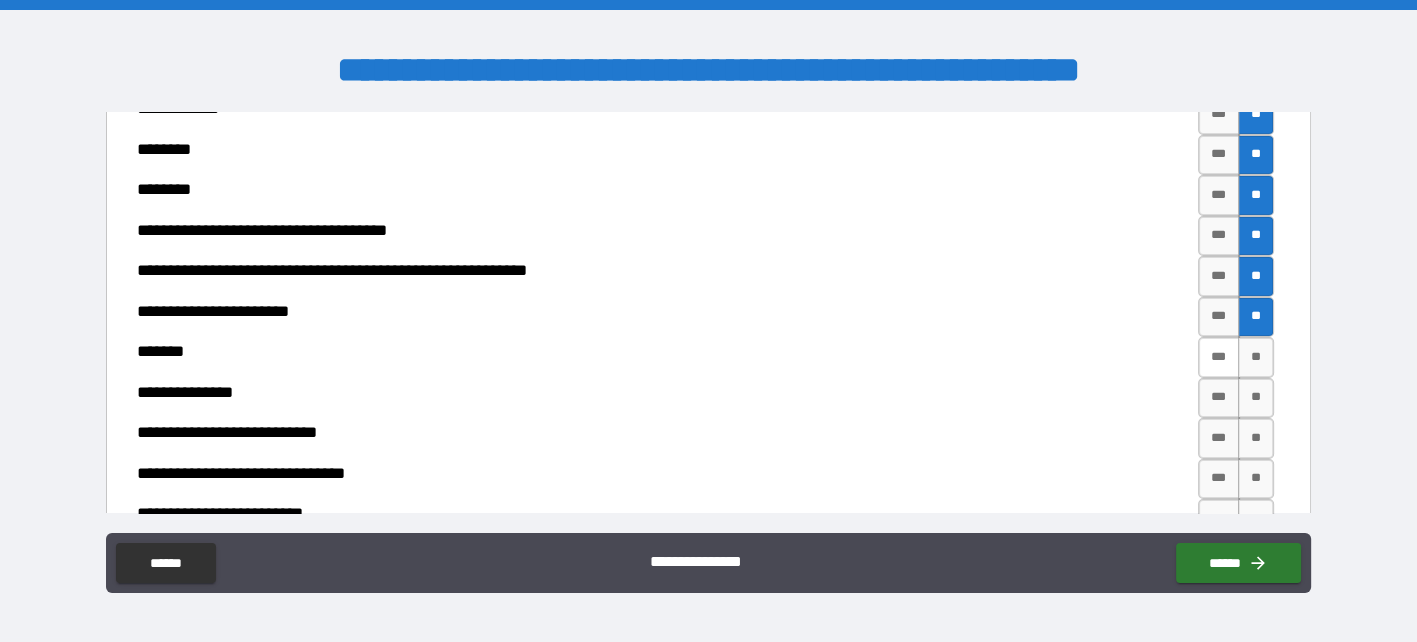 click on "***" at bounding box center (1219, 357) 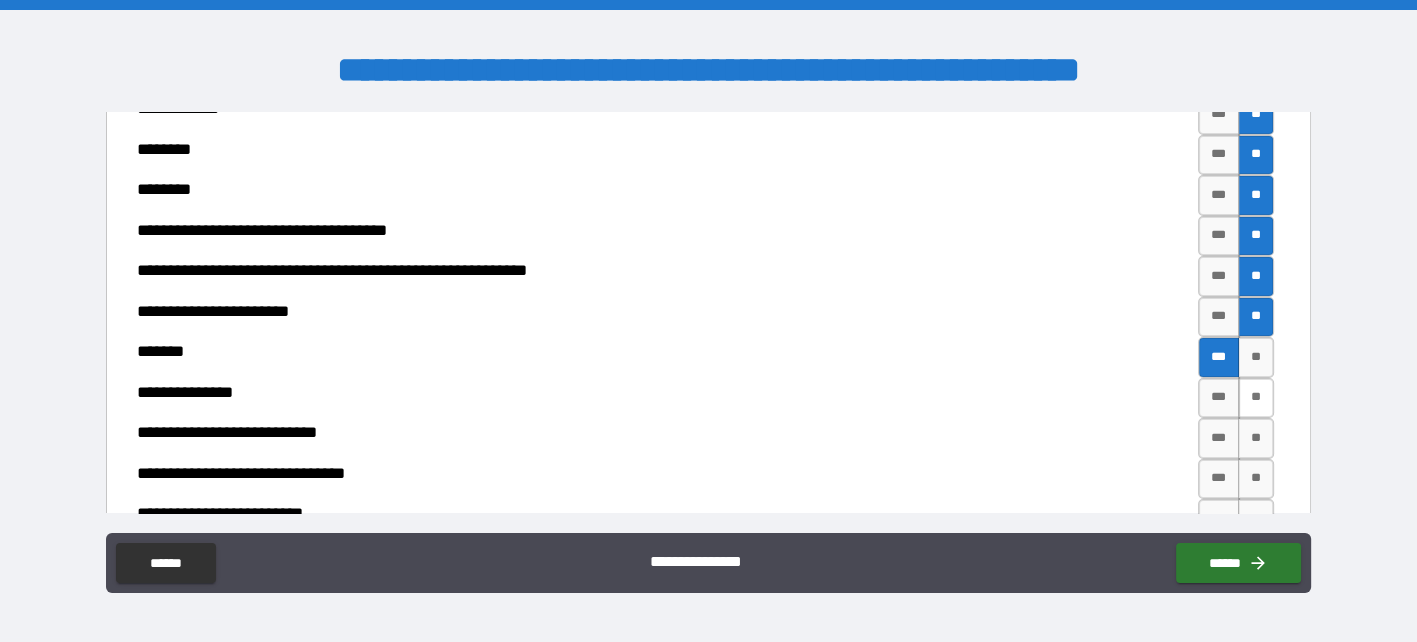 click on "**" at bounding box center [1256, 398] 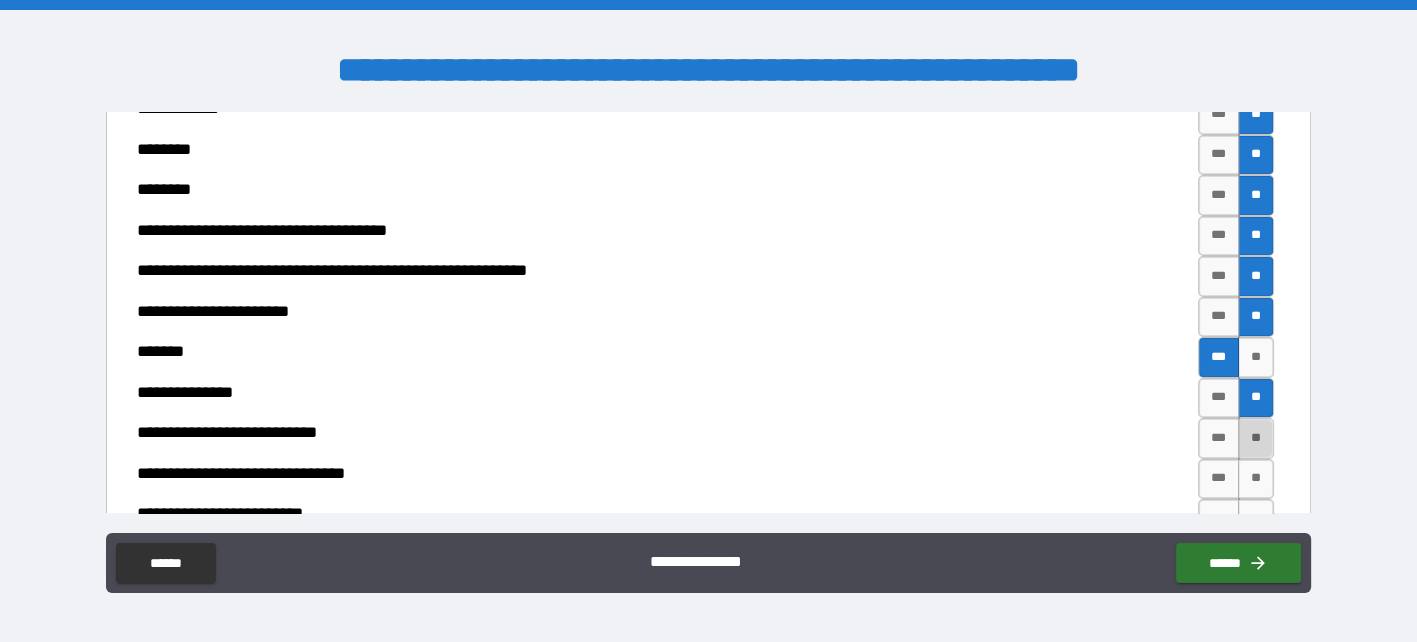 click on "**" at bounding box center (1256, 438) 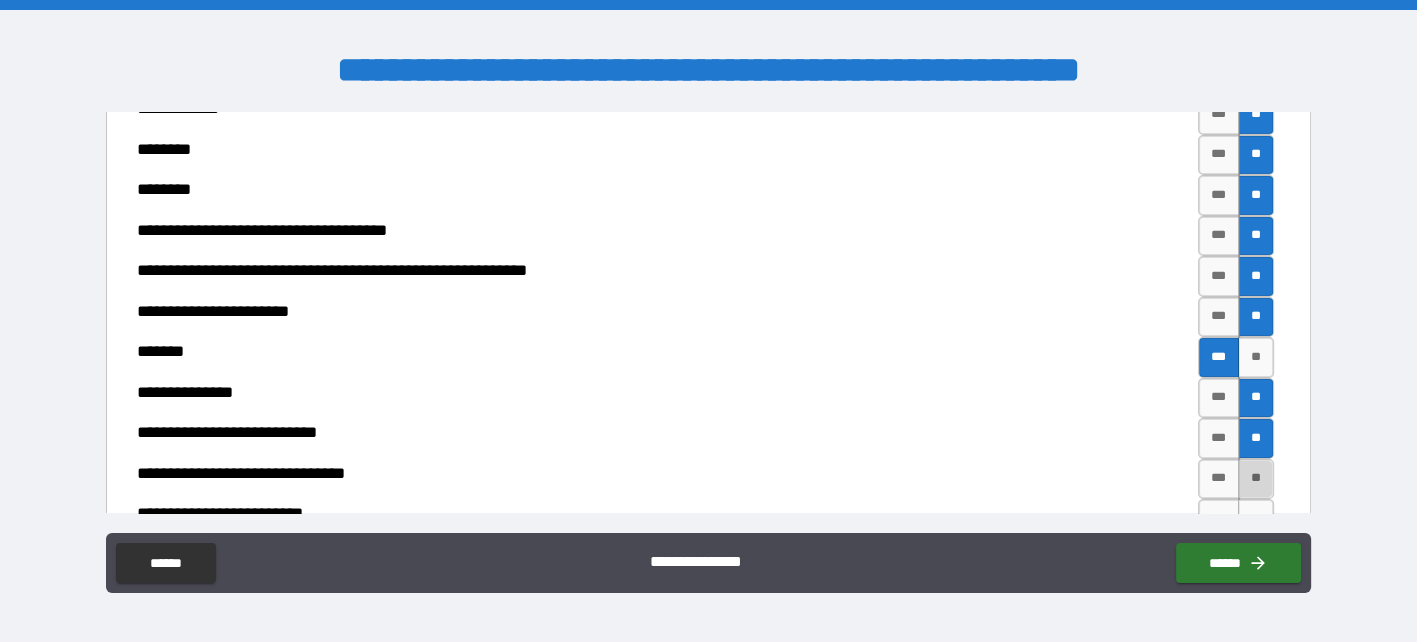 click on "**" at bounding box center (1256, 479) 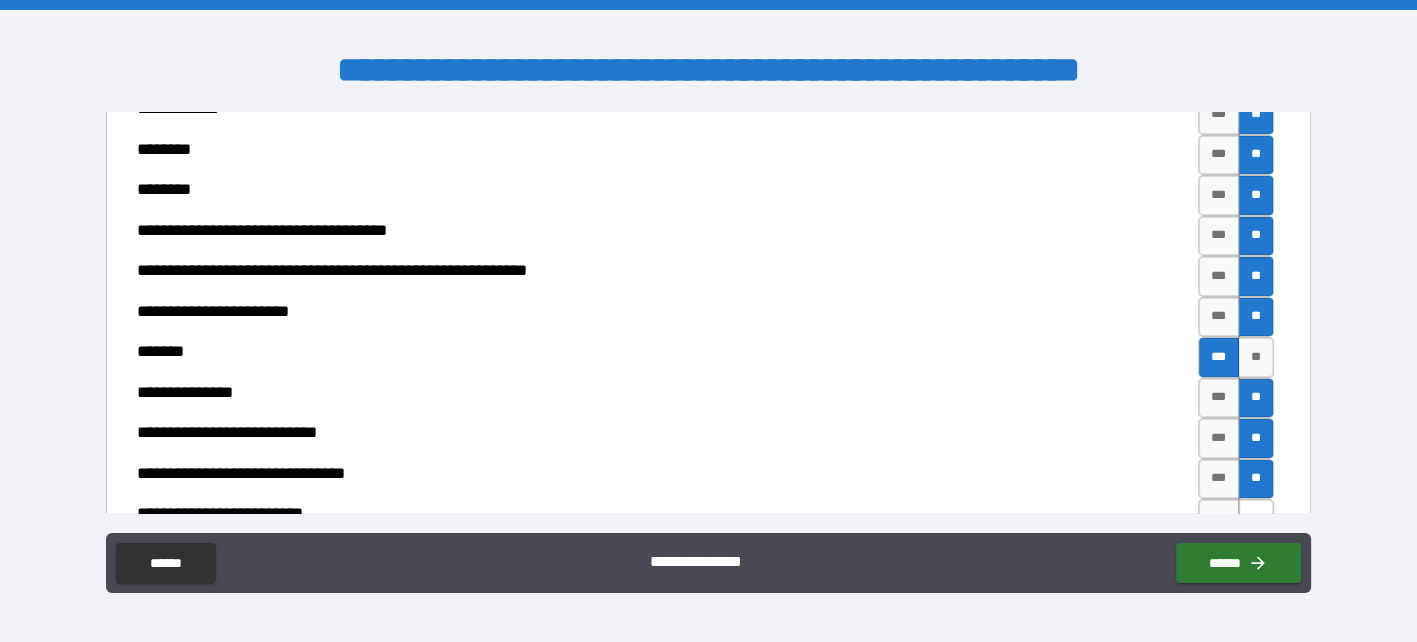 click on "**" at bounding box center [1256, 519] 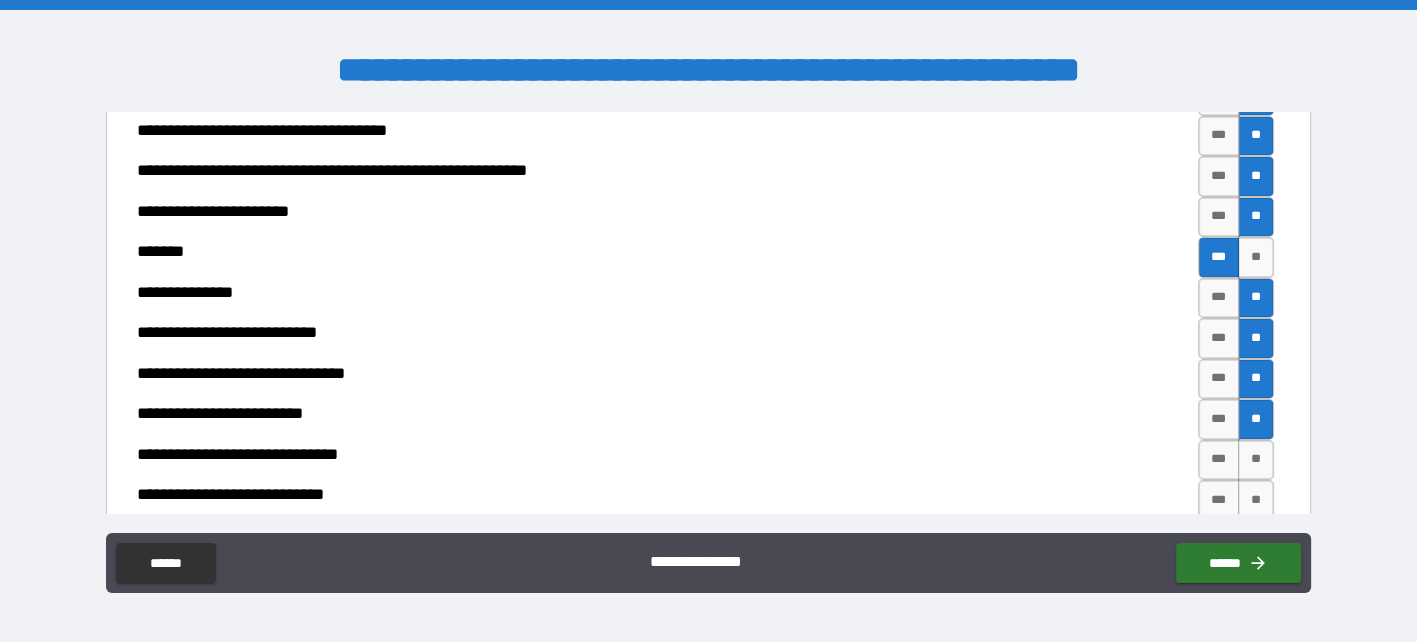 scroll, scrollTop: 7430, scrollLeft: 0, axis: vertical 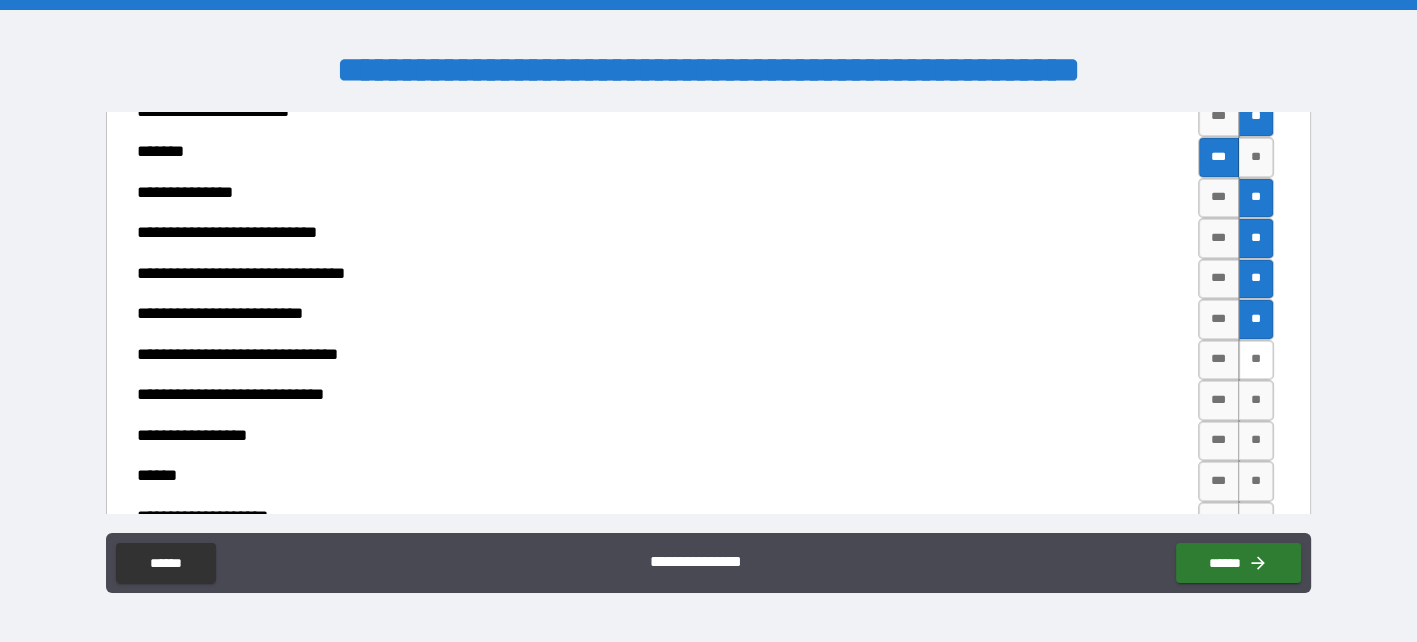 click on "**" at bounding box center (1256, 360) 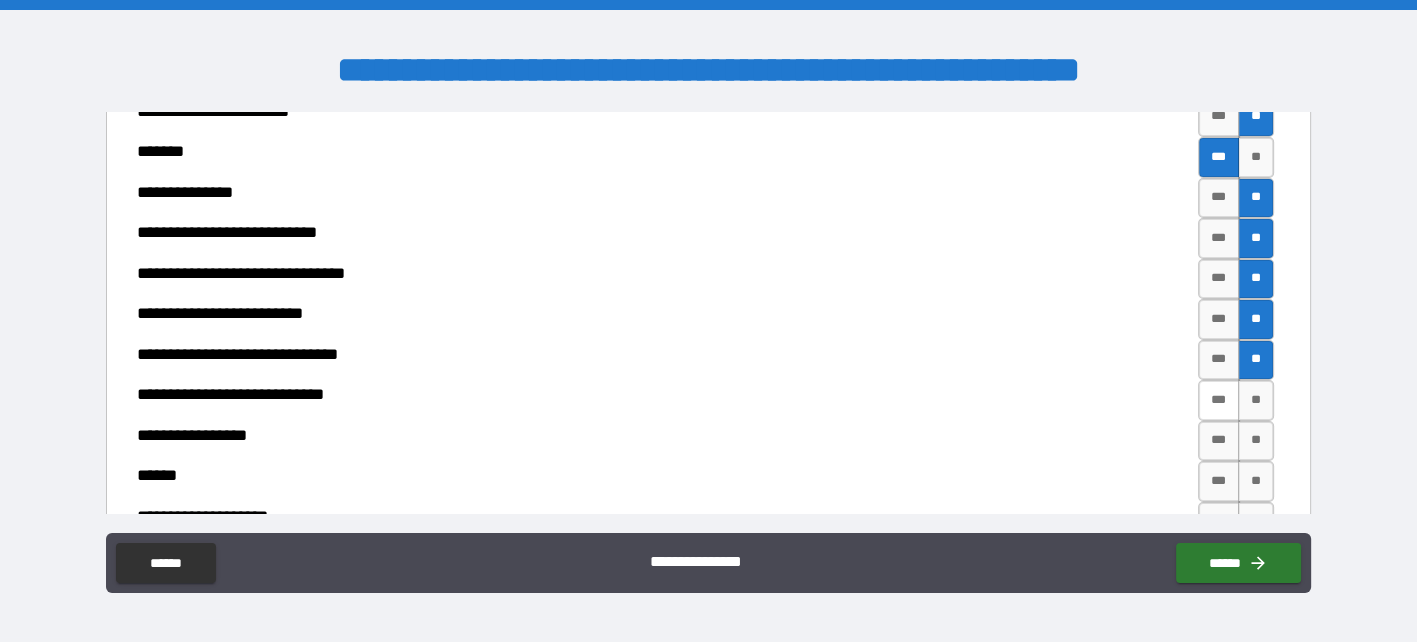 click on "***" at bounding box center (1219, 400) 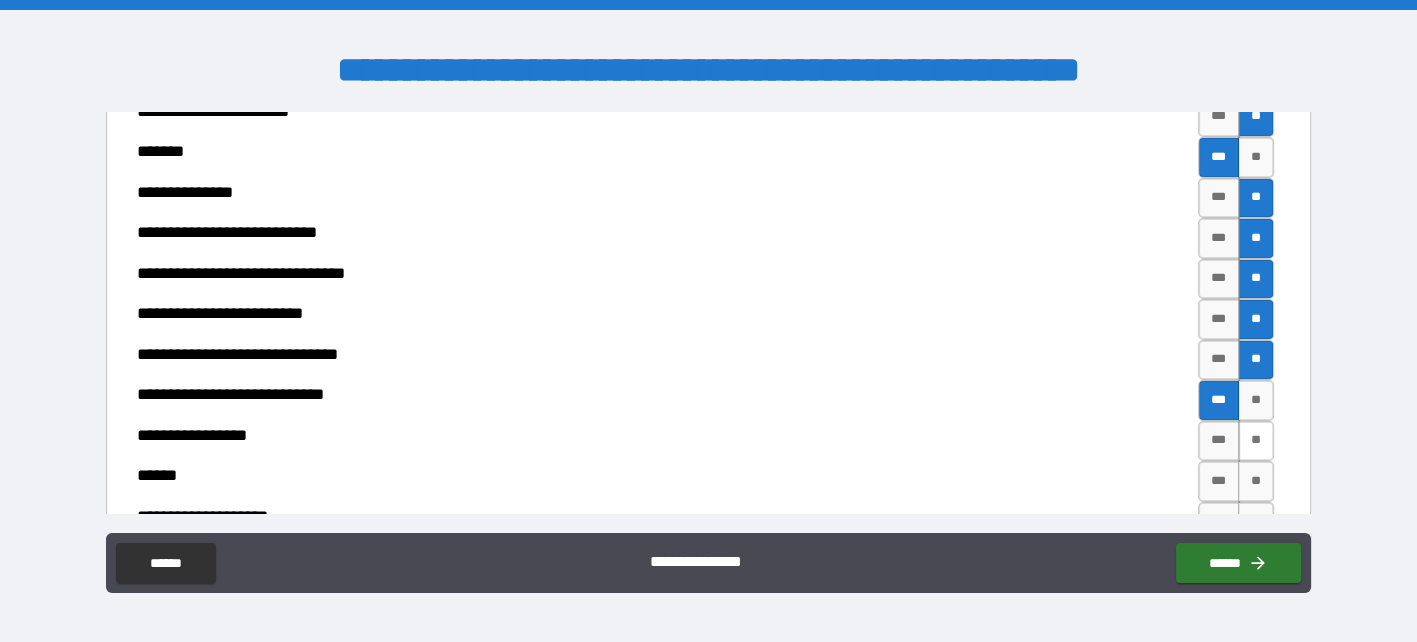 click on "**" at bounding box center (1256, 441) 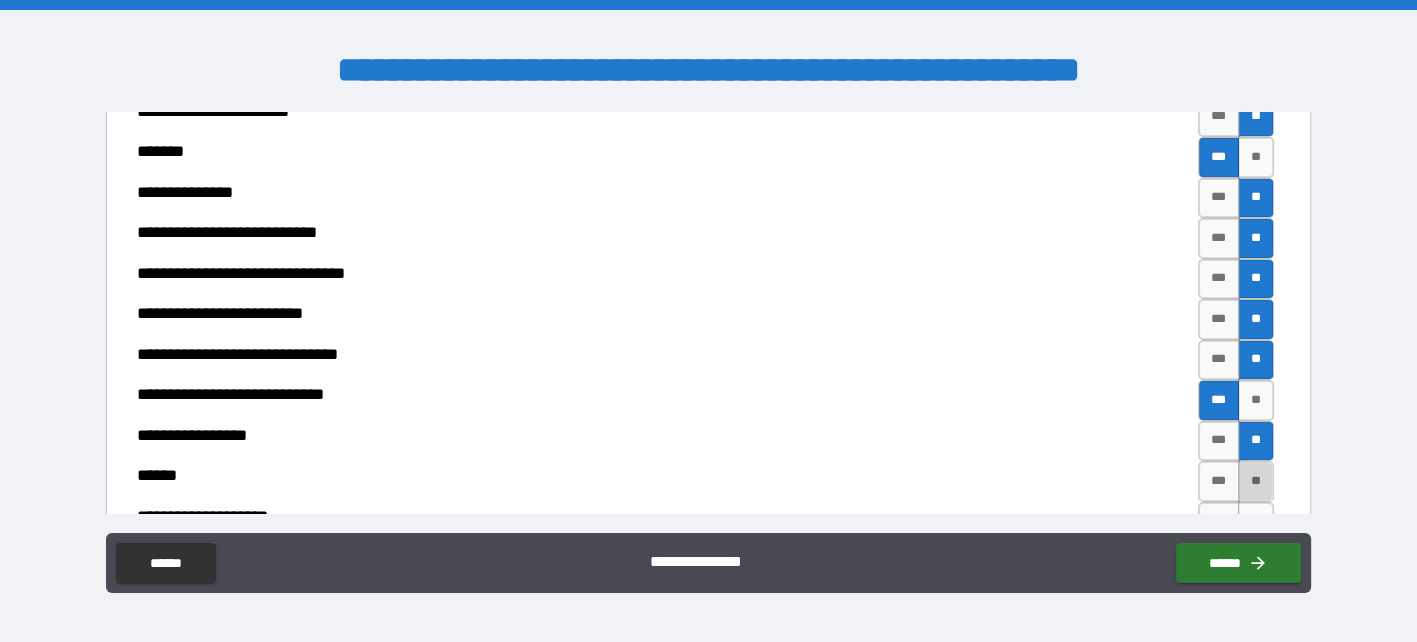 click on "**" at bounding box center [1256, 481] 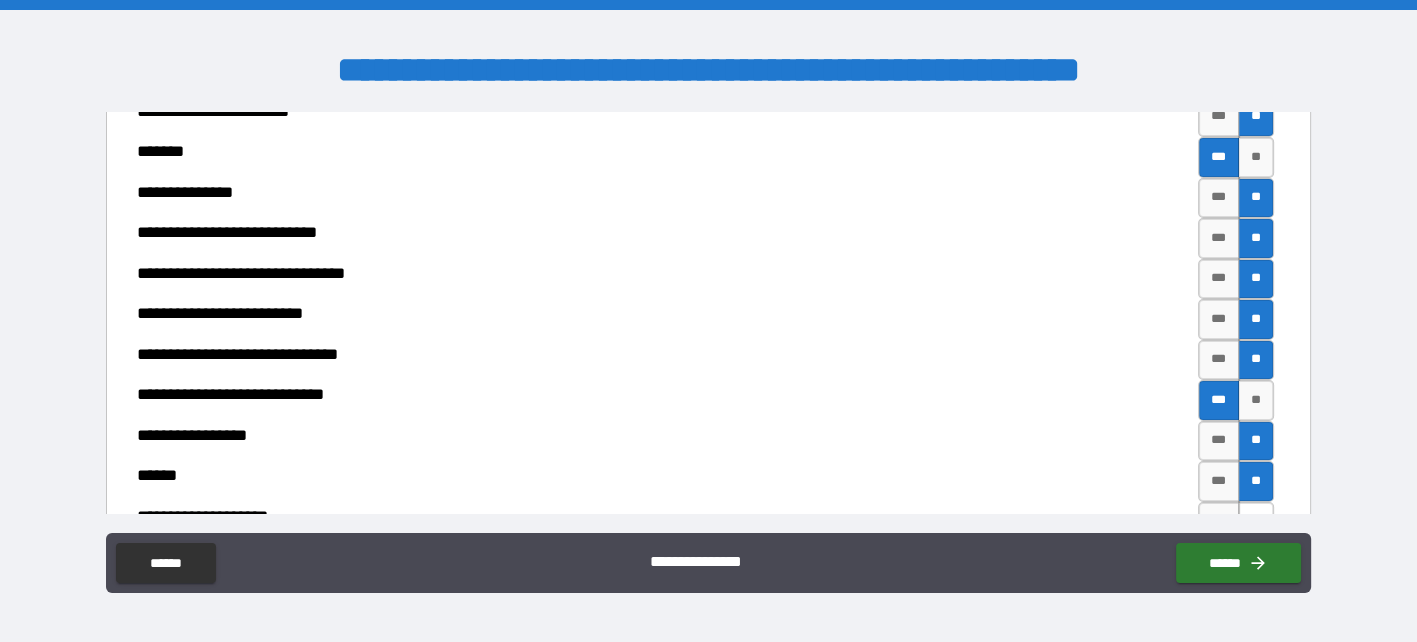 click on "**" at bounding box center [1256, 522] 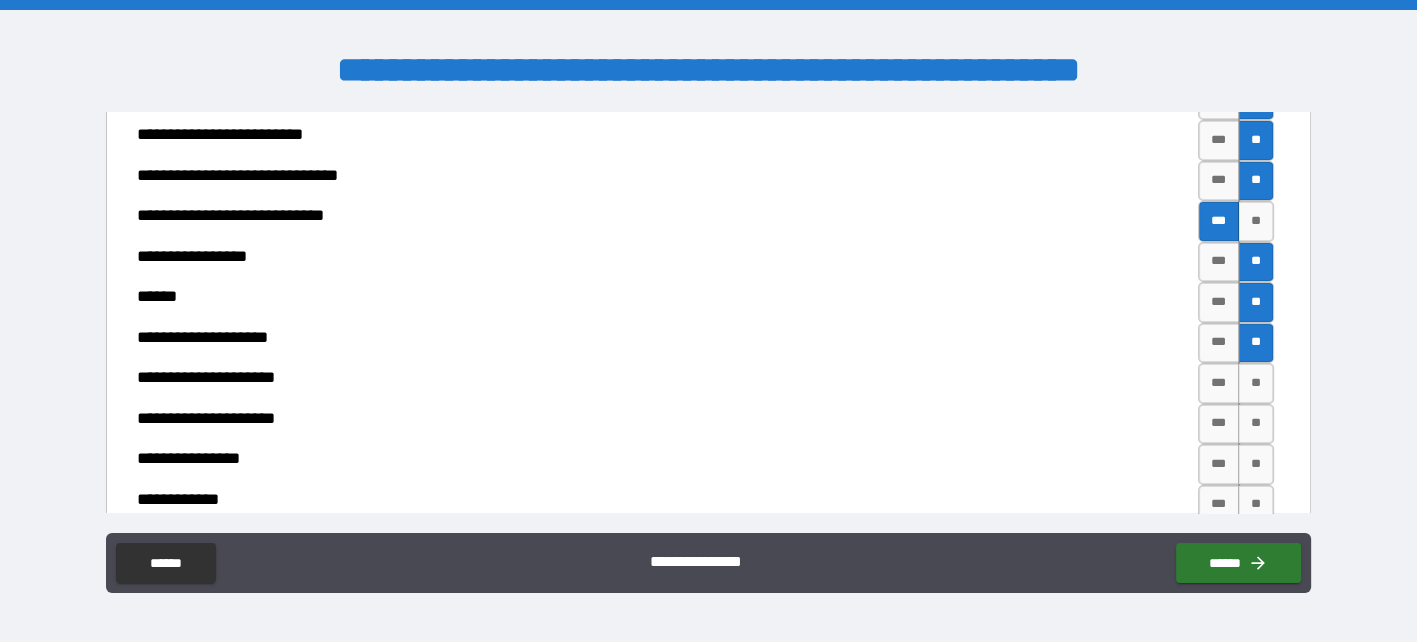 scroll, scrollTop: 7630, scrollLeft: 0, axis: vertical 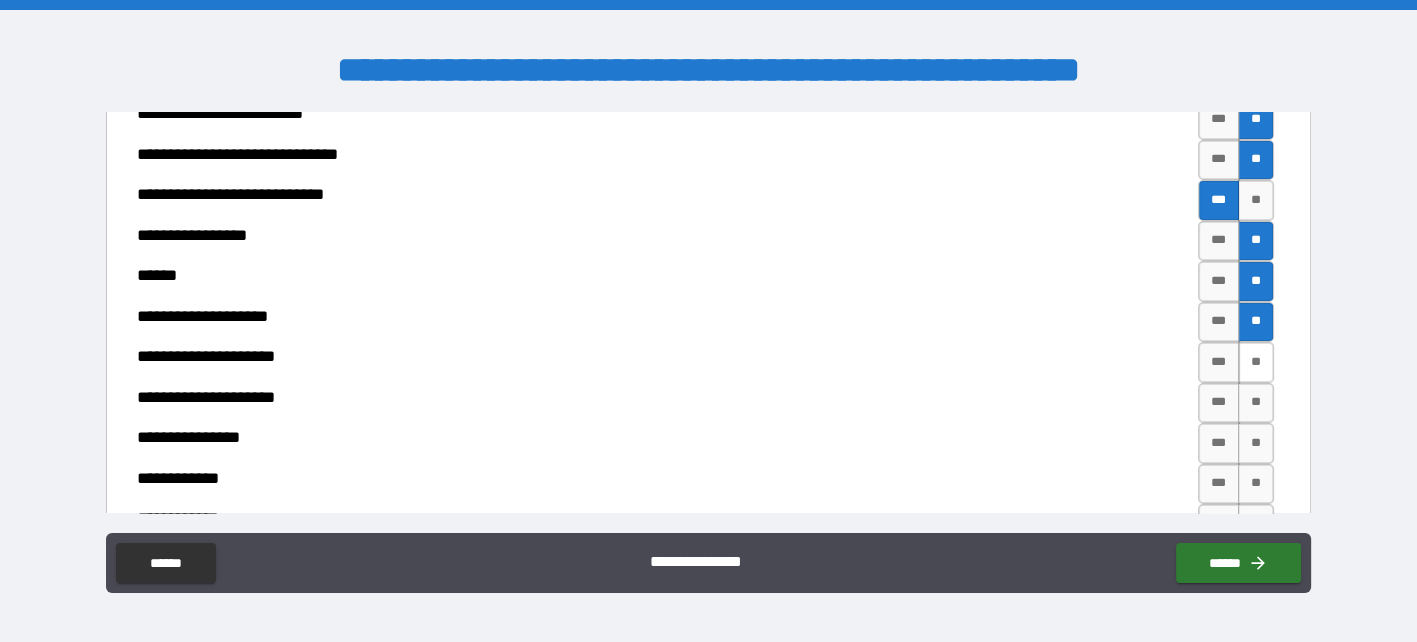 click on "**" at bounding box center [1256, 362] 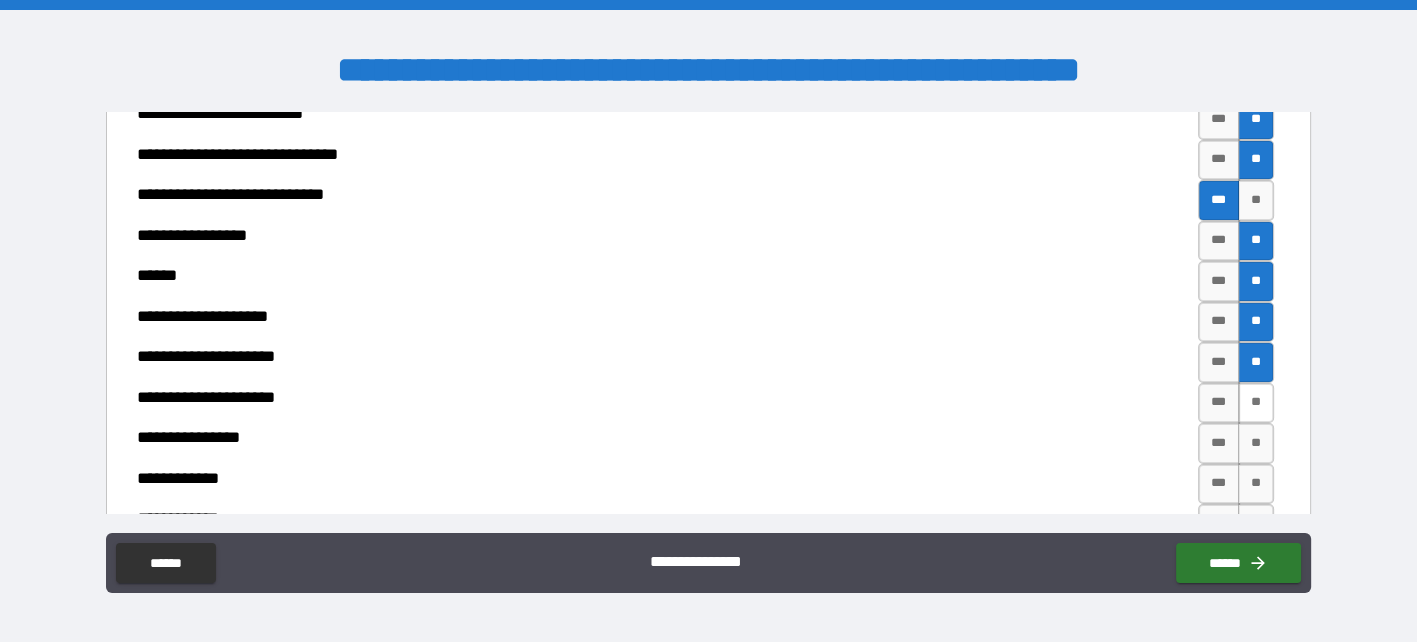 click on "**" at bounding box center (1256, 403) 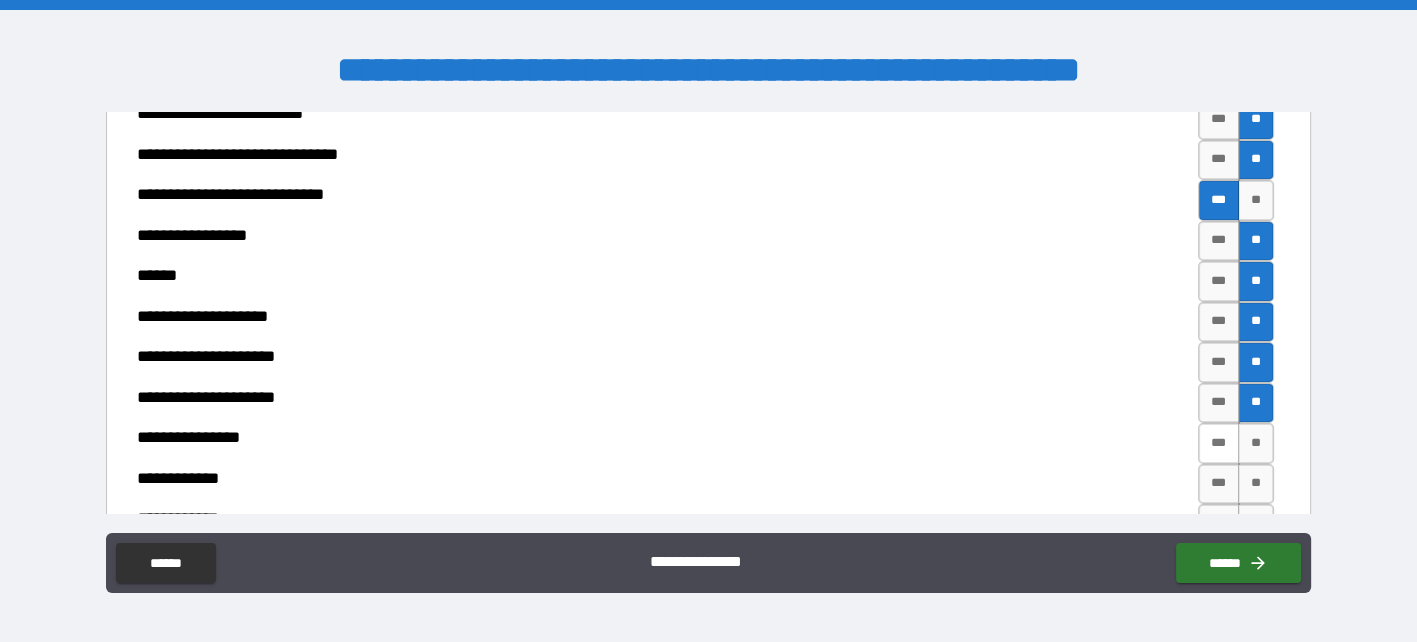 click on "***" at bounding box center (1219, 443) 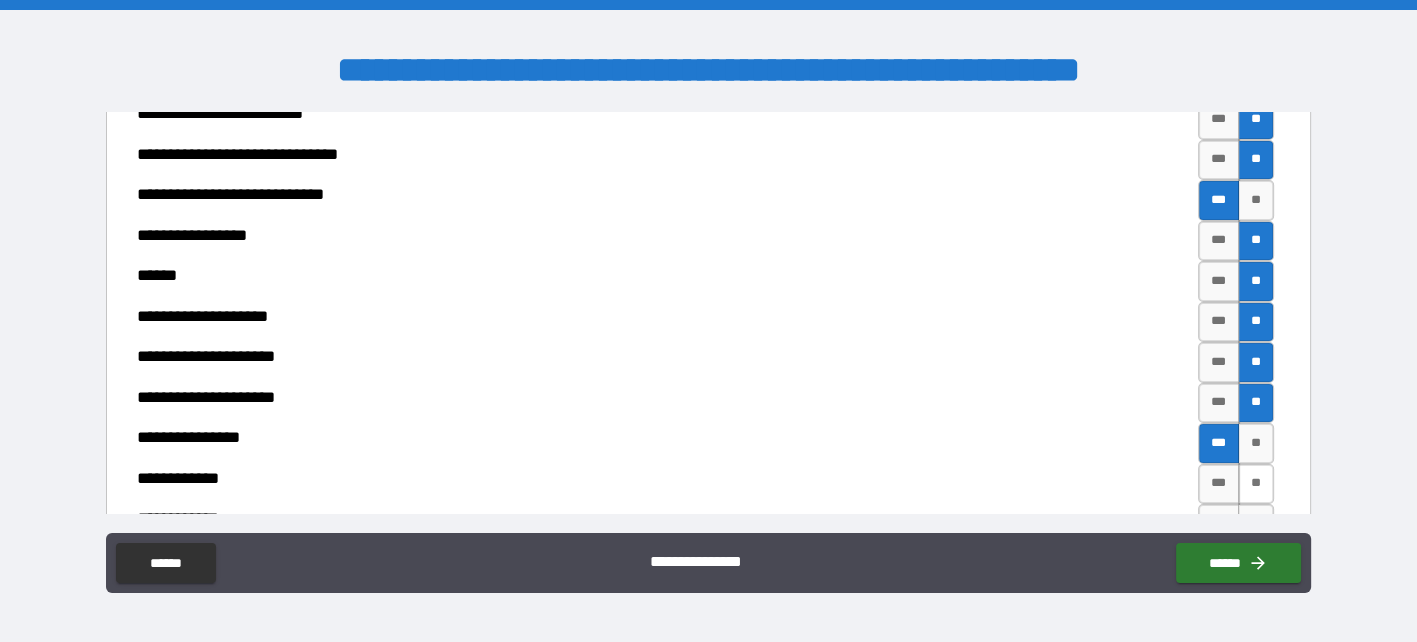 click on "**" at bounding box center (1256, 484) 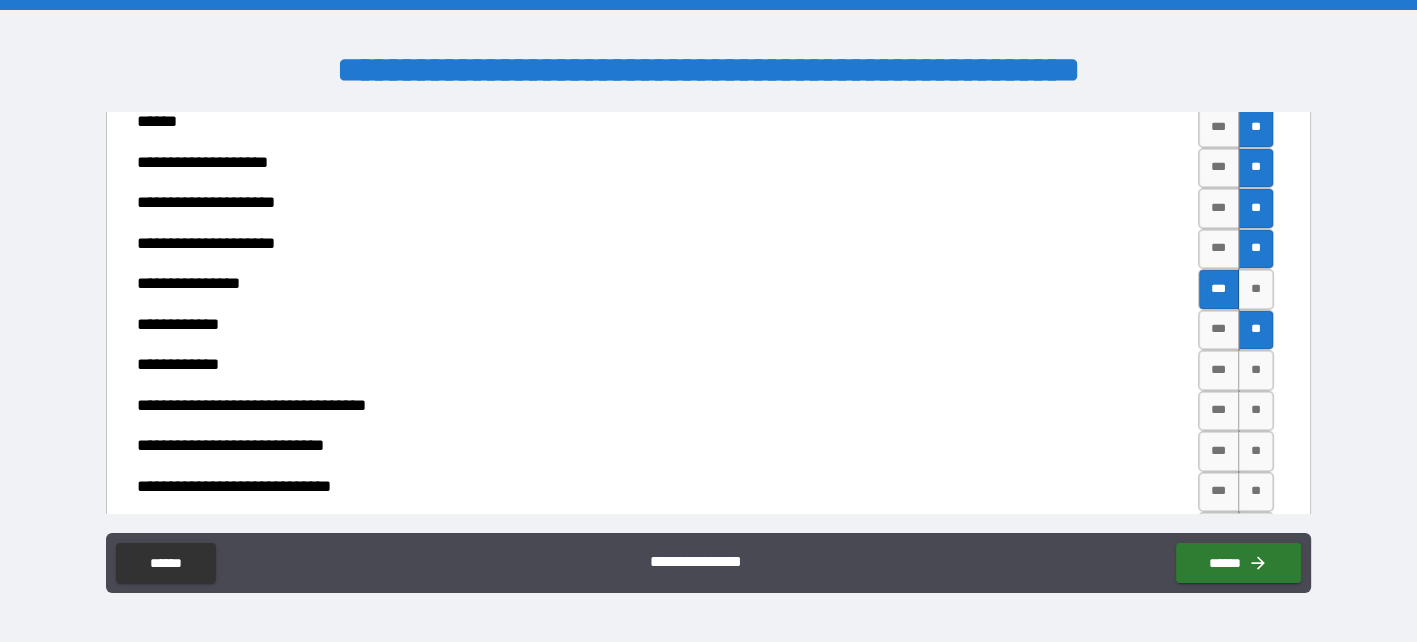 scroll, scrollTop: 7830, scrollLeft: 0, axis: vertical 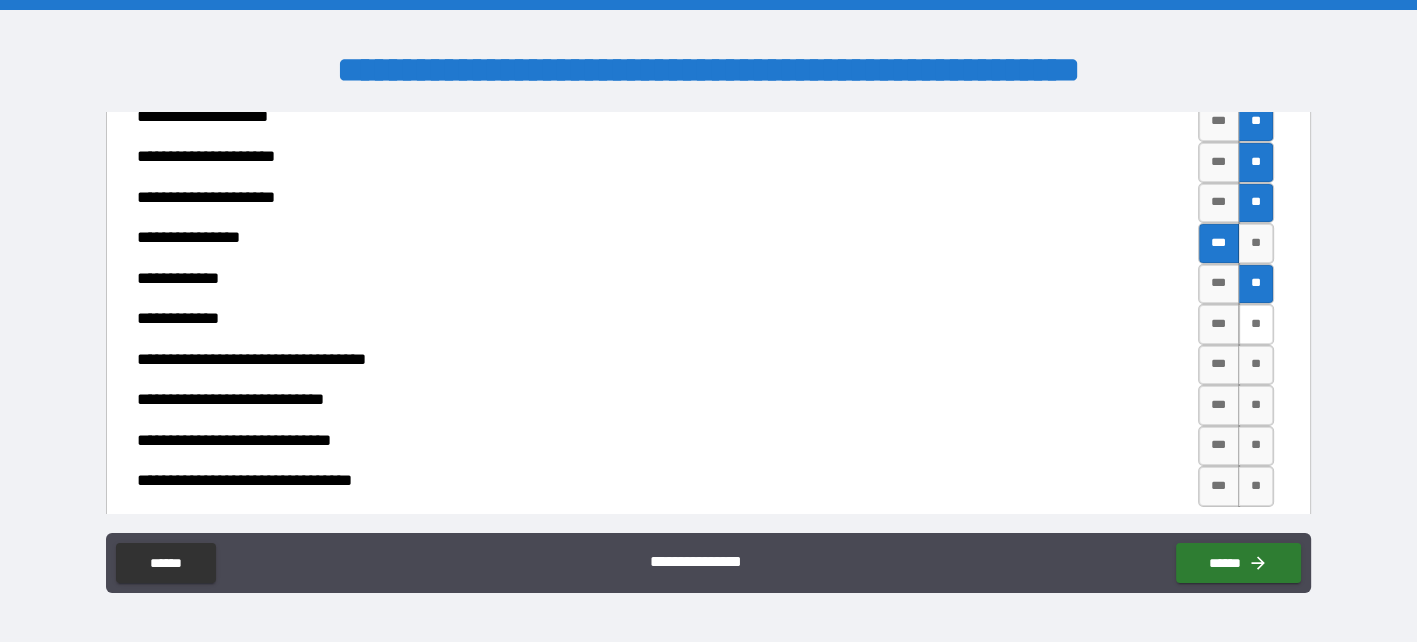 click on "**" at bounding box center [1256, 324] 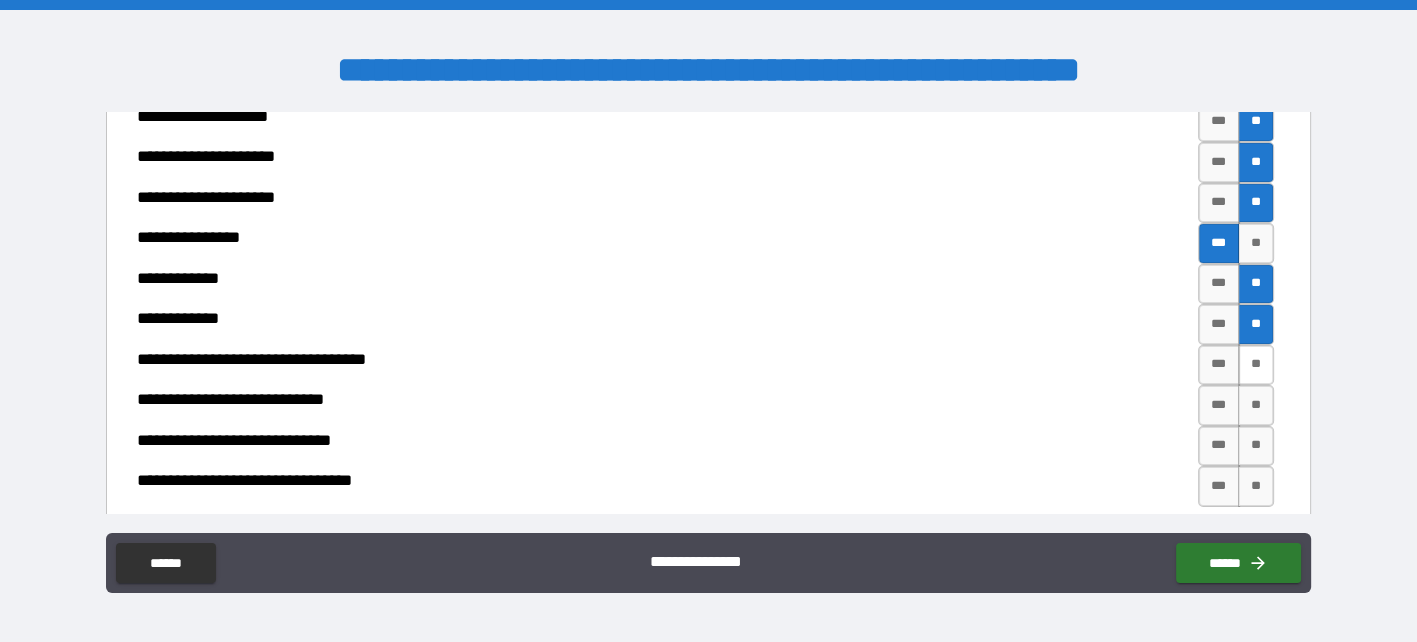 click on "**" at bounding box center [1256, 365] 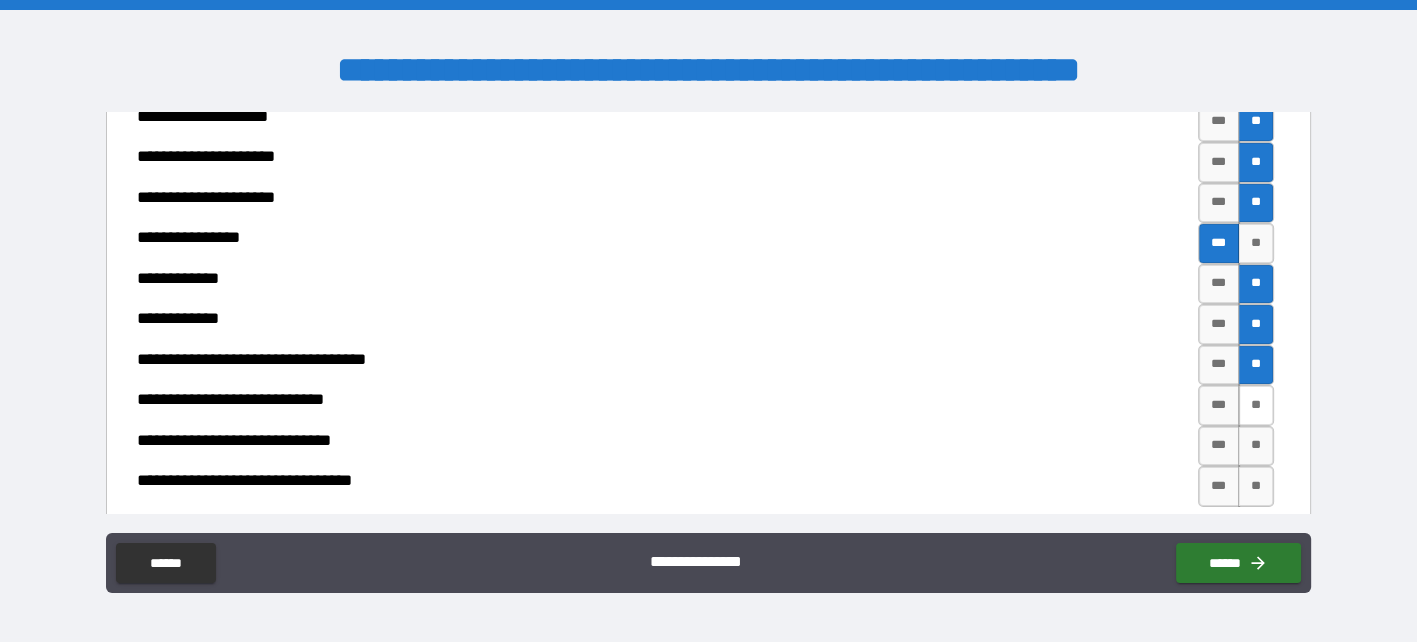 click on "**" at bounding box center [1256, 405] 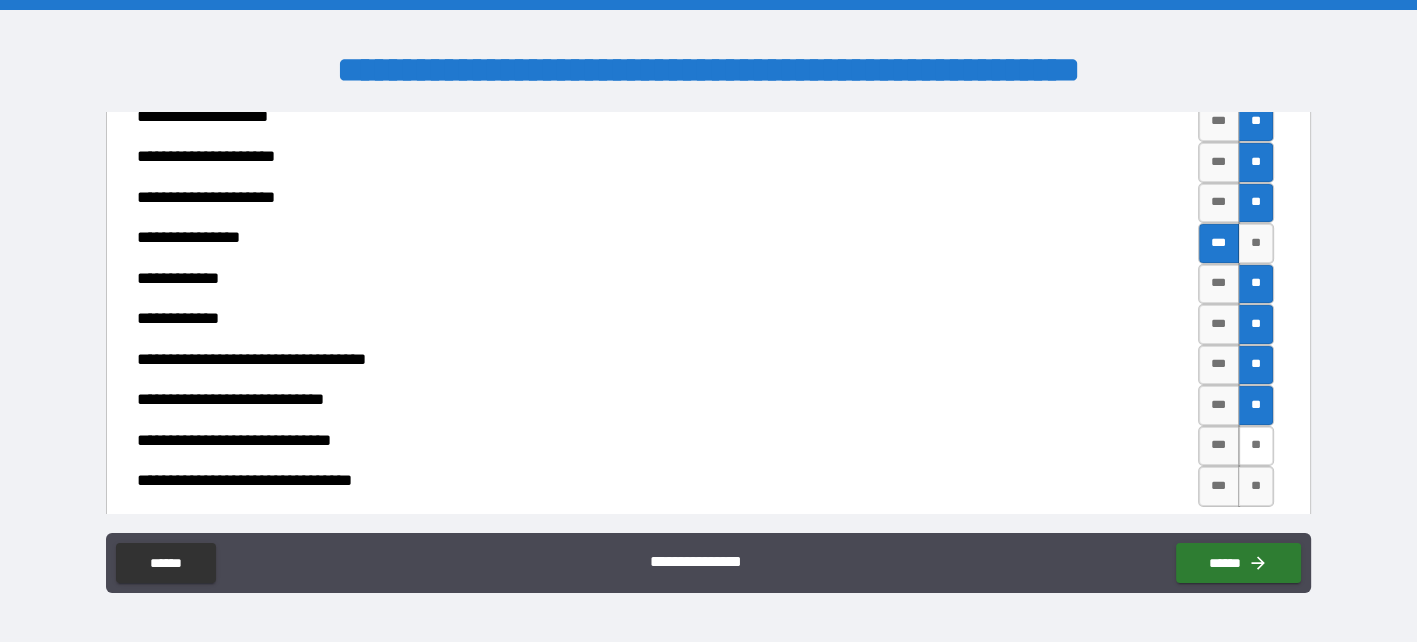 click on "**" at bounding box center [1256, 446] 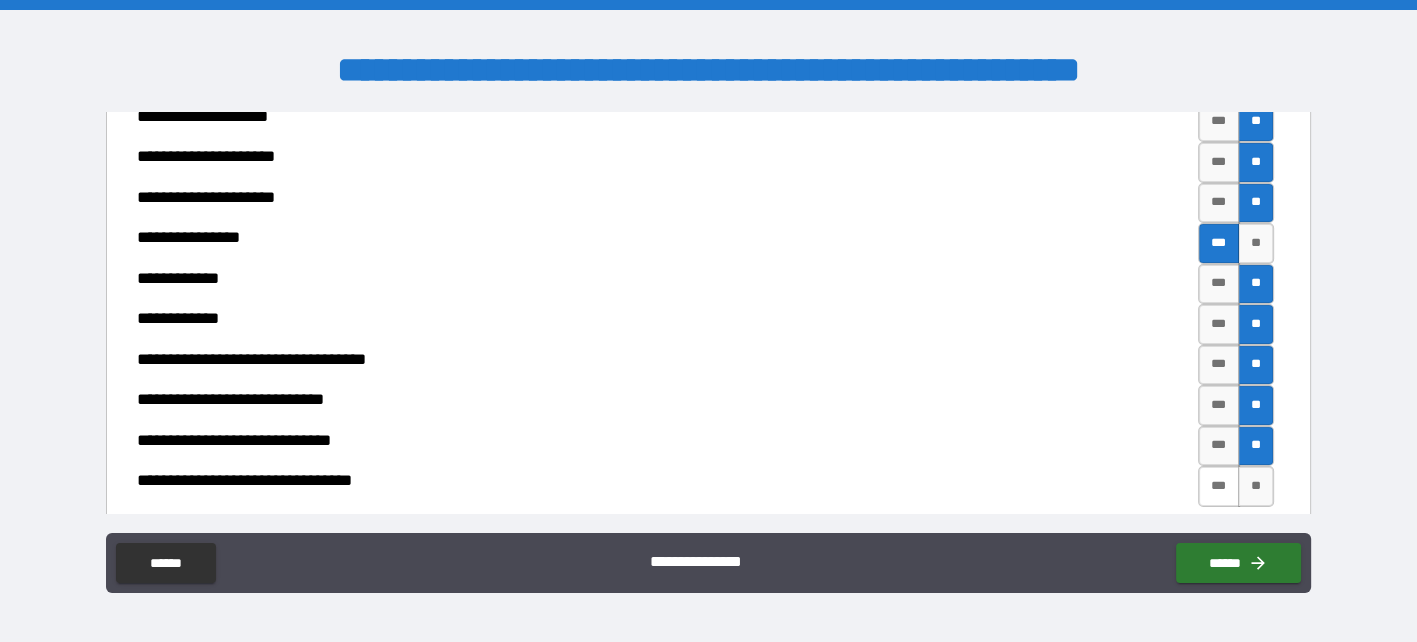click on "***" at bounding box center (1219, 486) 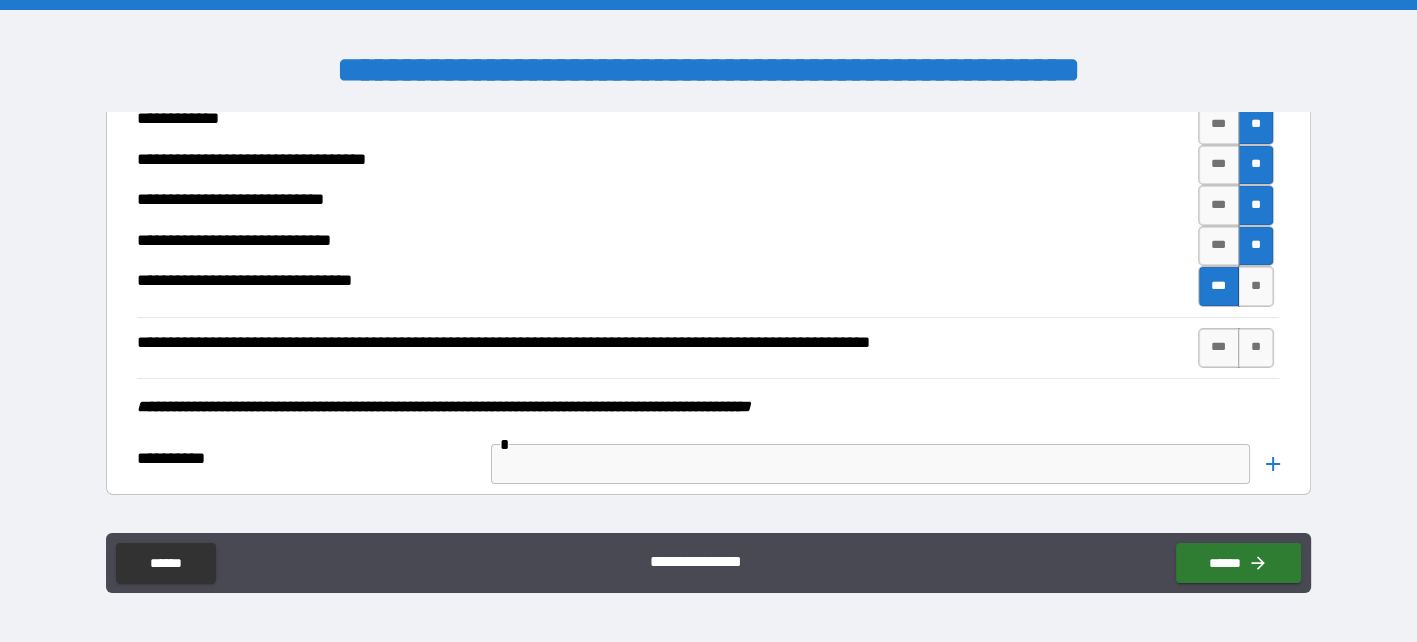 scroll, scrollTop: 8130, scrollLeft: 0, axis: vertical 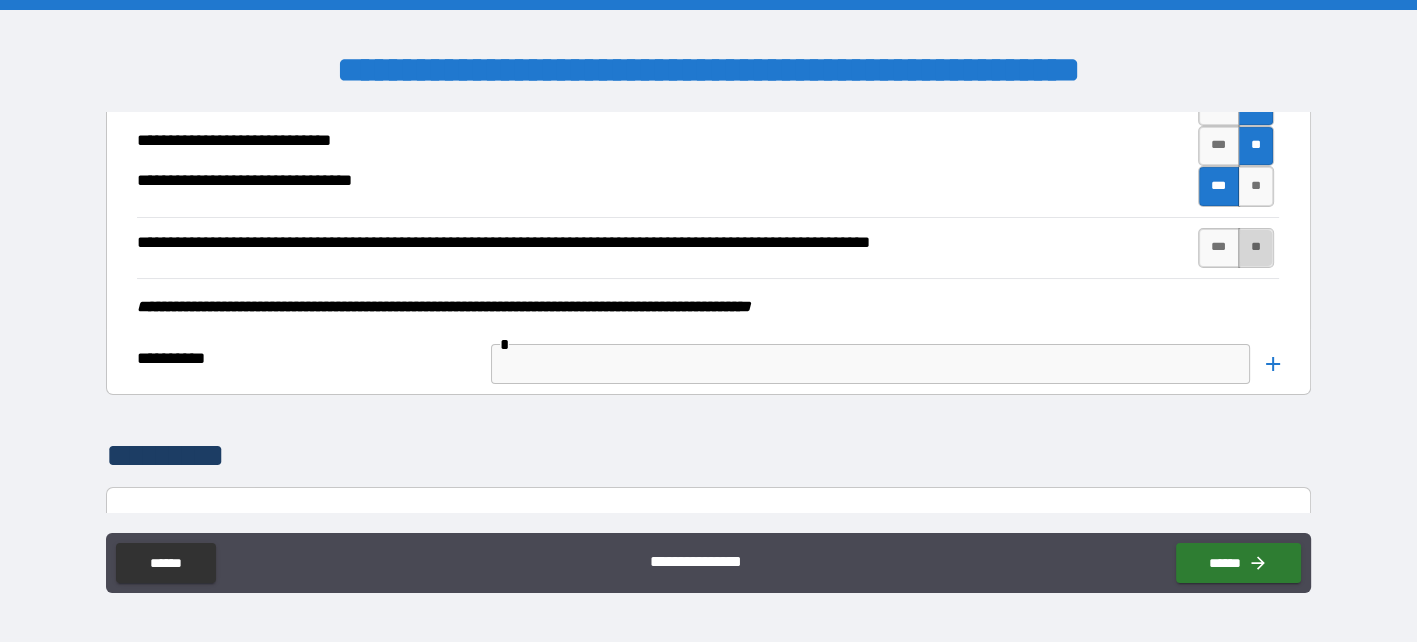 click on "**" at bounding box center (1256, 248) 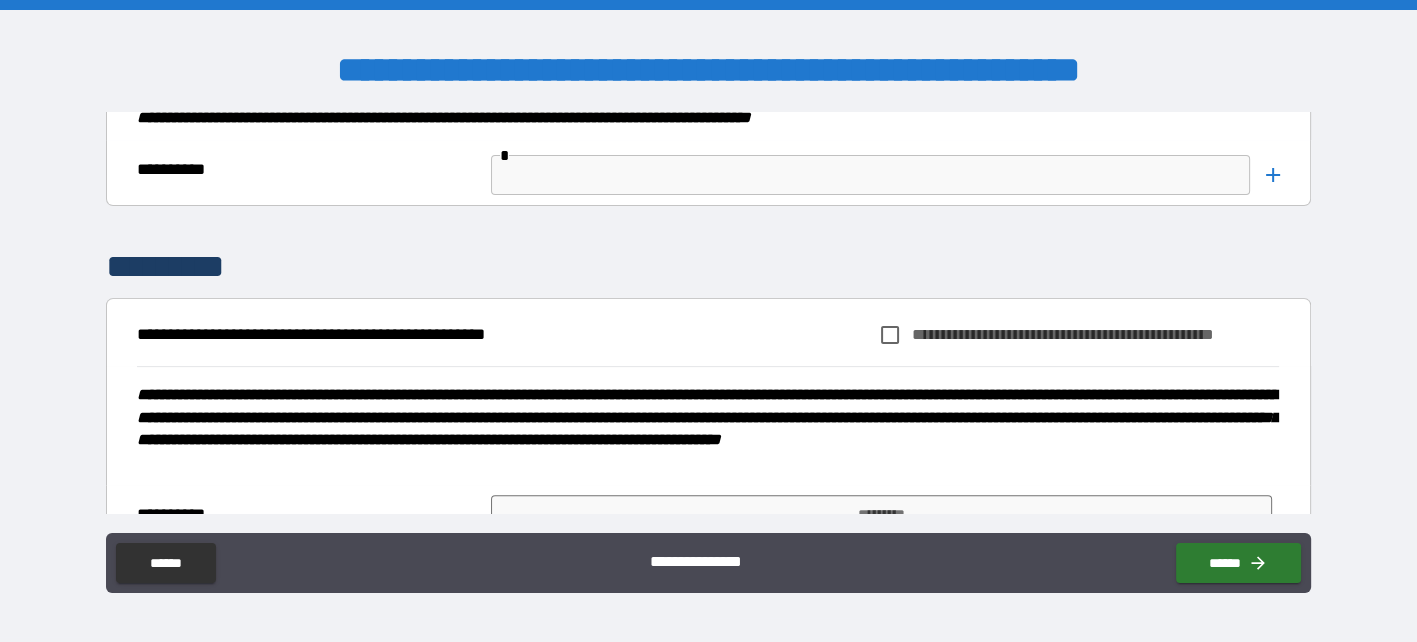 scroll, scrollTop: 8330, scrollLeft: 0, axis: vertical 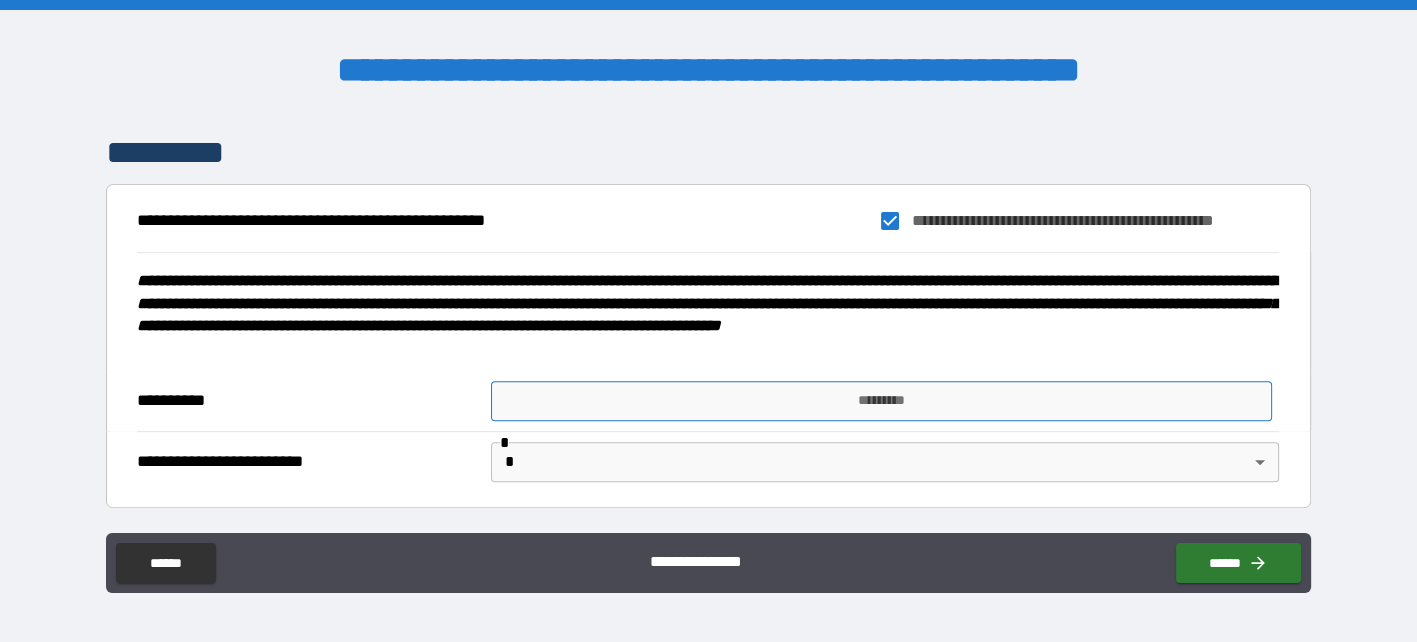click on "*********" at bounding box center (881, 401) 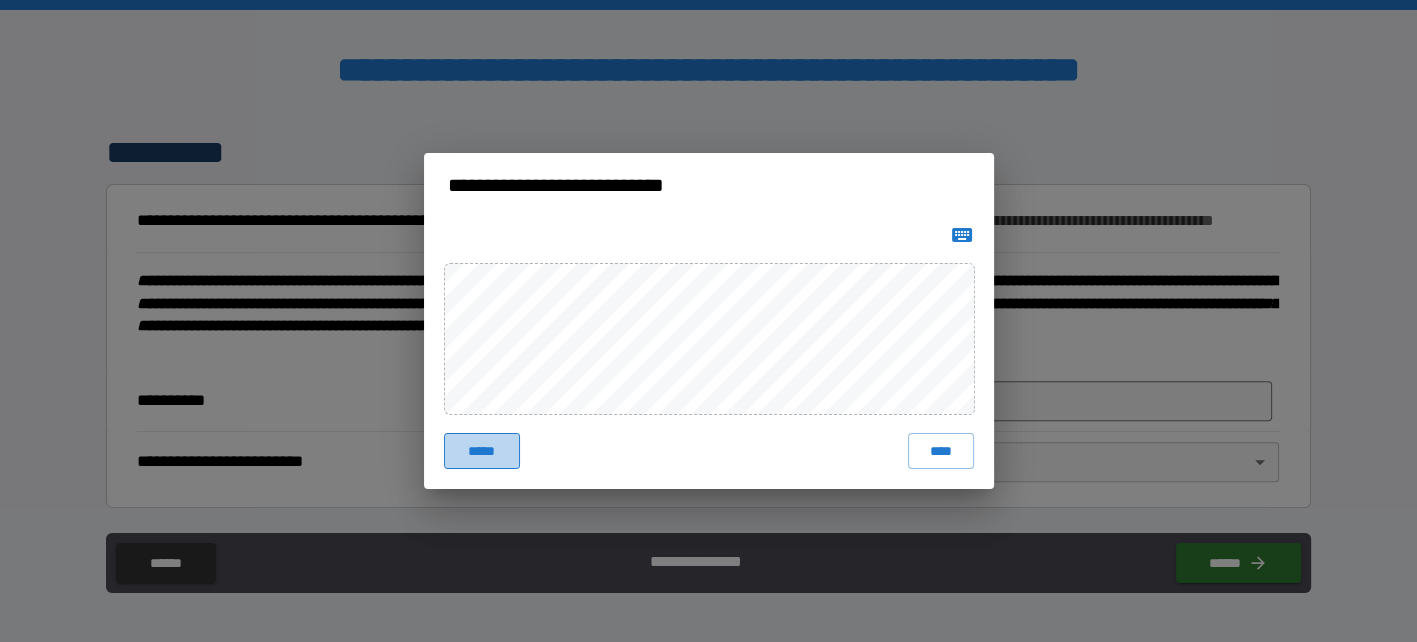 click on "*****" at bounding box center [482, 451] 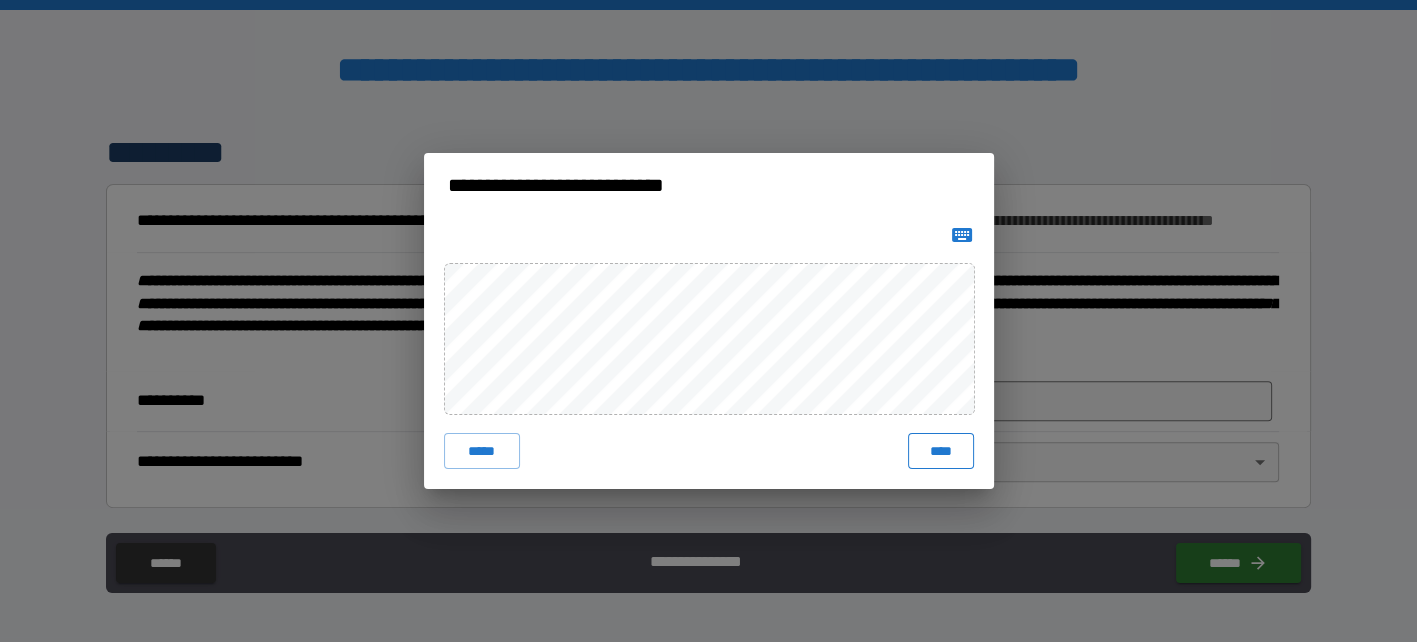 click on "****" at bounding box center [940, 451] 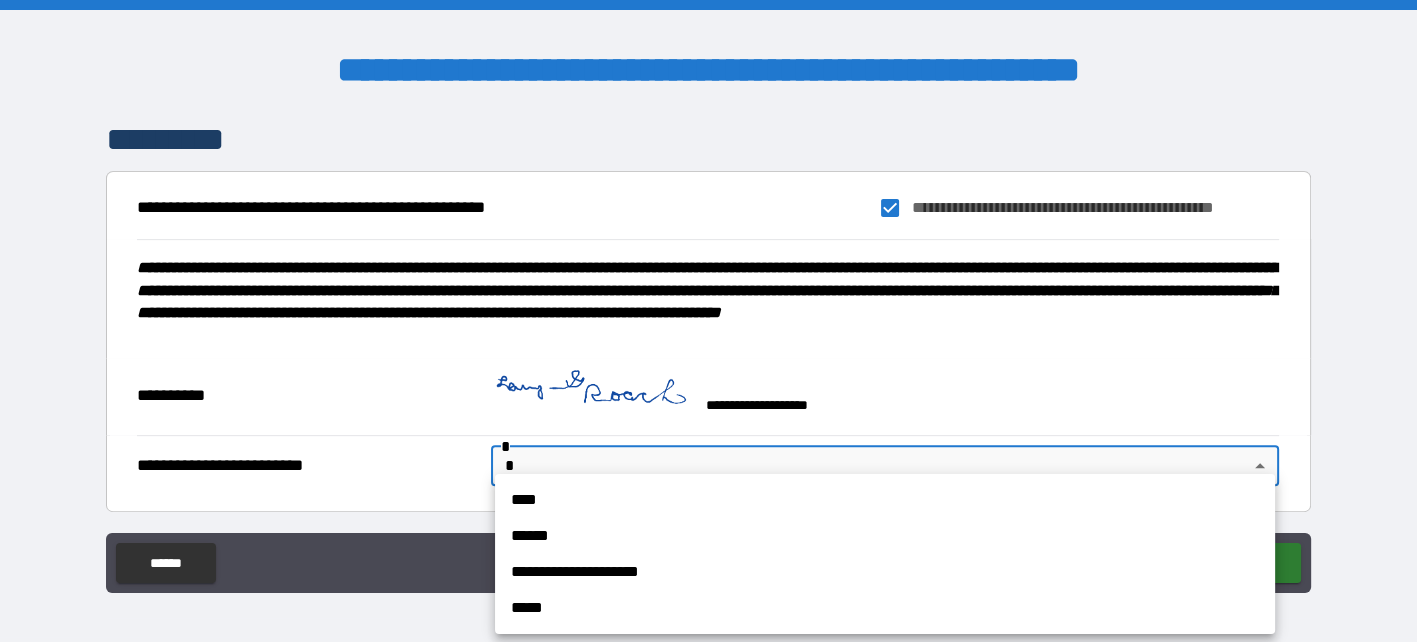 click on "**********" at bounding box center (708, 321) 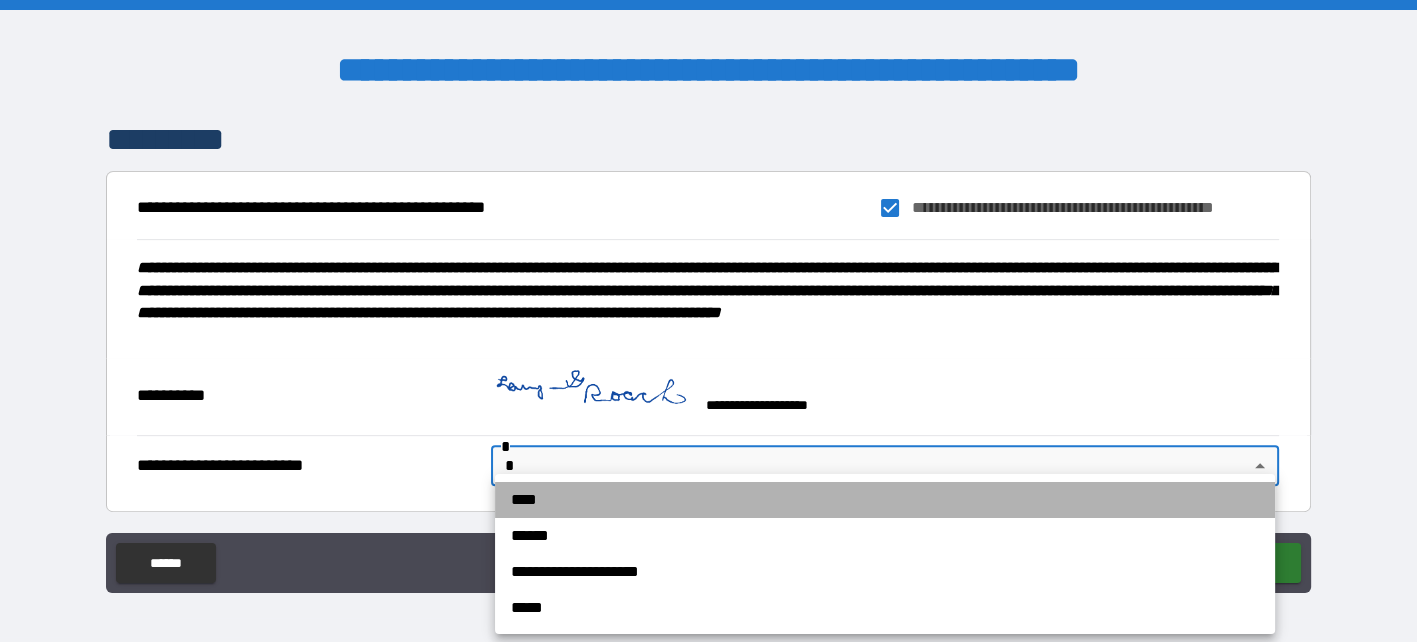 click on "****" at bounding box center (885, 500) 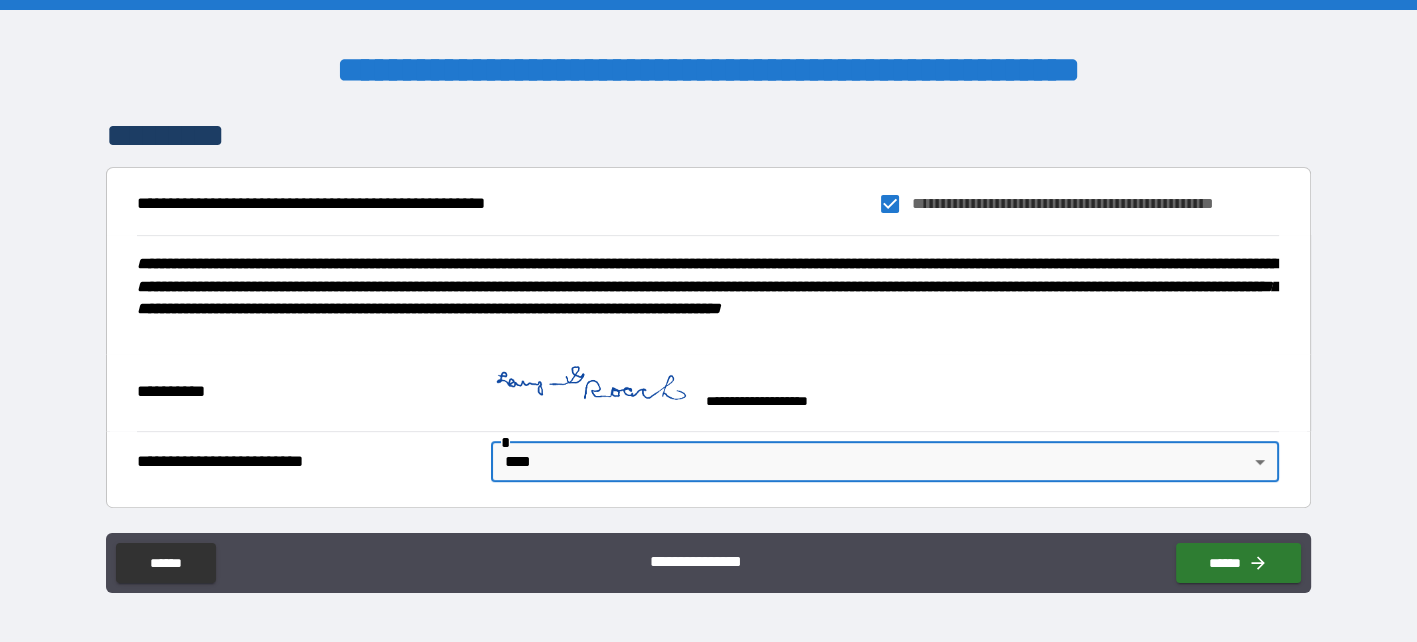 scroll, scrollTop: 8462, scrollLeft: 0, axis: vertical 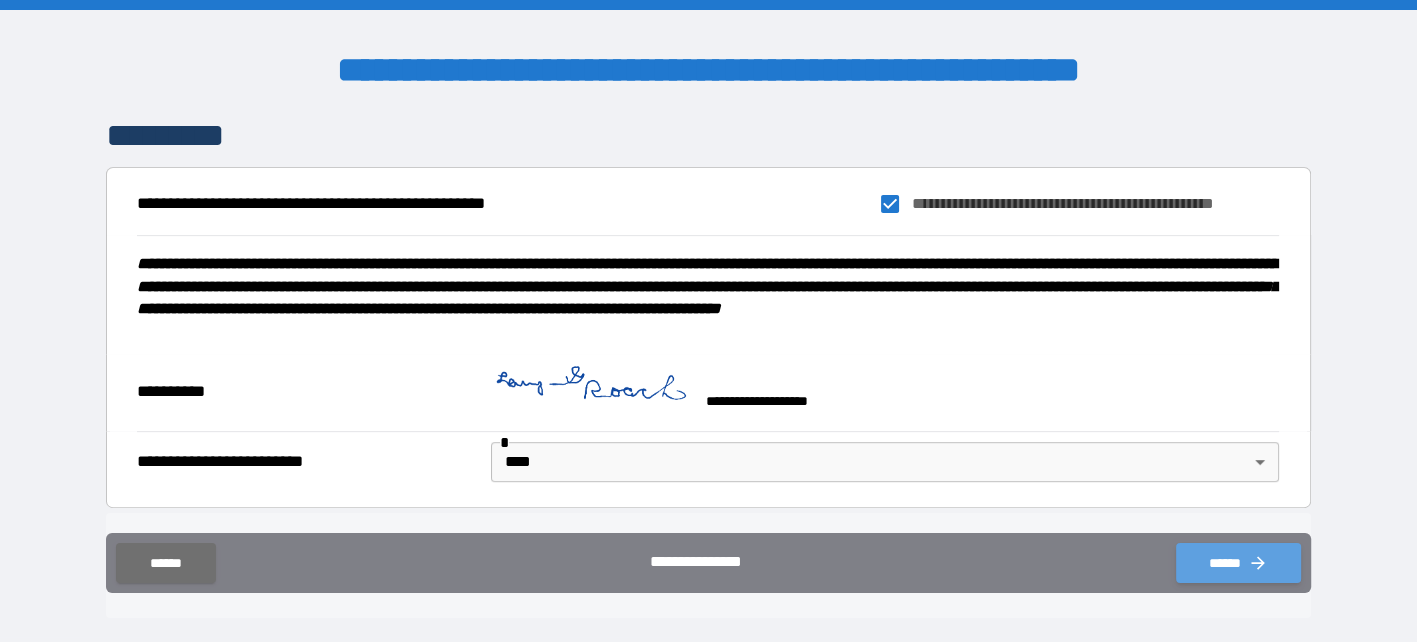 click on "******" at bounding box center [1238, 563] 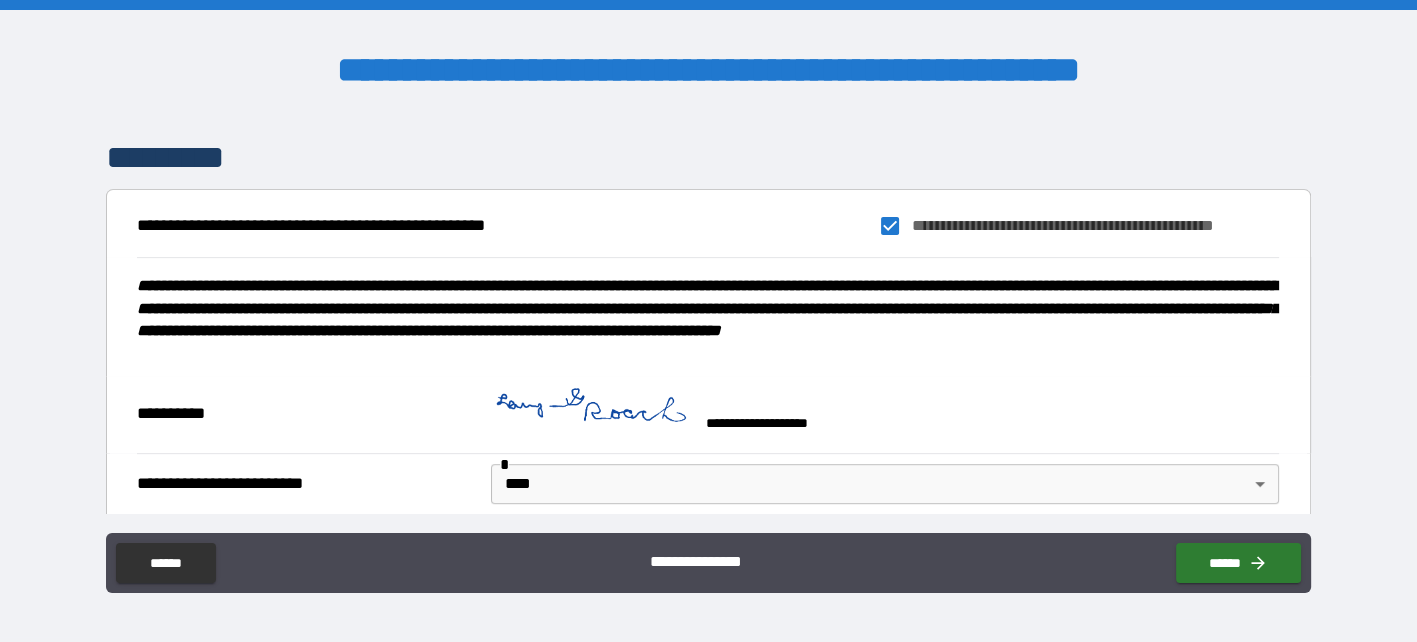 scroll, scrollTop: 8462, scrollLeft: 0, axis: vertical 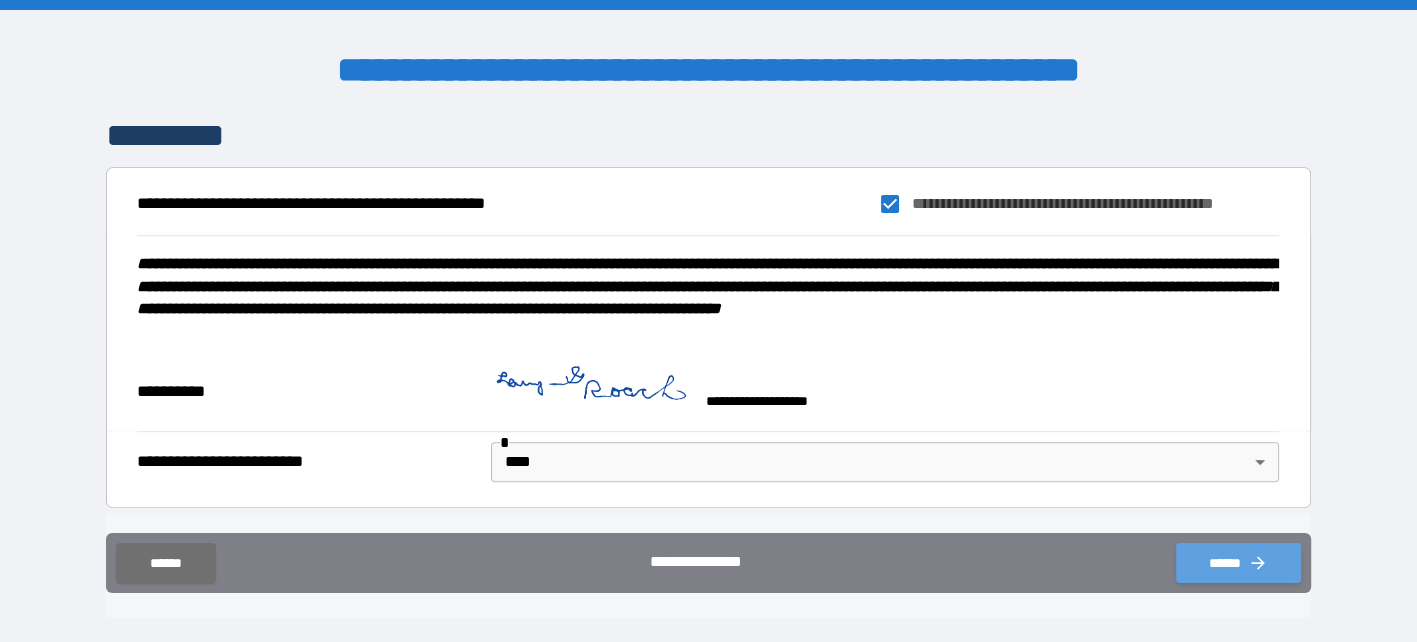 click on "******" at bounding box center (1238, 563) 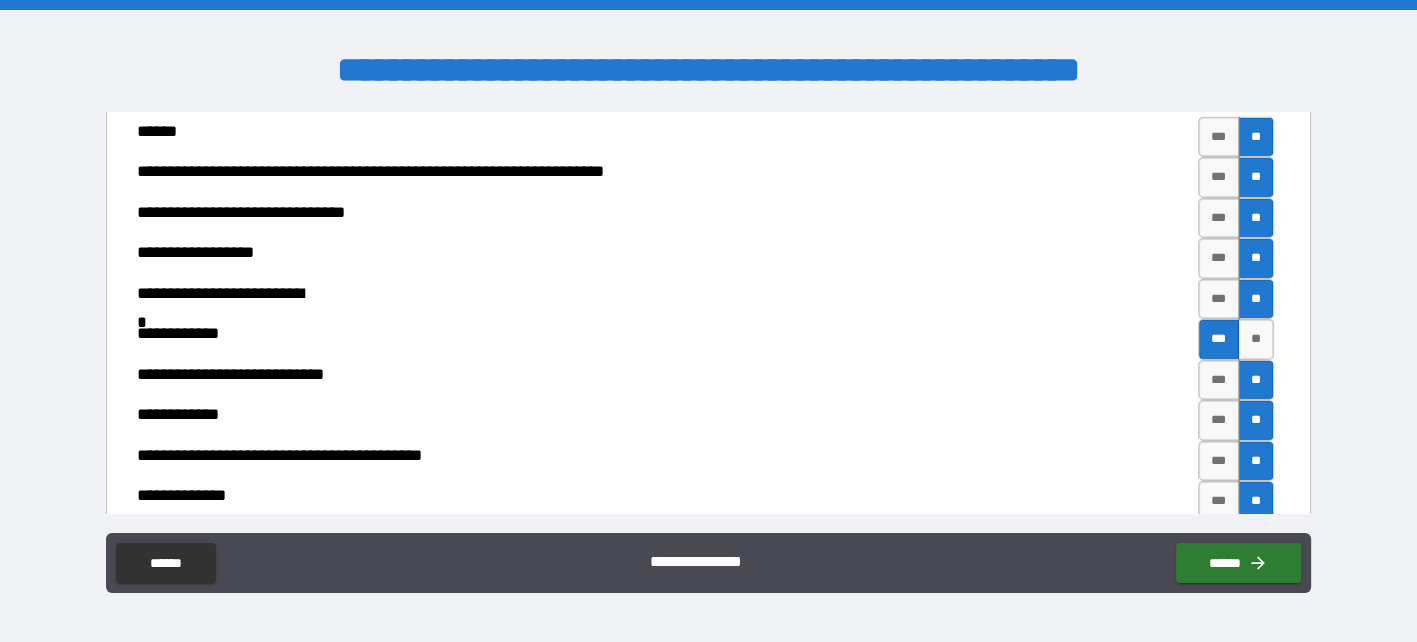 scroll, scrollTop: 6462, scrollLeft: 0, axis: vertical 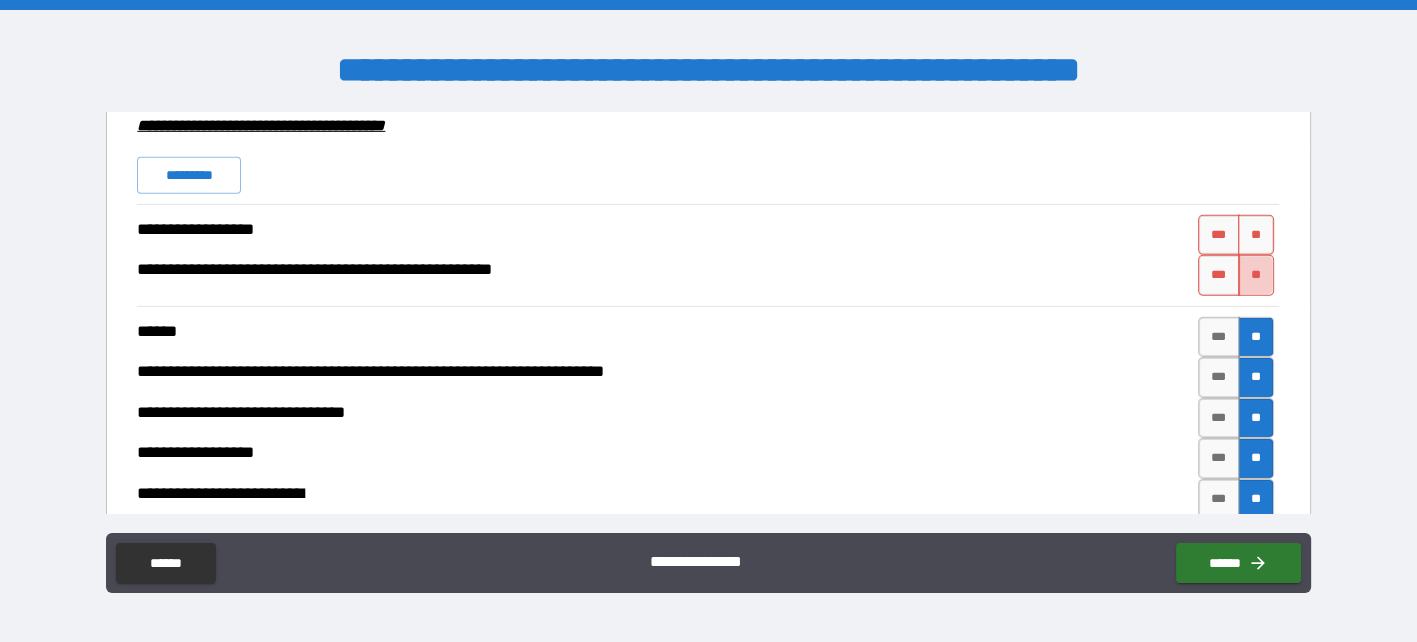 click on "**" at bounding box center (1256, 275) 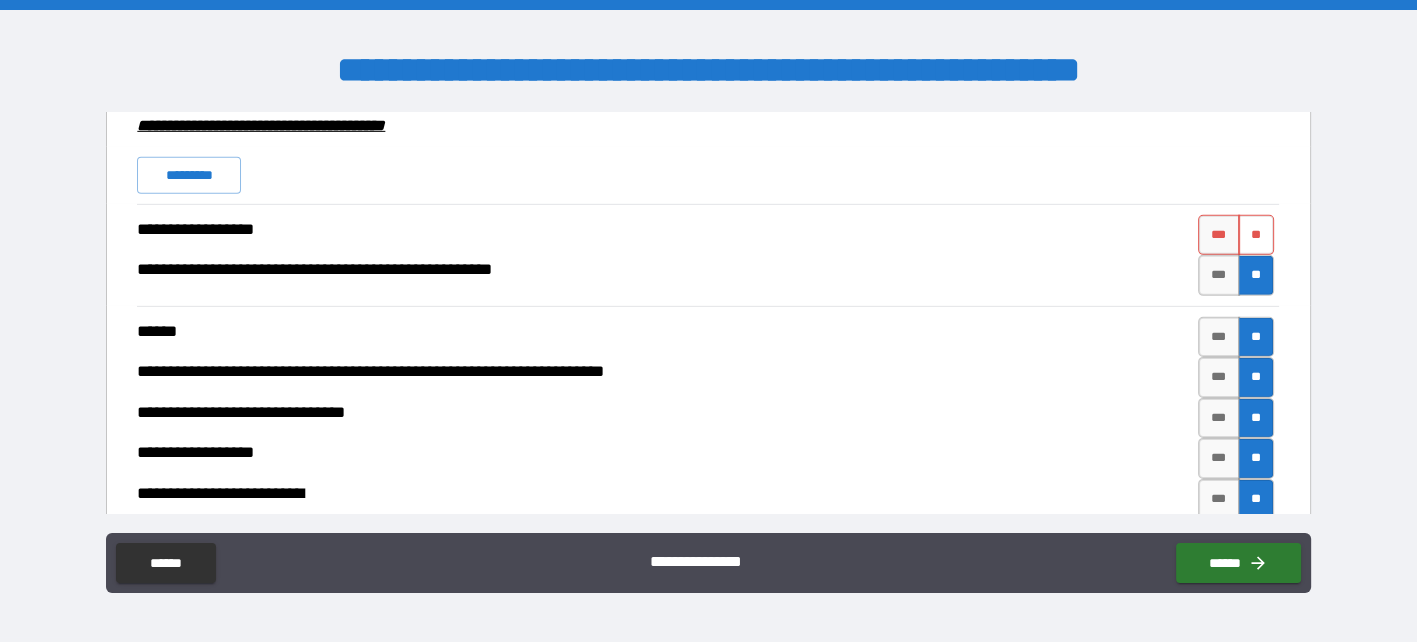 click on "**" at bounding box center (1256, 235) 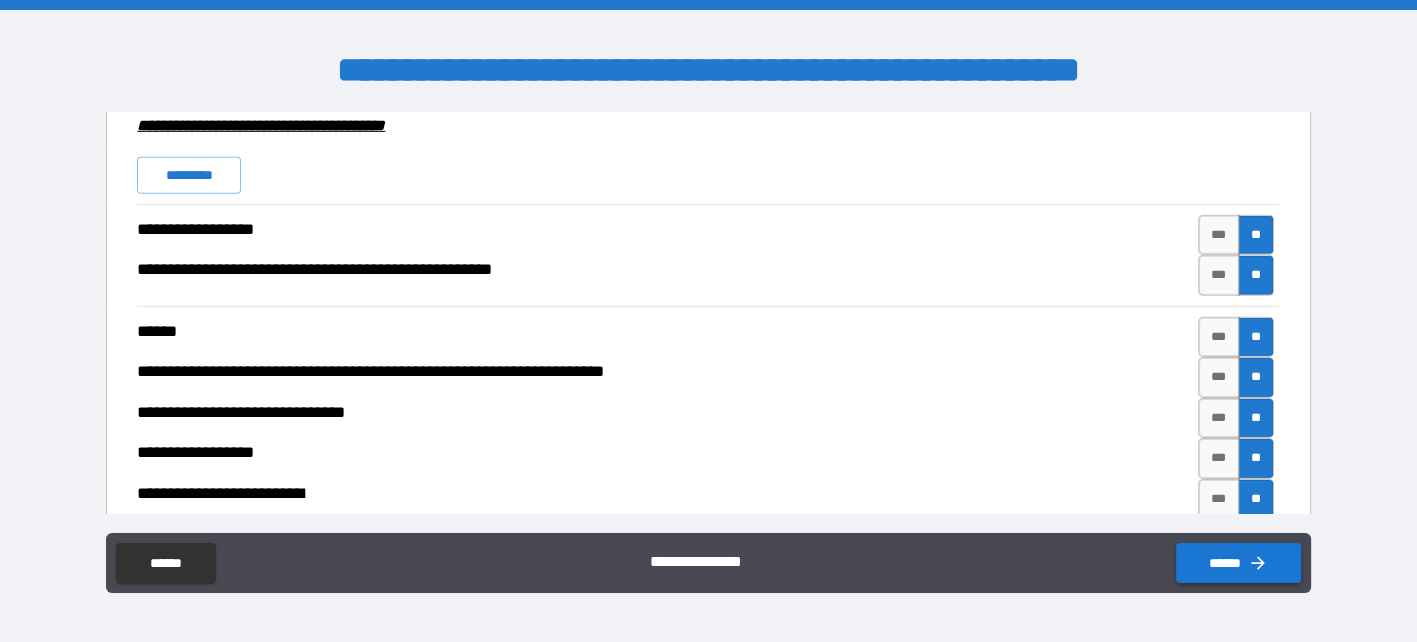drag, startPoint x: 1253, startPoint y: 562, endPoint x: 1247, endPoint y: 552, distance: 11.661903 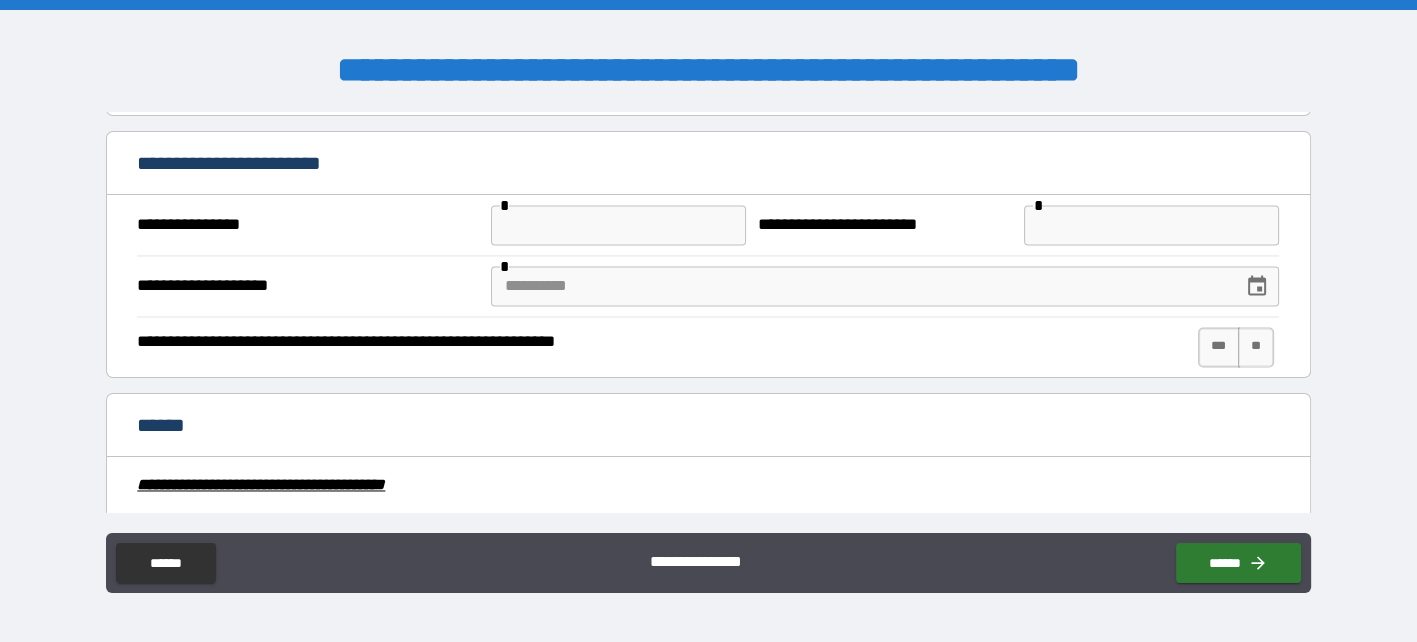scroll, scrollTop: 3162, scrollLeft: 0, axis: vertical 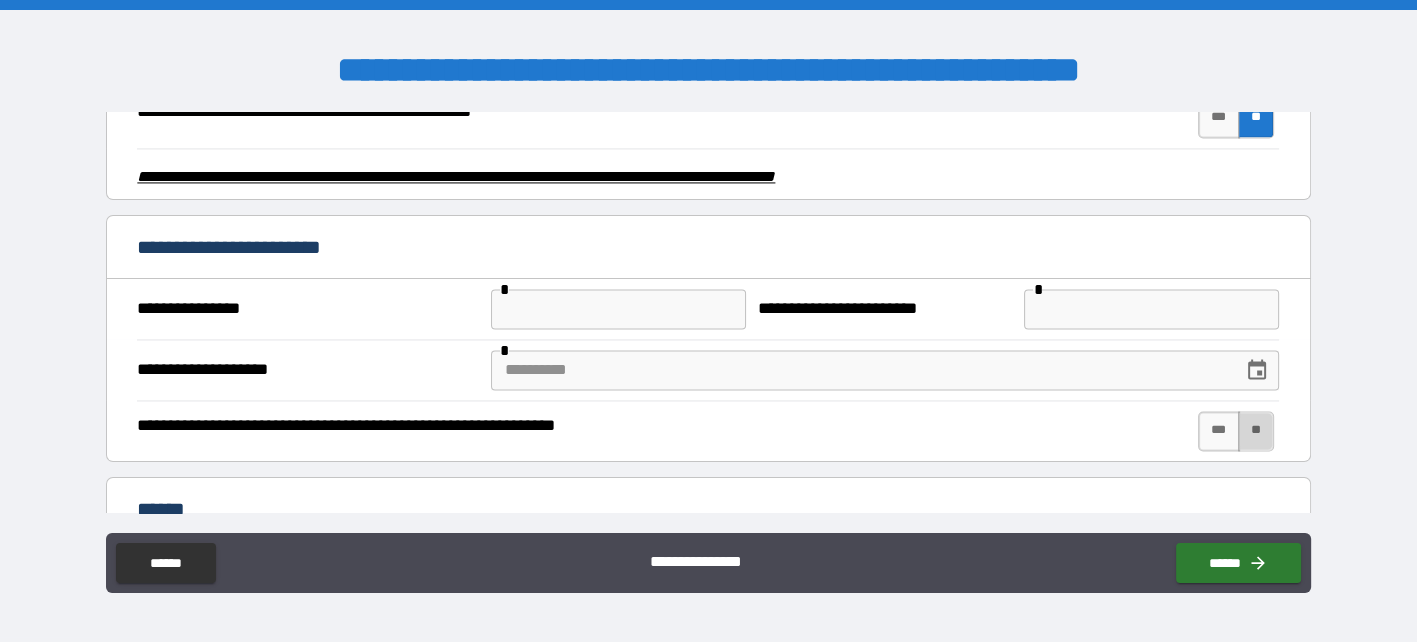 click on "**" at bounding box center [1256, 431] 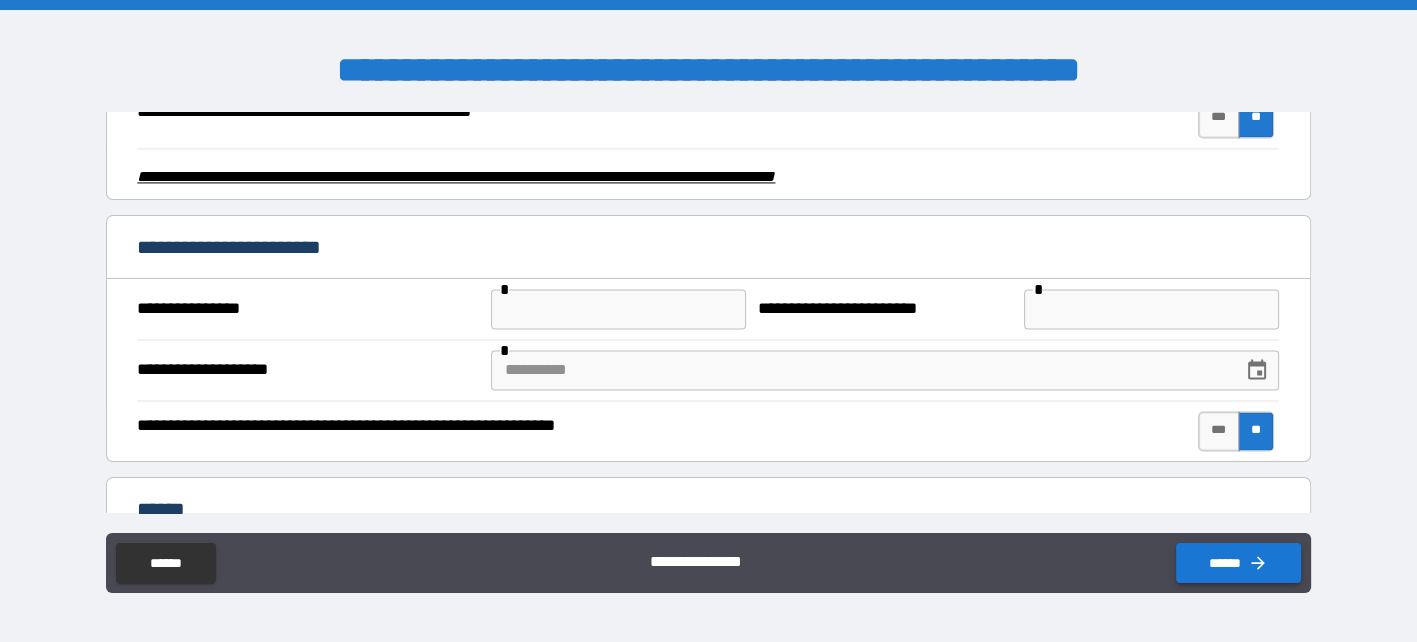click on "******" at bounding box center [1238, 563] 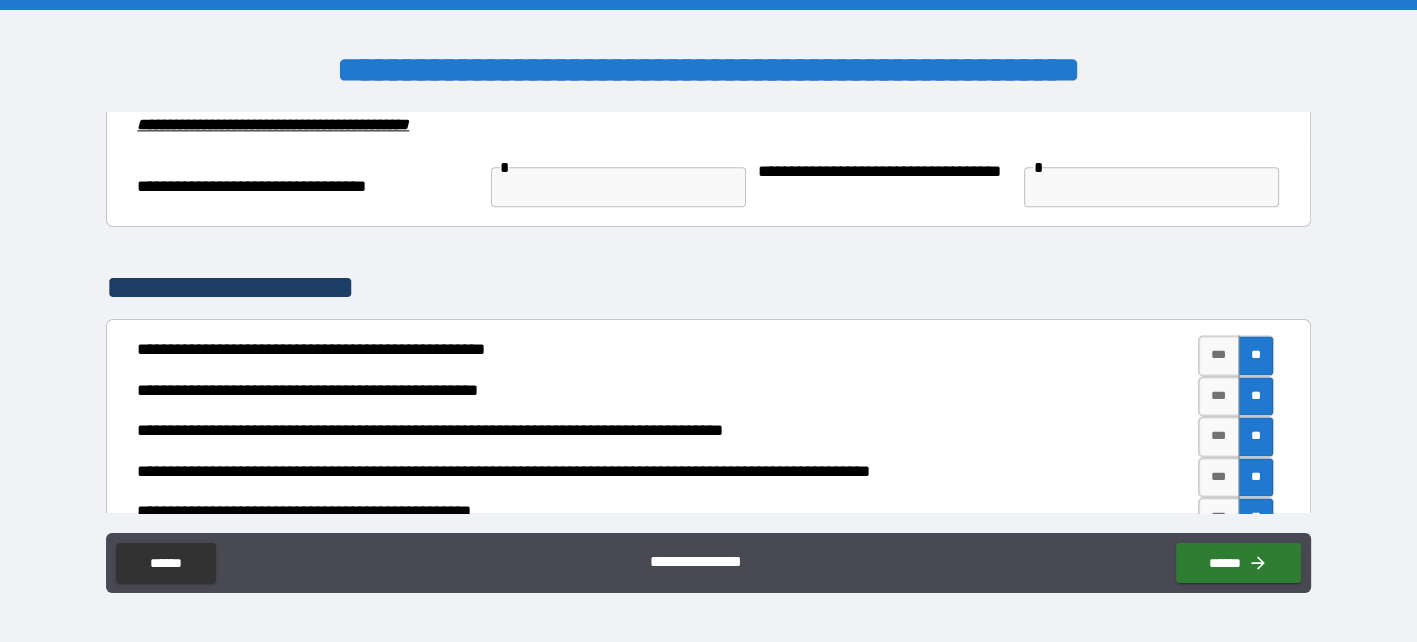 scroll, scrollTop: 2662, scrollLeft: 0, axis: vertical 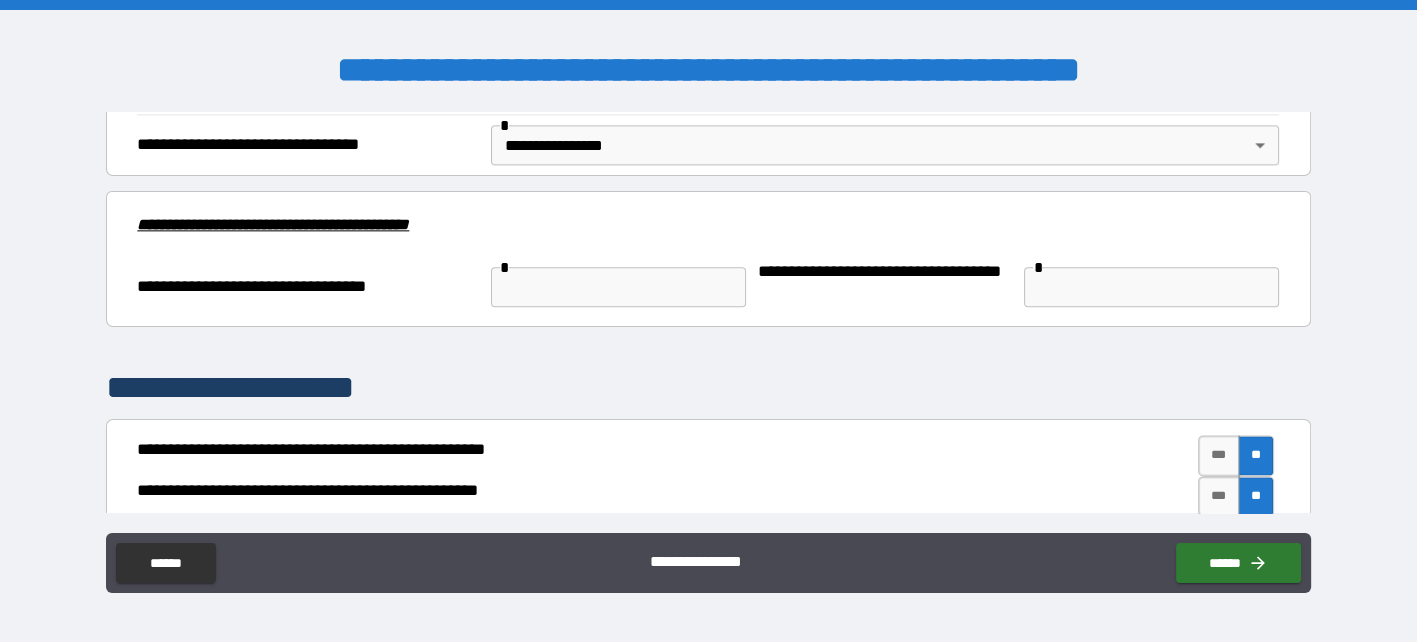 click at bounding box center [618, 287] 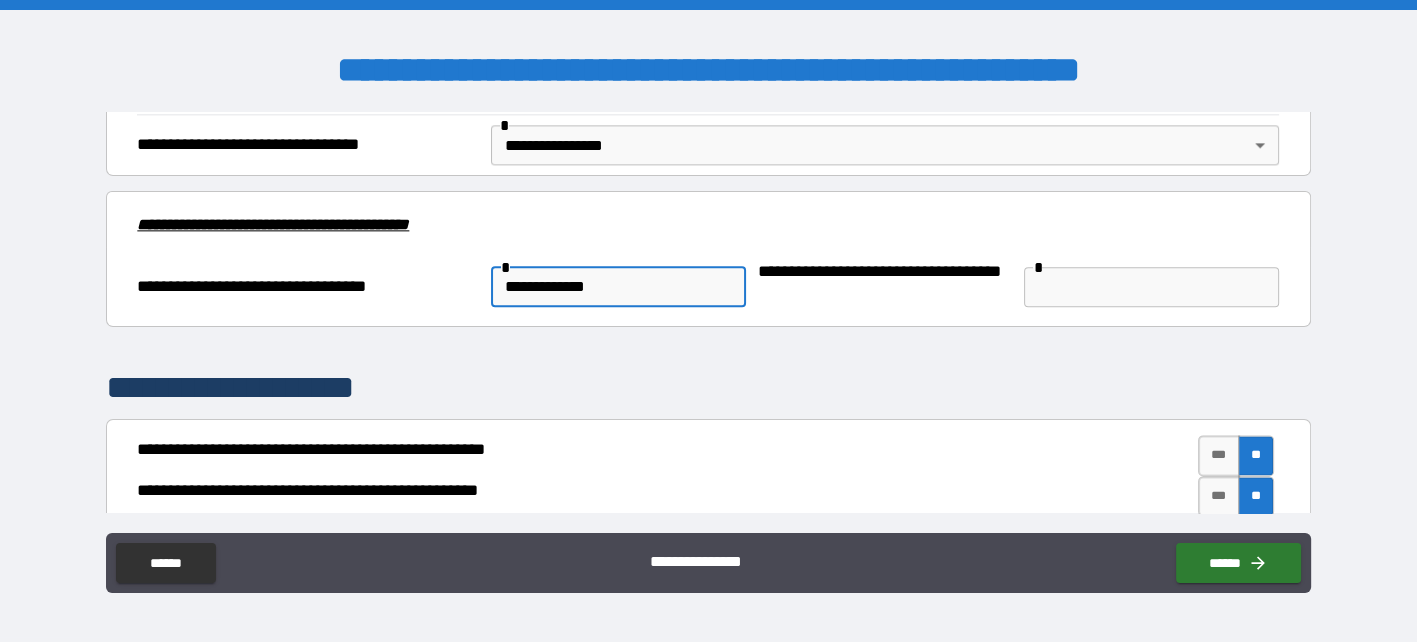 click on "**********" at bounding box center [618, 287] 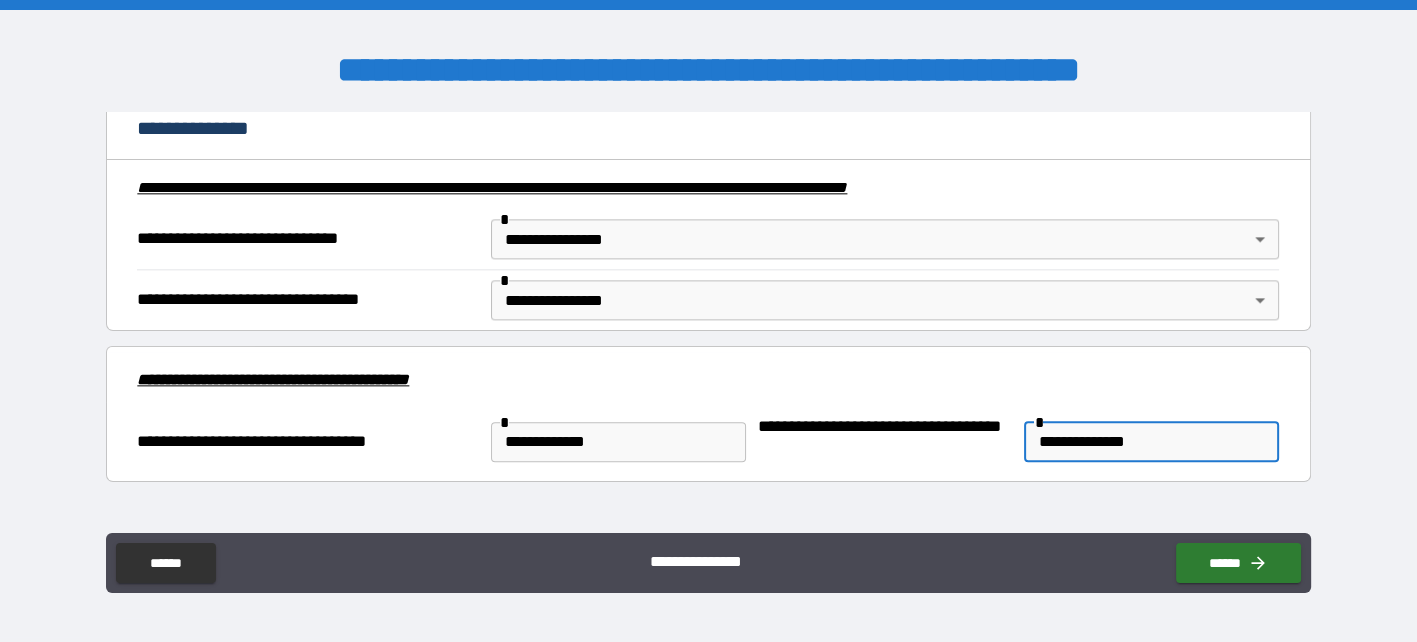 scroll, scrollTop: 2462, scrollLeft: 0, axis: vertical 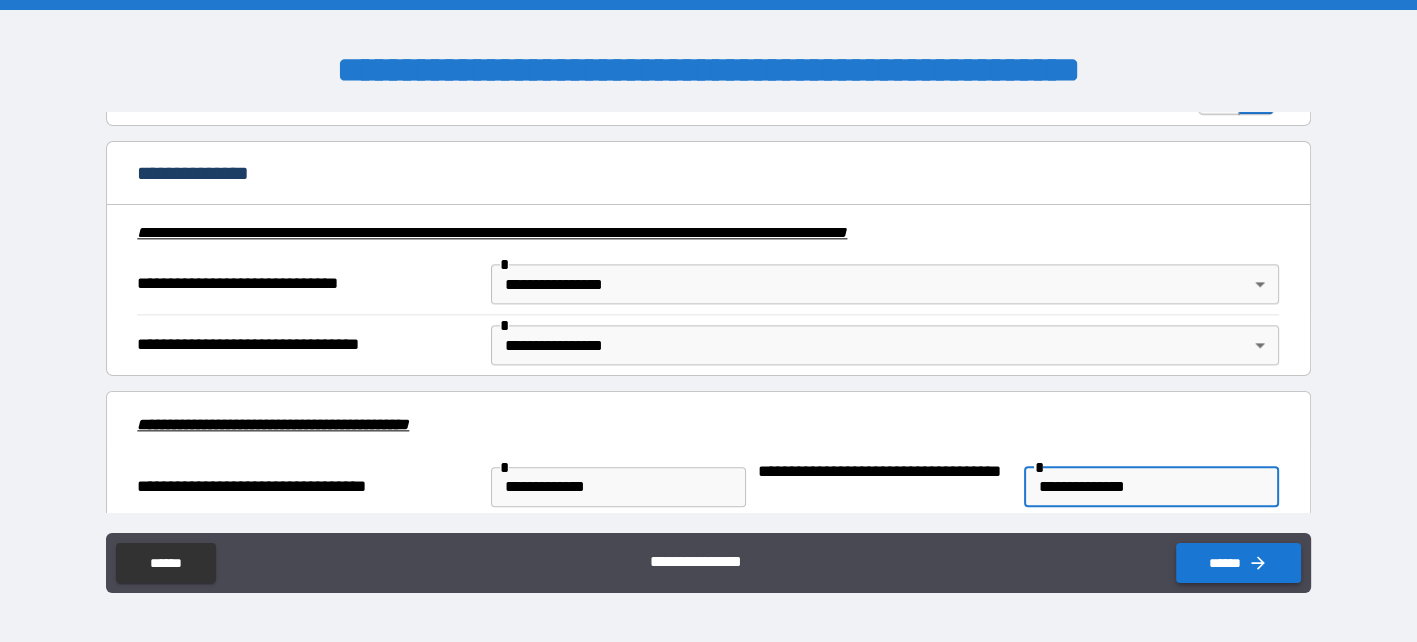 type on "**********" 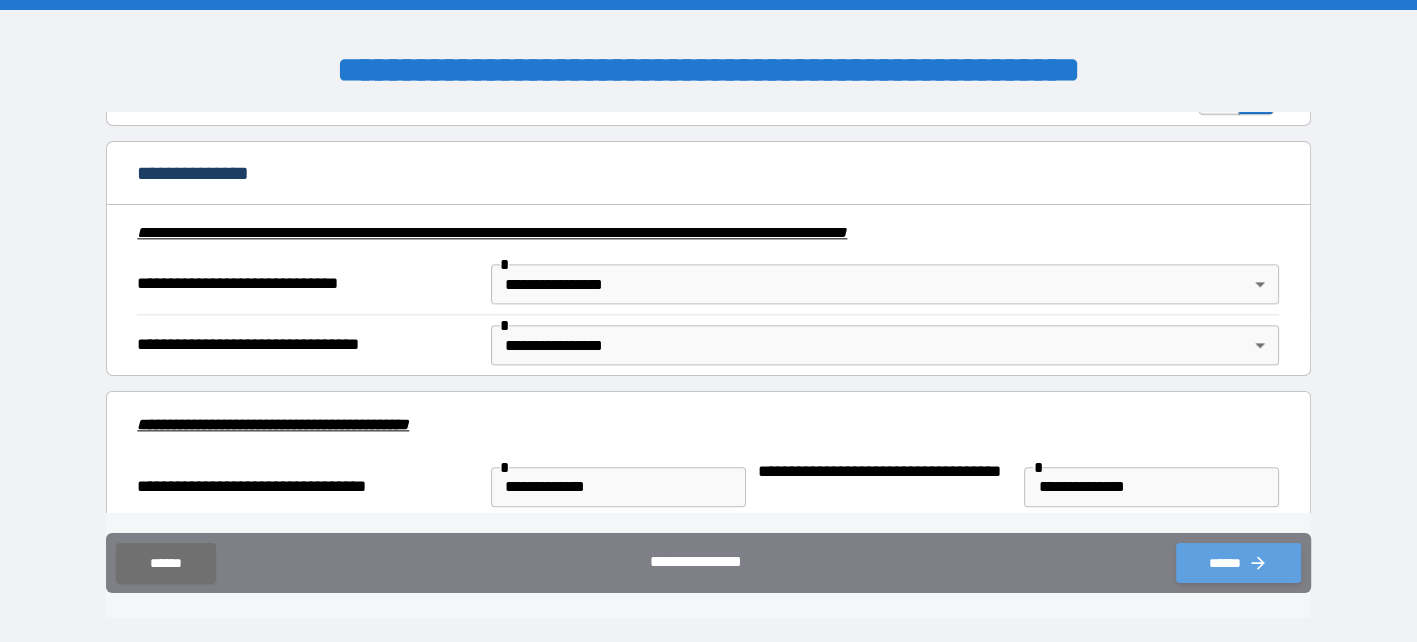 click on "******" at bounding box center [1238, 563] 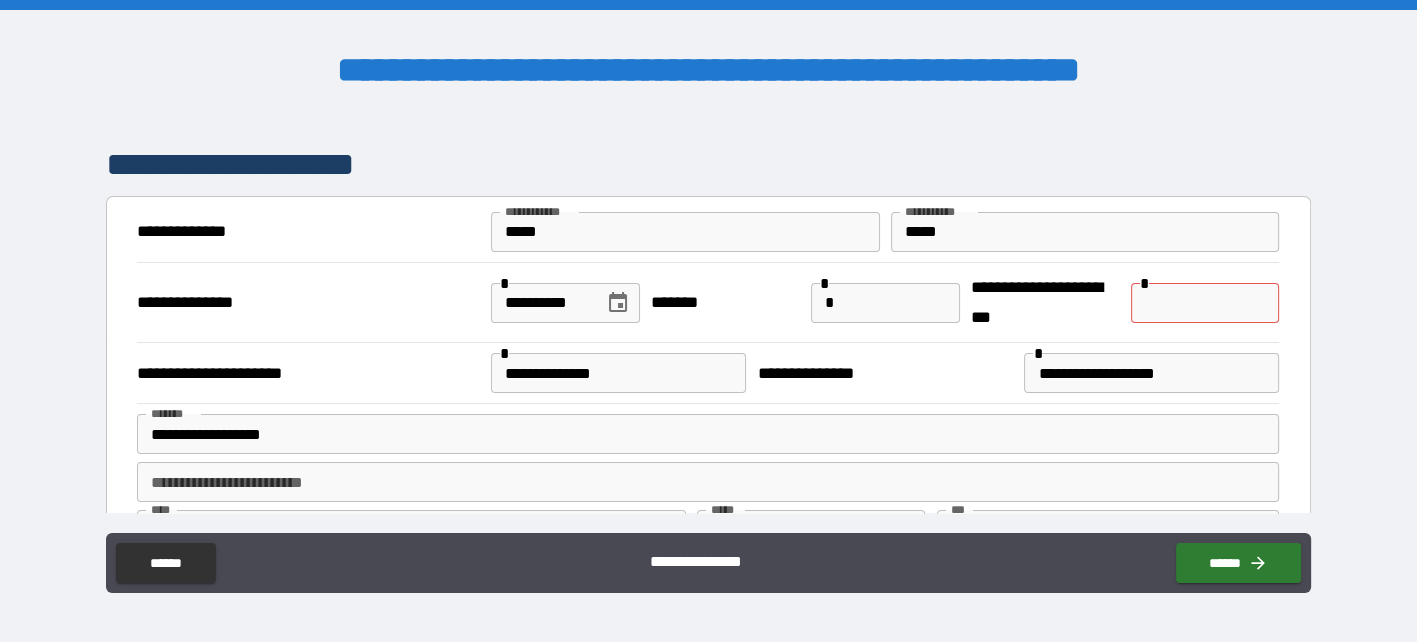 scroll, scrollTop: 62, scrollLeft: 0, axis: vertical 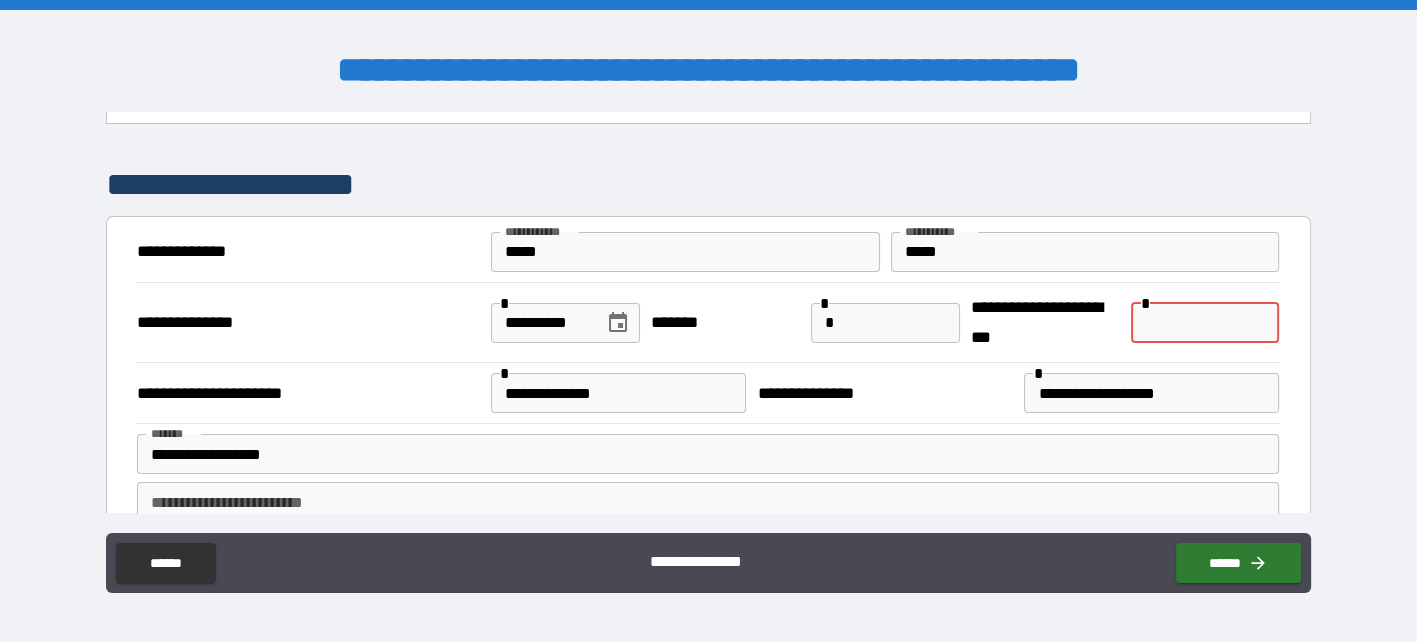 click at bounding box center [1205, 323] 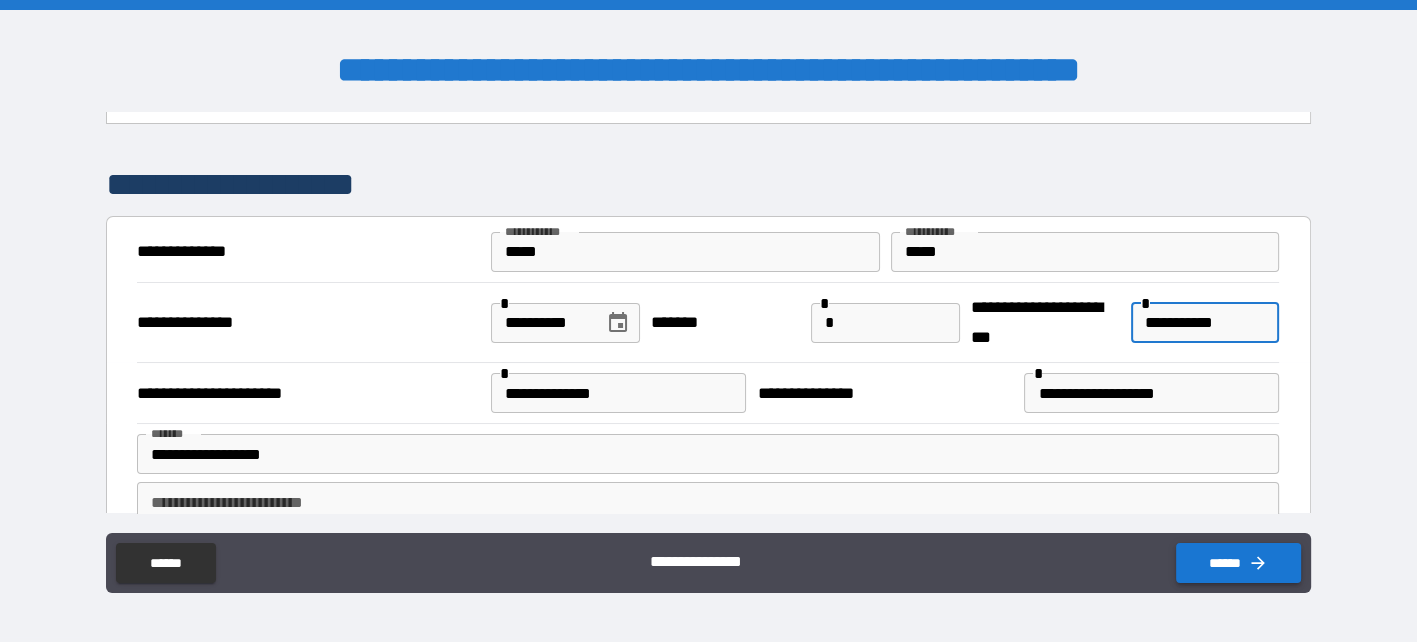 type on "**********" 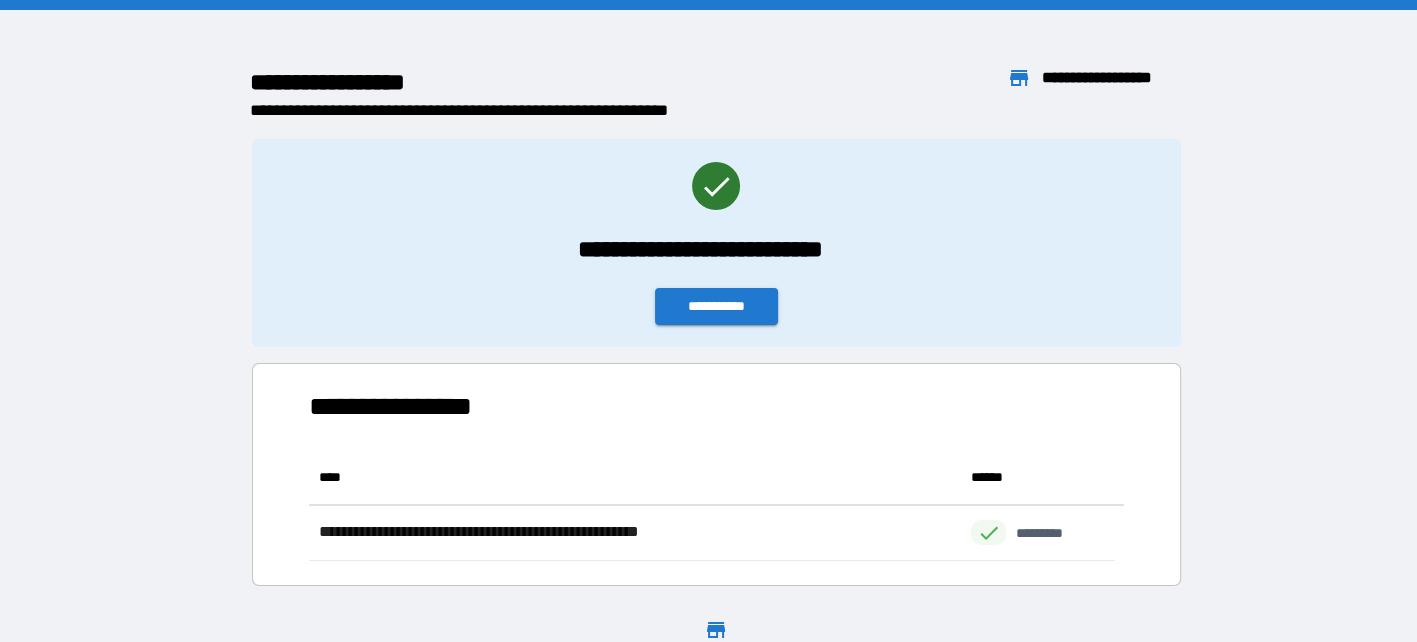 scroll, scrollTop: 16, scrollLeft: 16, axis: both 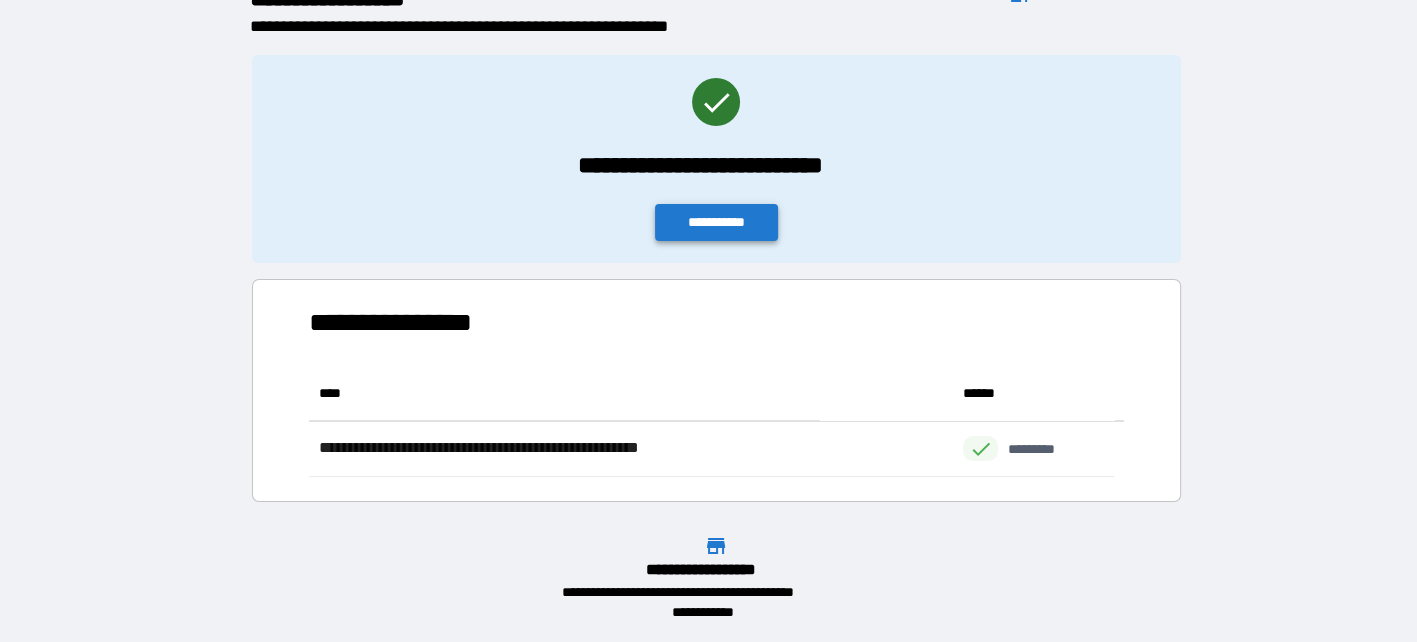 click on "**********" at bounding box center [717, 222] 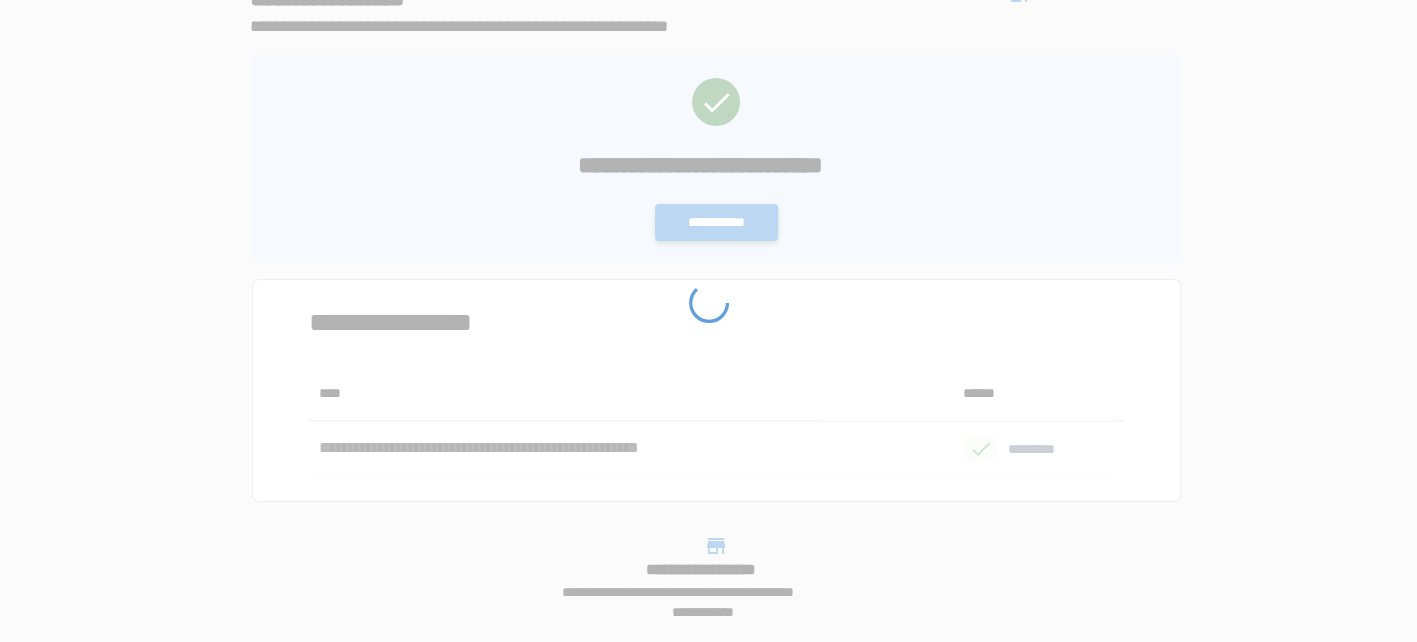 scroll, scrollTop: 0, scrollLeft: 0, axis: both 